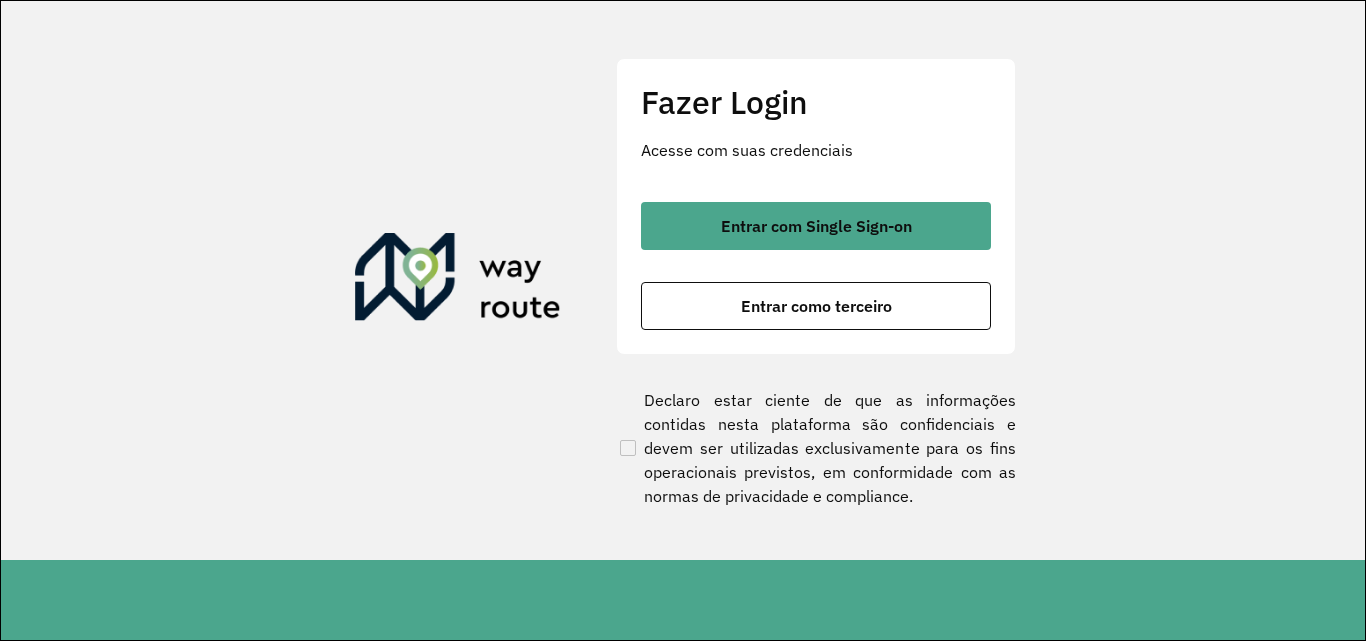 scroll, scrollTop: 0, scrollLeft: 0, axis: both 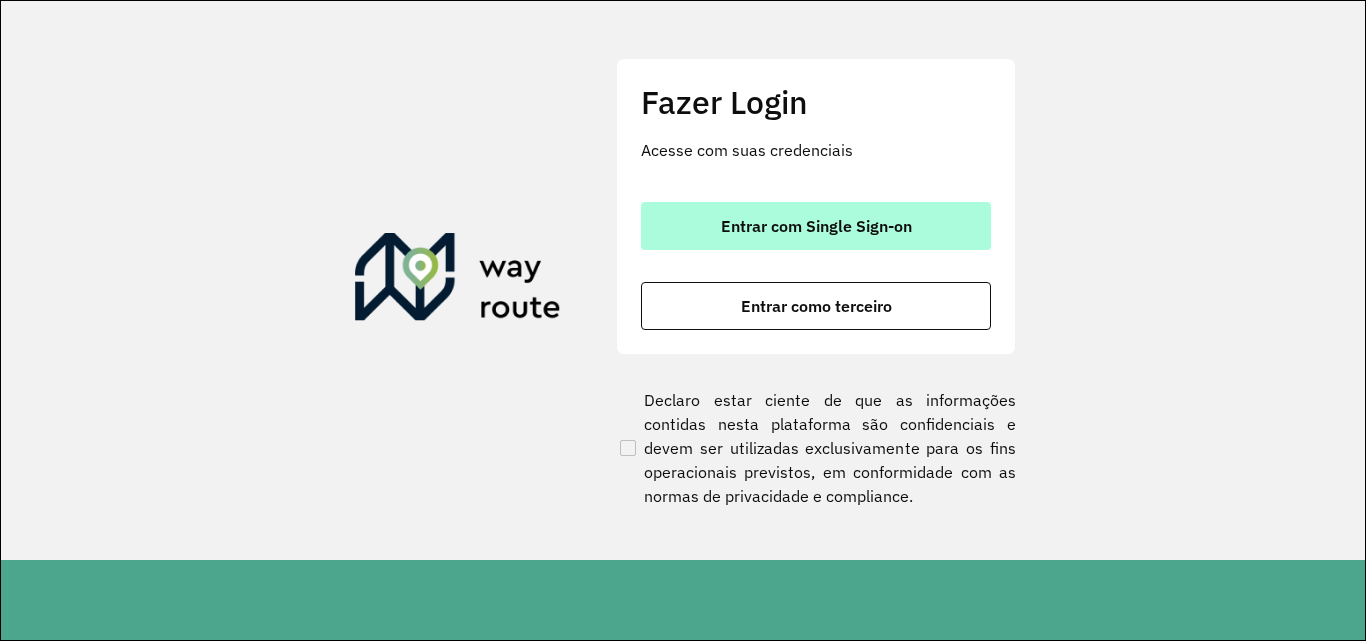 click on "Entrar com Single Sign-on" at bounding box center (816, 226) 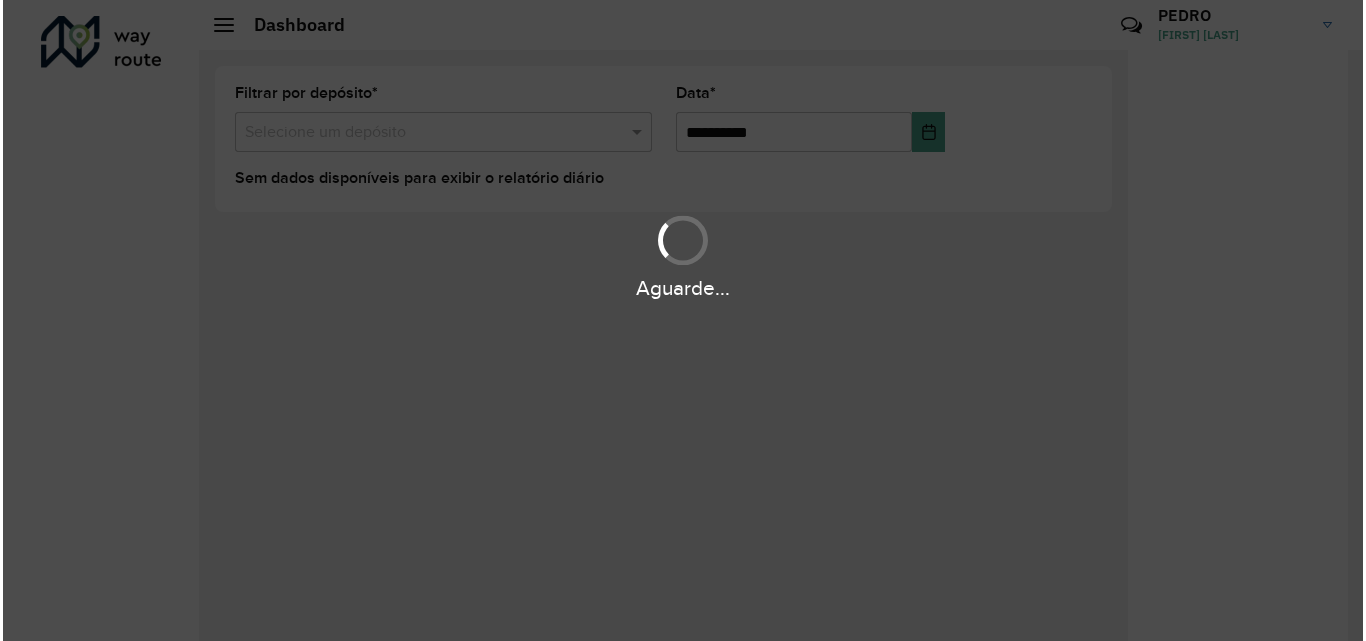 scroll, scrollTop: 0, scrollLeft: 0, axis: both 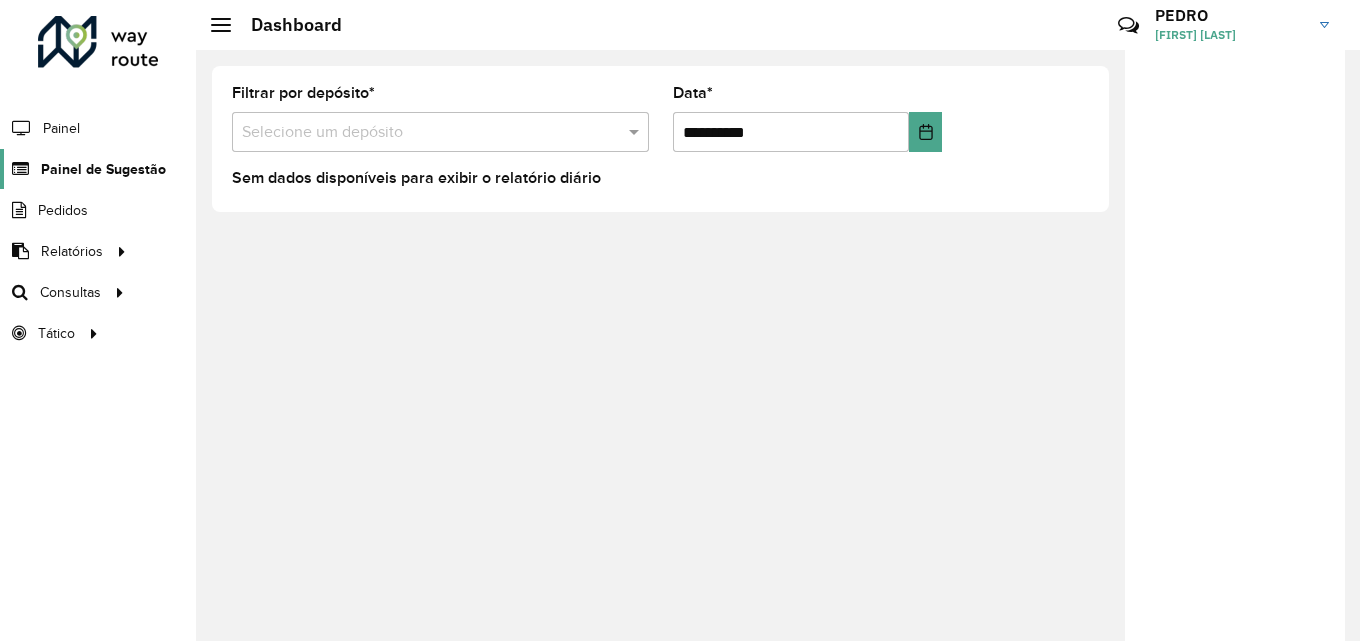 click on "Painel de Sugestão" 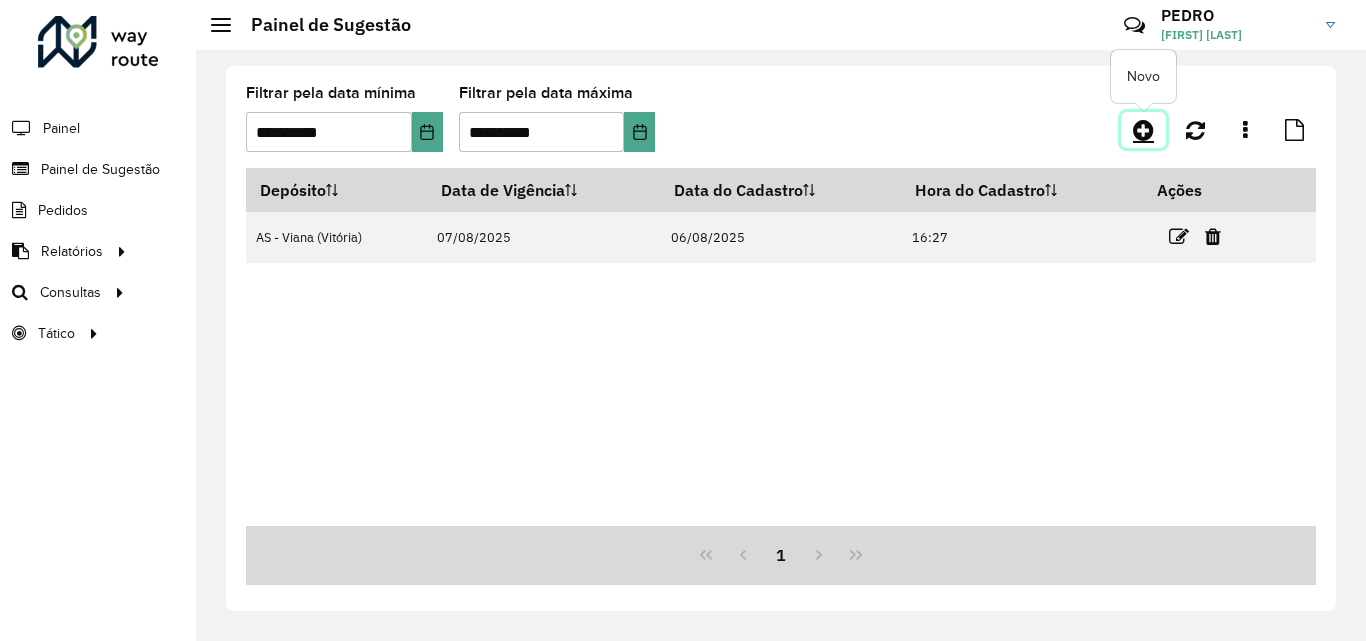 click 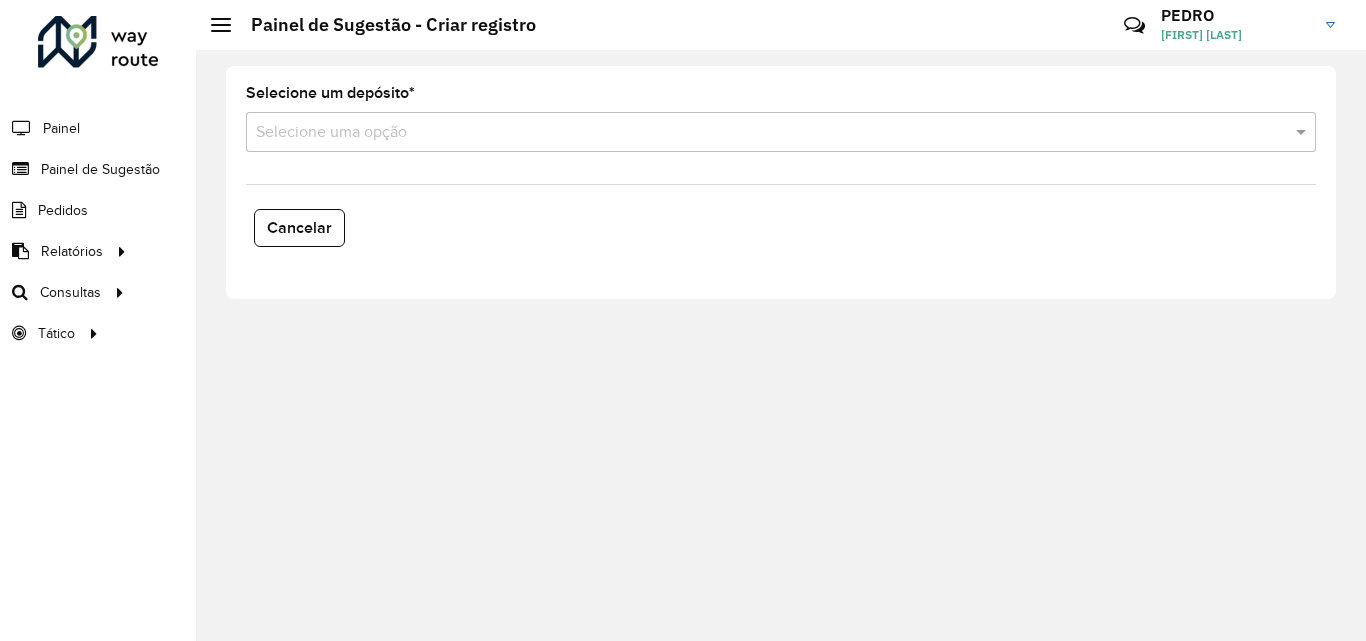 click at bounding box center (761, 133) 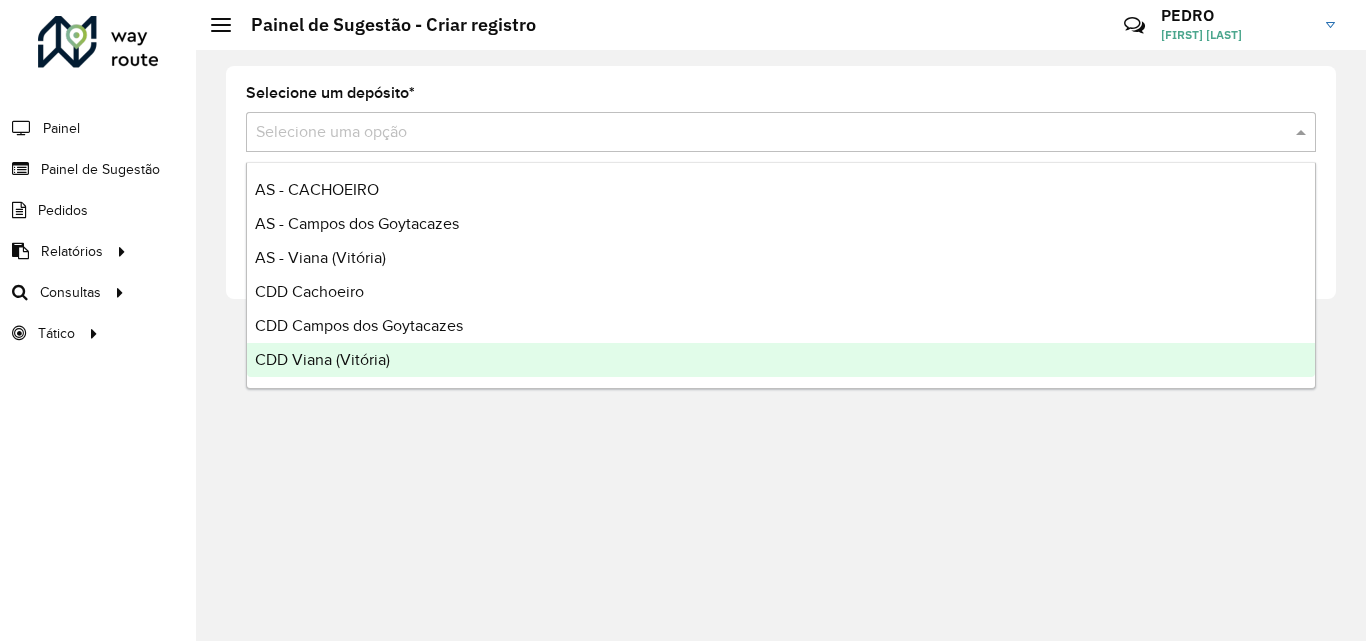 drag, startPoint x: 326, startPoint y: 361, endPoint x: 452, endPoint y: 418, distance: 138.29317 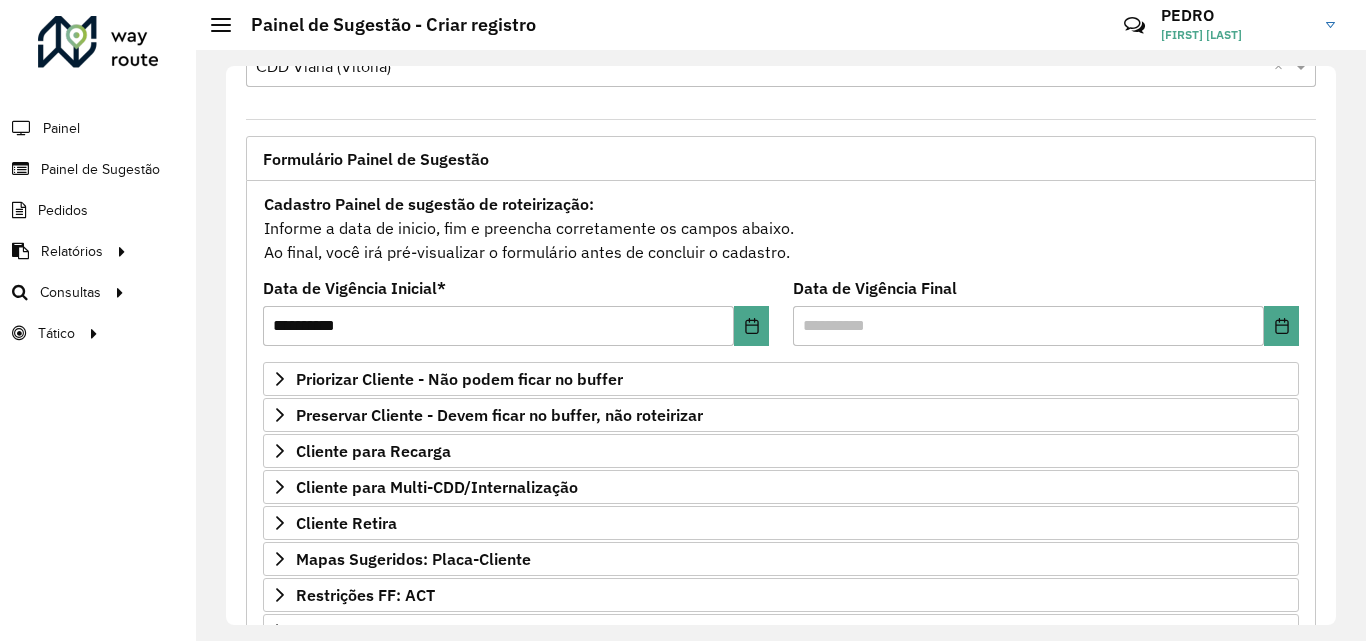 scroll, scrollTop: 100, scrollLeft: 0, axis: vertical 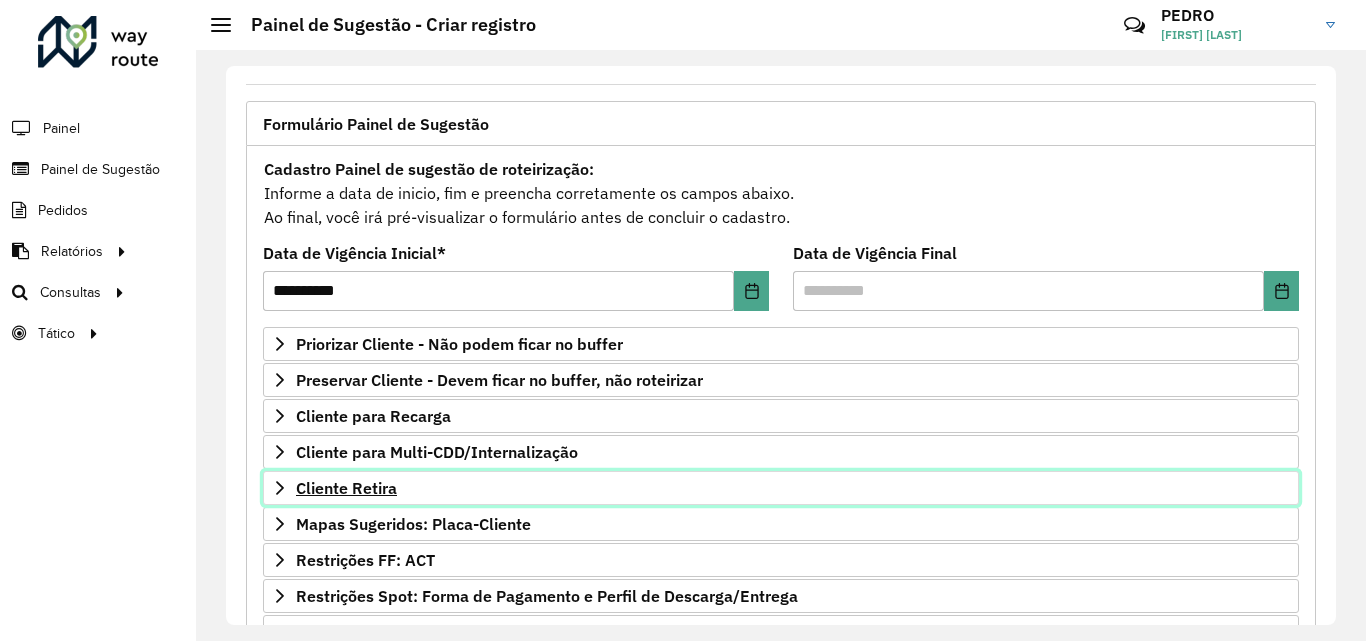 click on "Cliente Retira" at bounding box center (346, 488) 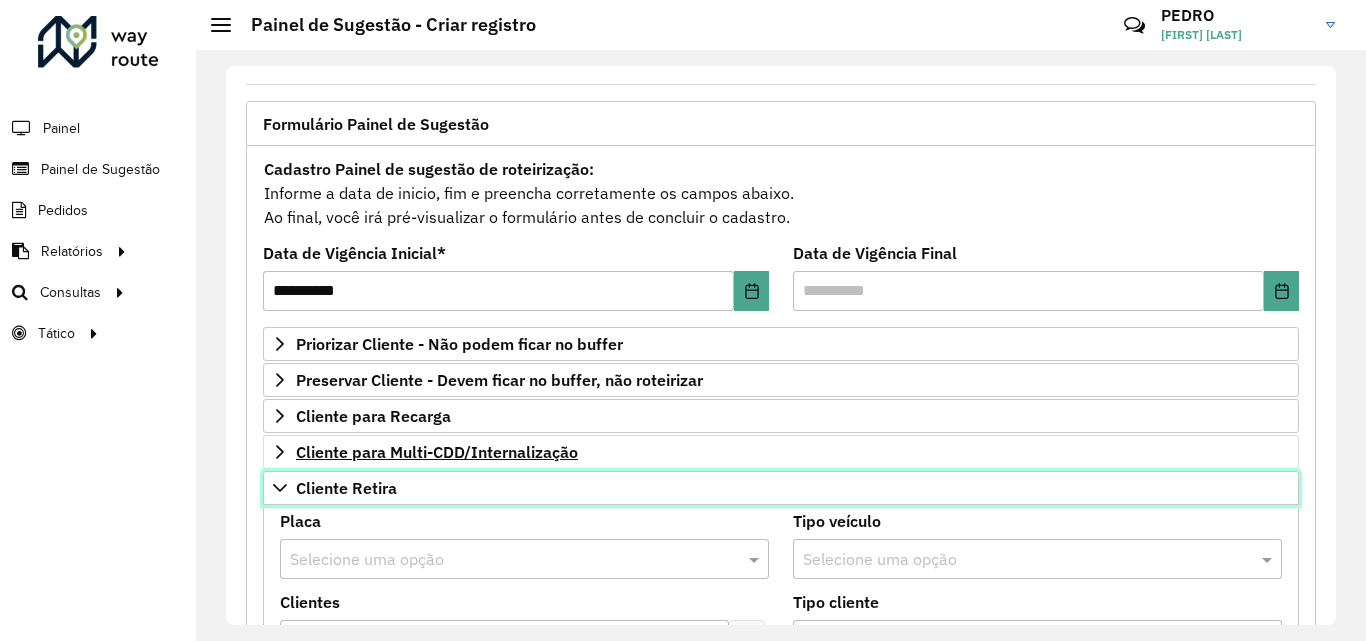 scroll, scrollTop: 400, scrollLeft: 0, axis: vertical 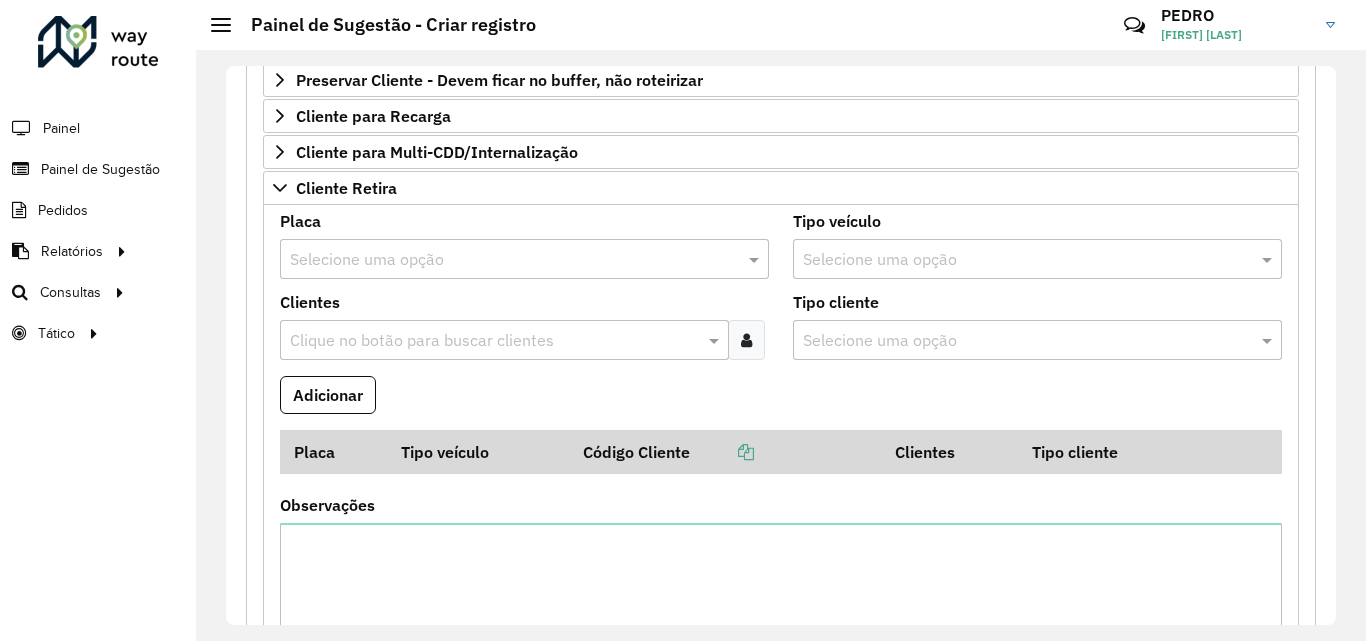 click at bounding box center (504, 260) 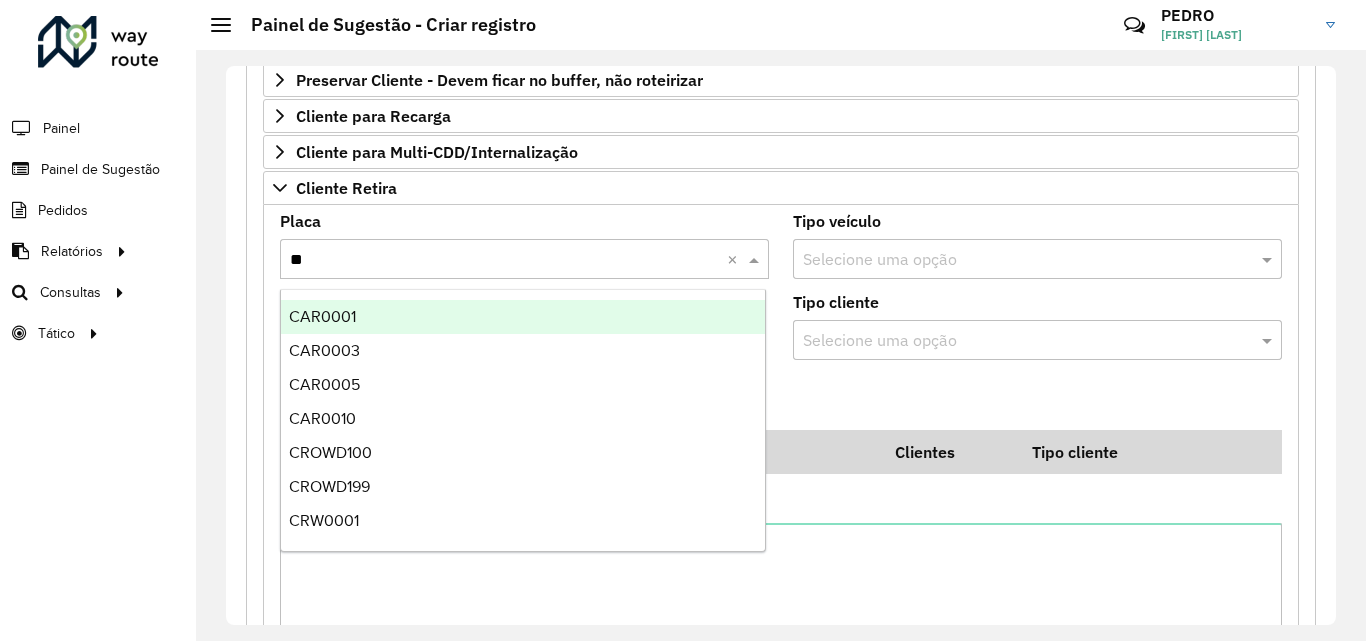 type on "***" 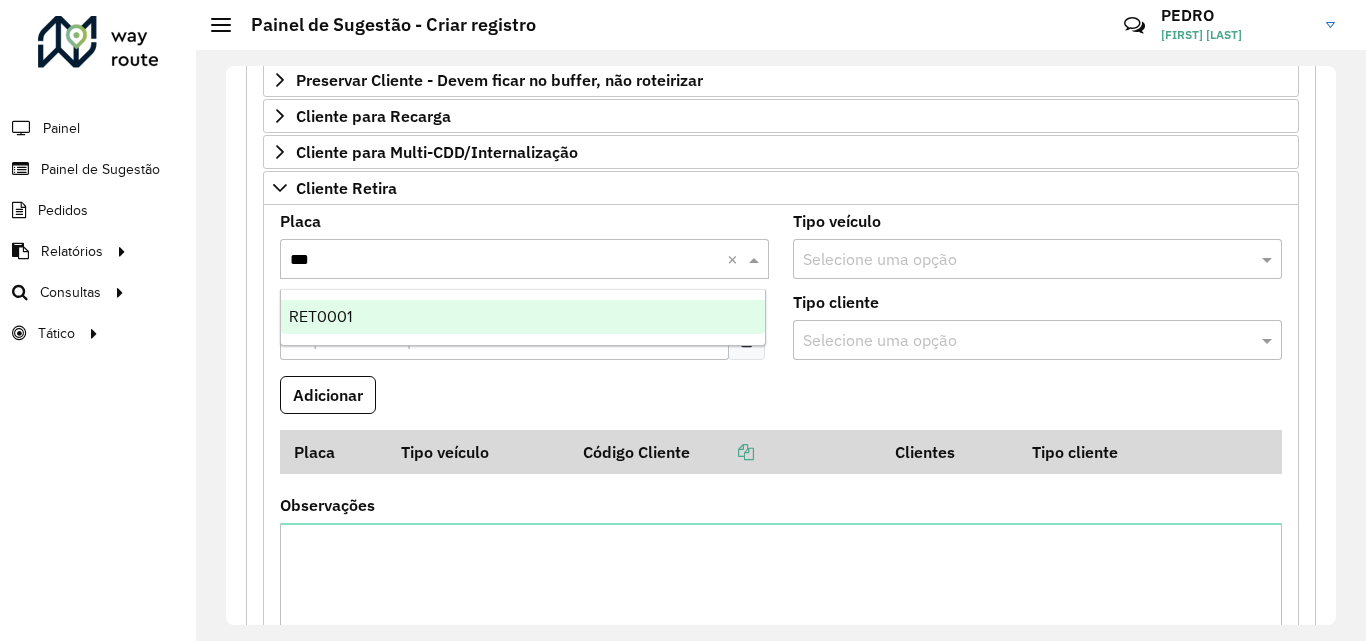 click on "RET0001" at bounding box center (523, 317) 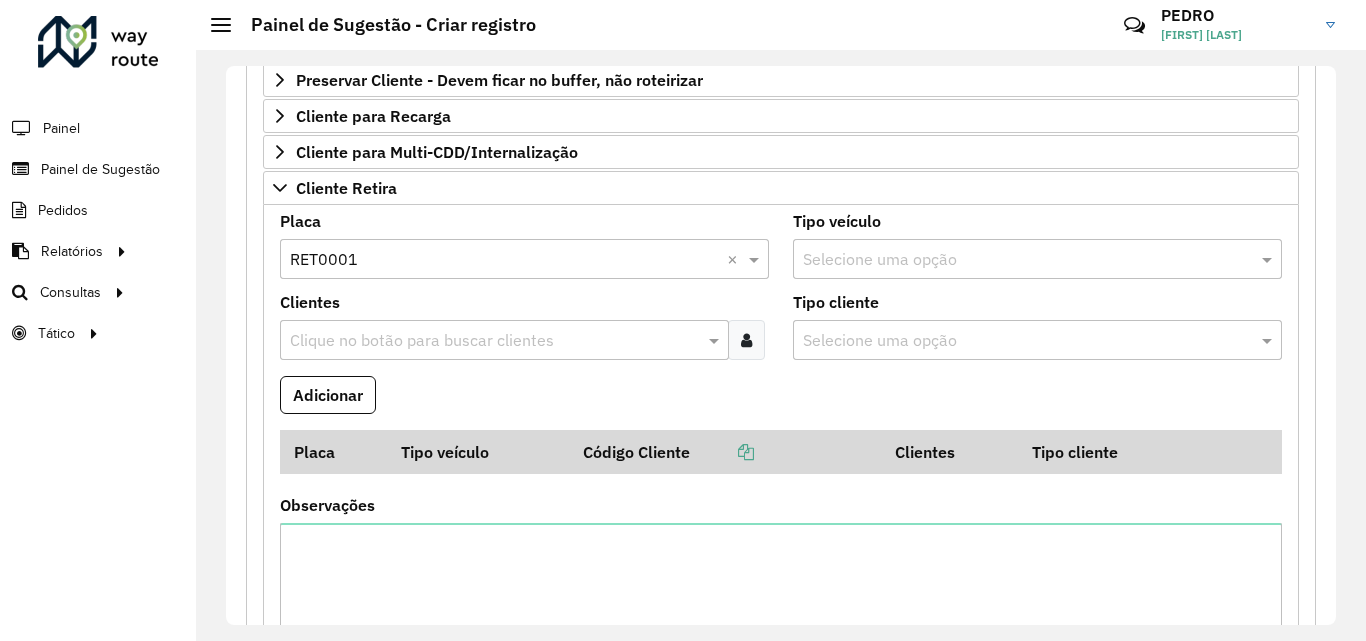 click on "**********" 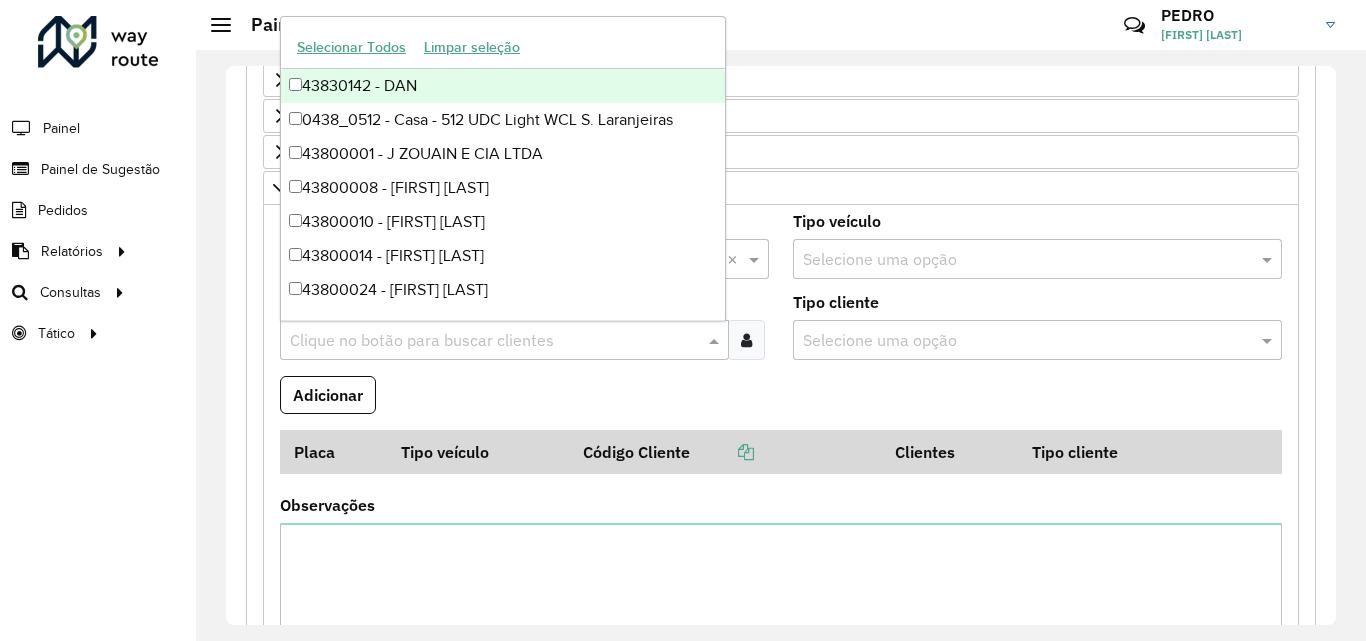 click at bounding box center [494, 341] 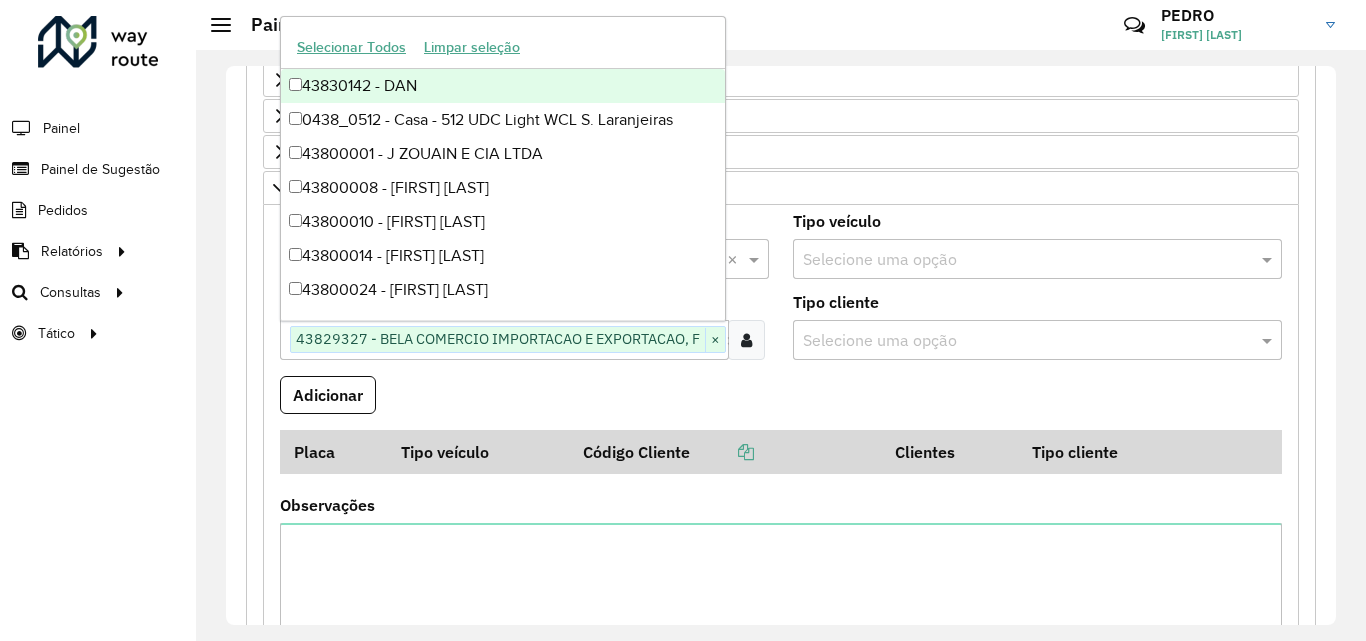 click on "Clientes  Clique no botão para buscar clientes 43829327 - BELA COMERCIO IMPORTACAO E EXPORTACAO, F × ×" at bounding box center [524, 335] 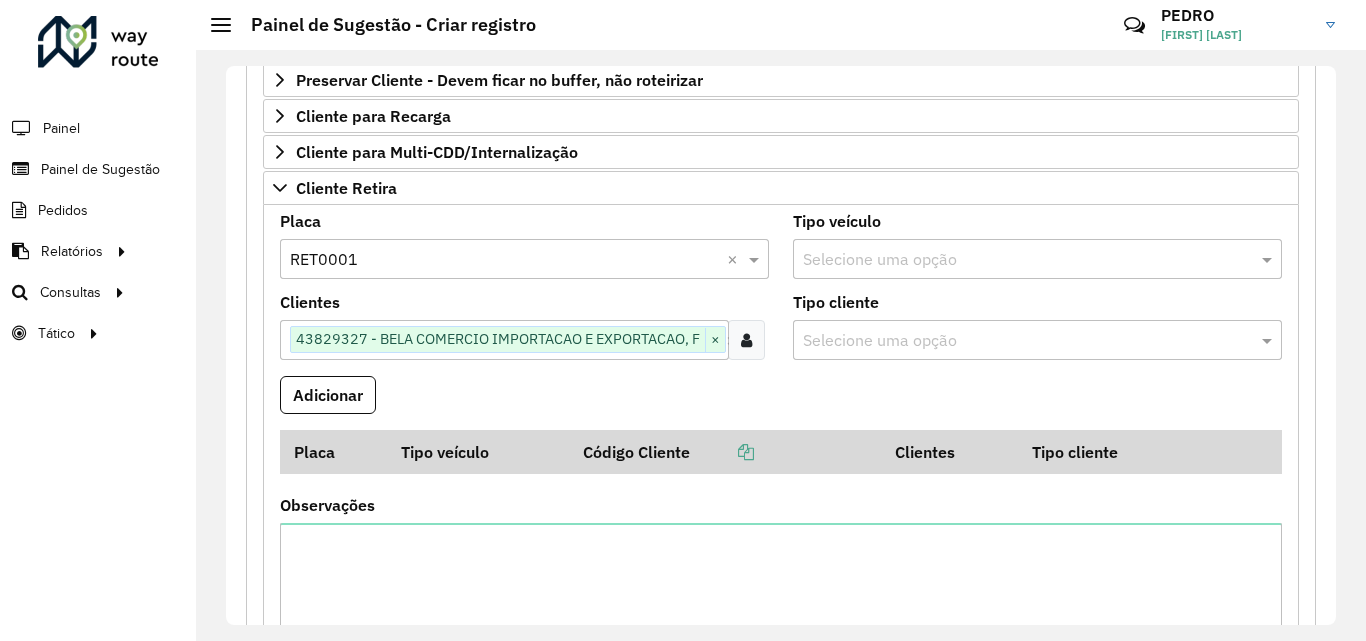 click on "Clientes  Clique no botão para buscar clientes 43829327 - BELA COMERCIO IMPORTACAO E EXPORTACAO, F × ×" at bounding box center [524, 335] 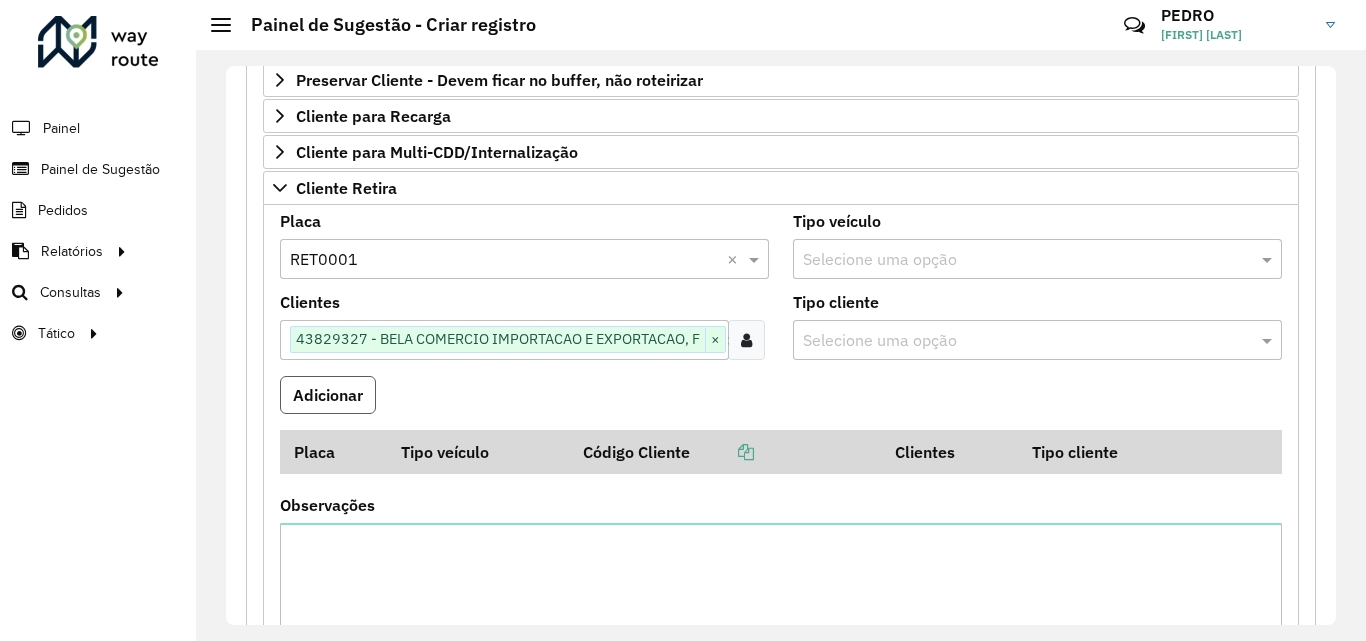 click on "Adicionar" at bounding box center [328, 395] 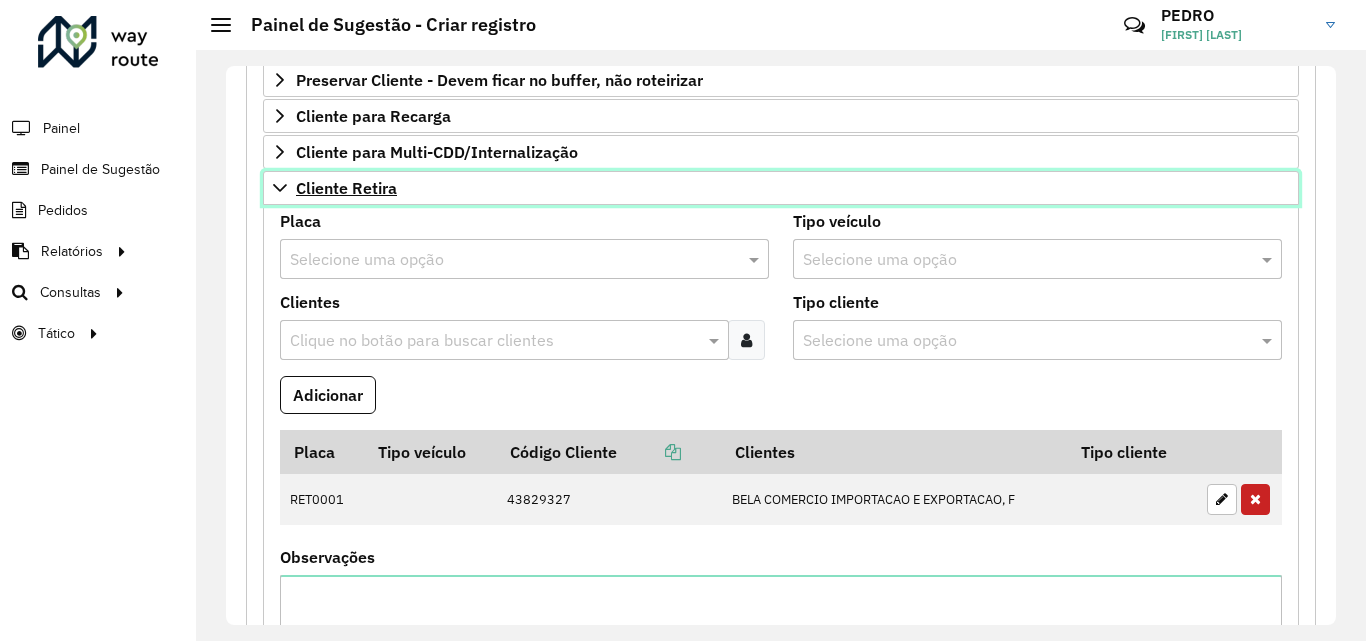 click on "Cliente Retira" at bounding box center [346, 188] 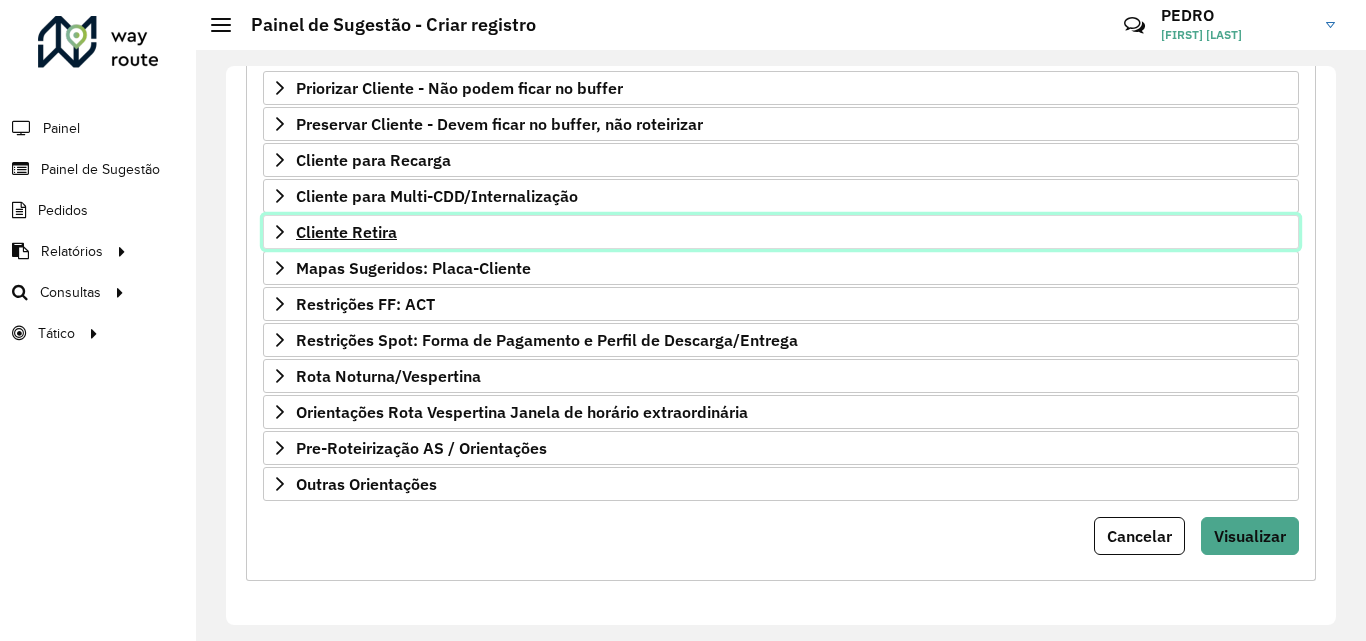 scroll, scrollTop: 356, scrollLeft: 0, axis: vertical 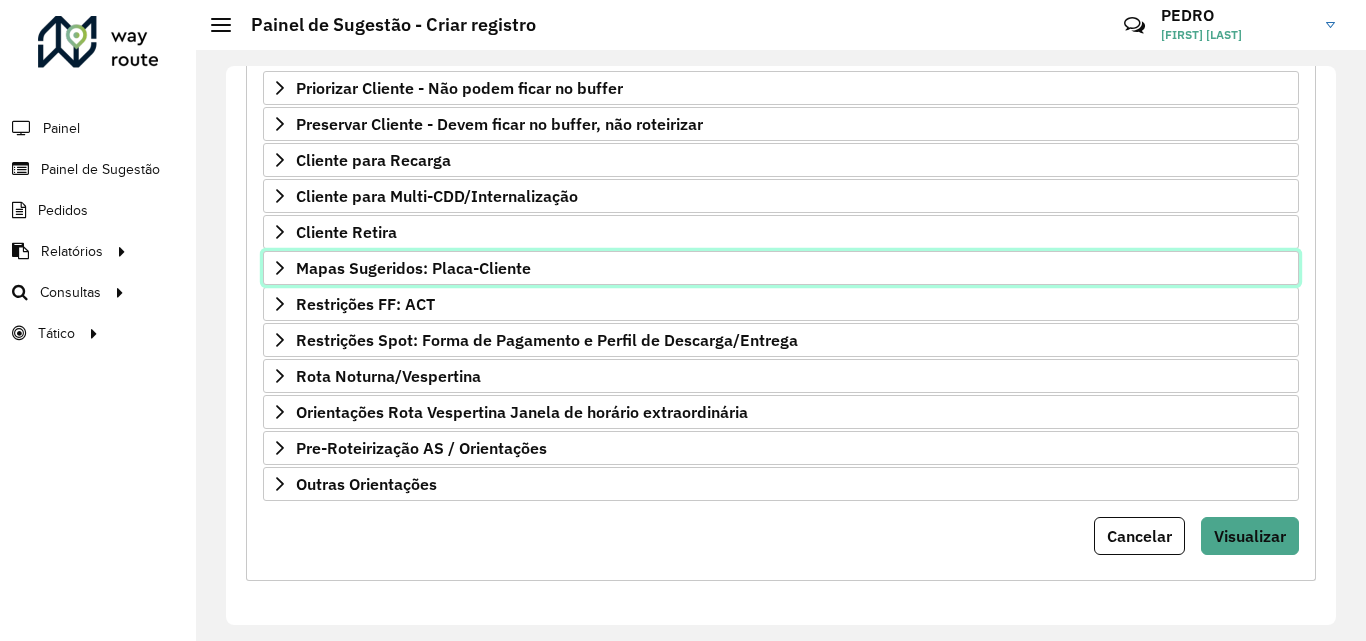 drag, startPoint x: 361, startPoint y: 268, endPoint x: 376, endPoint y: 297, distance: 32.649654 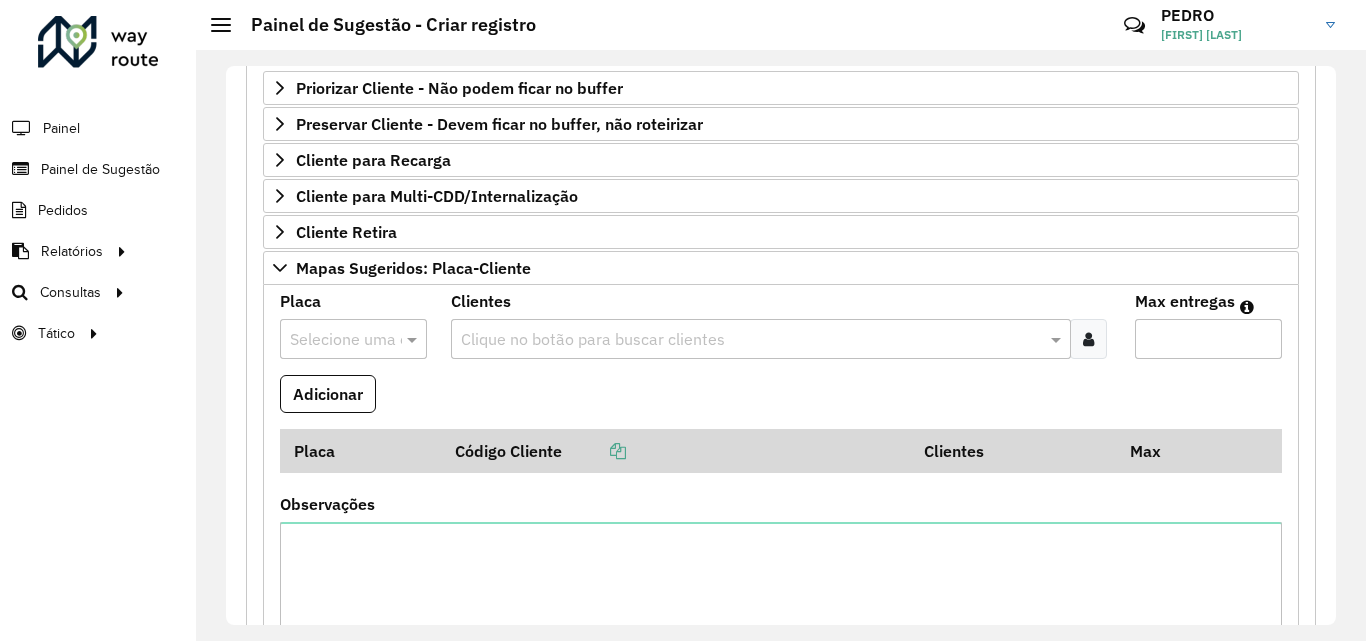 click at bounding box center (353, 339) 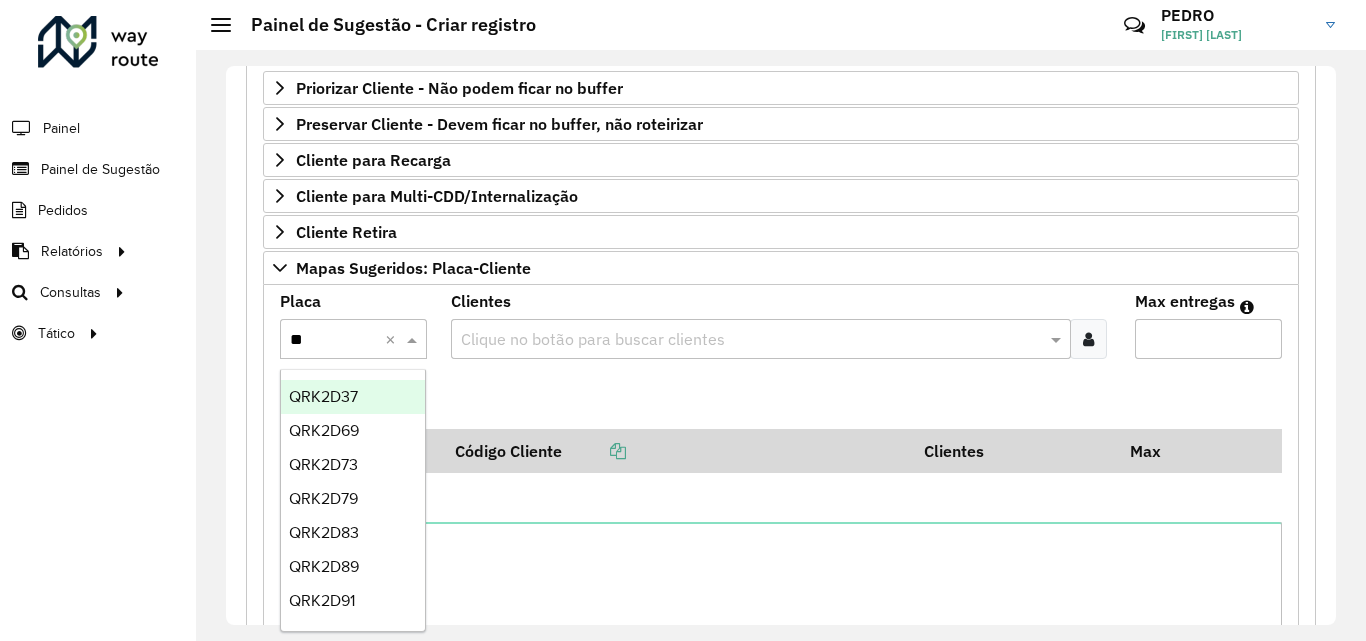 type on "***" 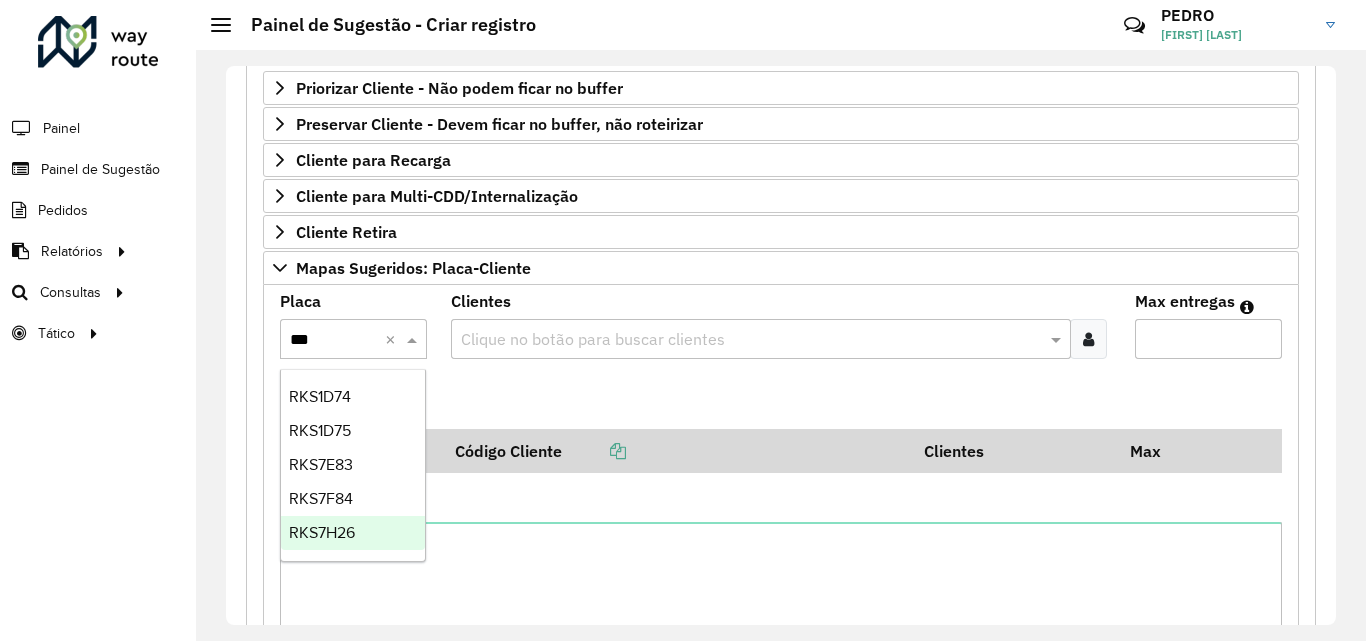 click on "RKS7H26" at bounding box center (322, 532) 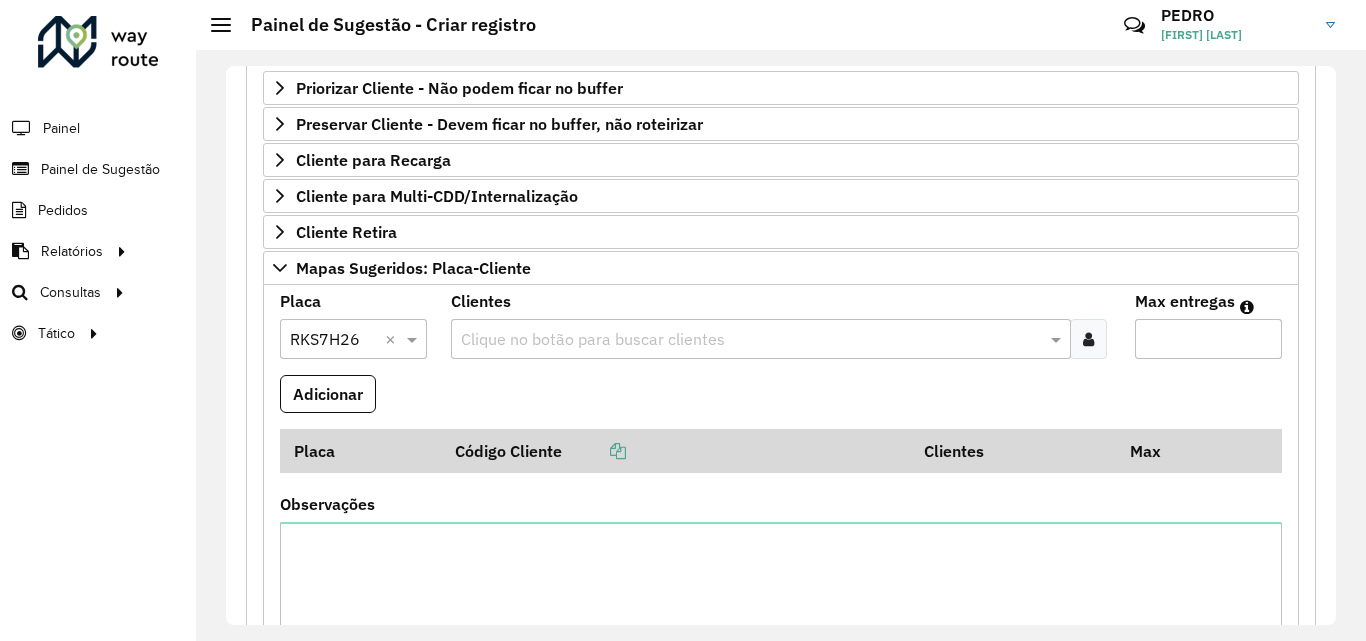 click at bounding box center (751, 340) 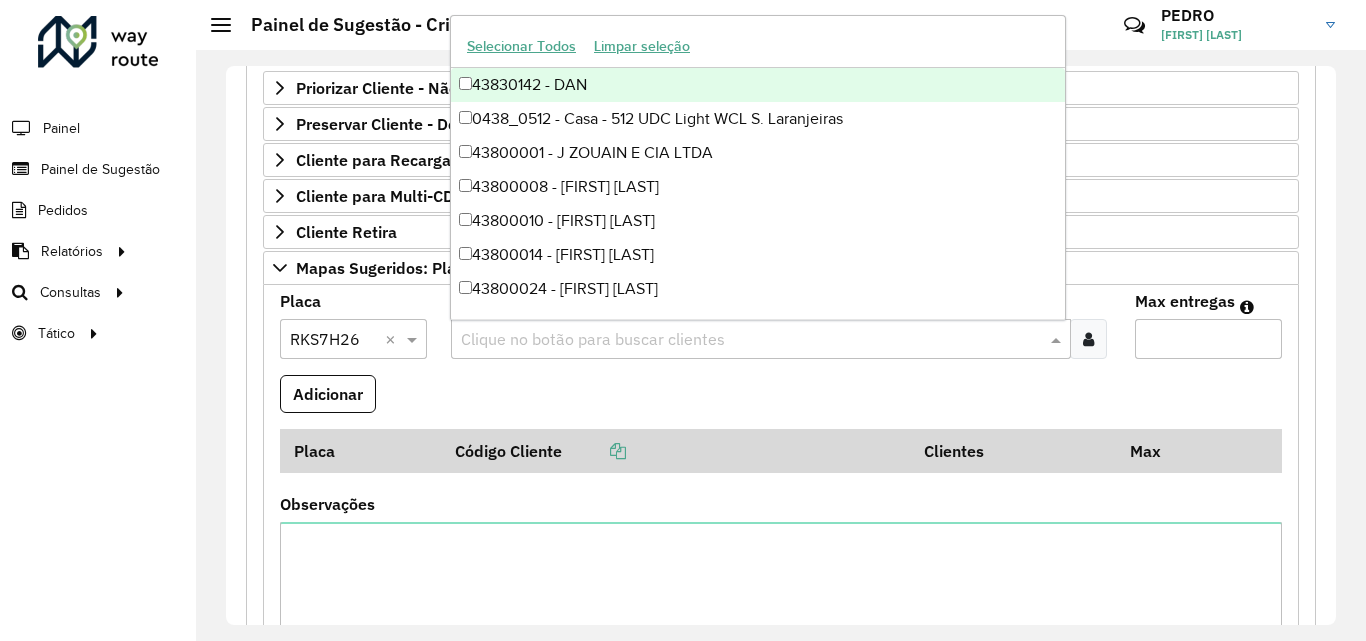 paste on "********" 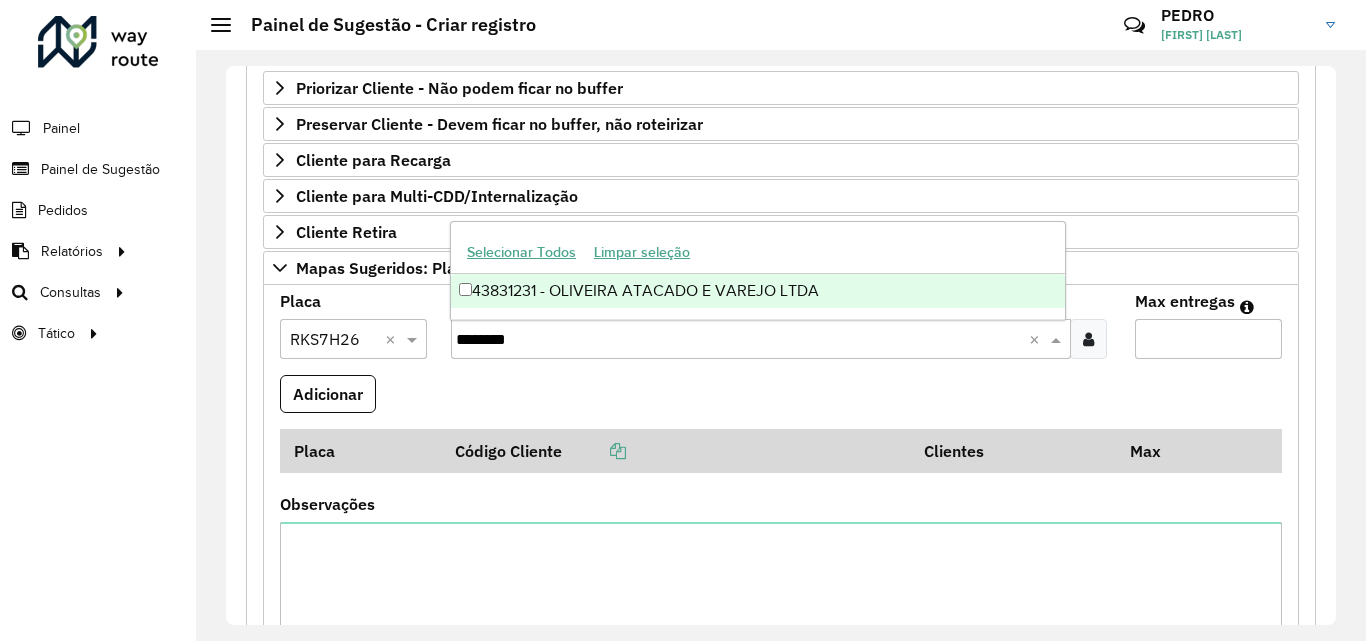 type 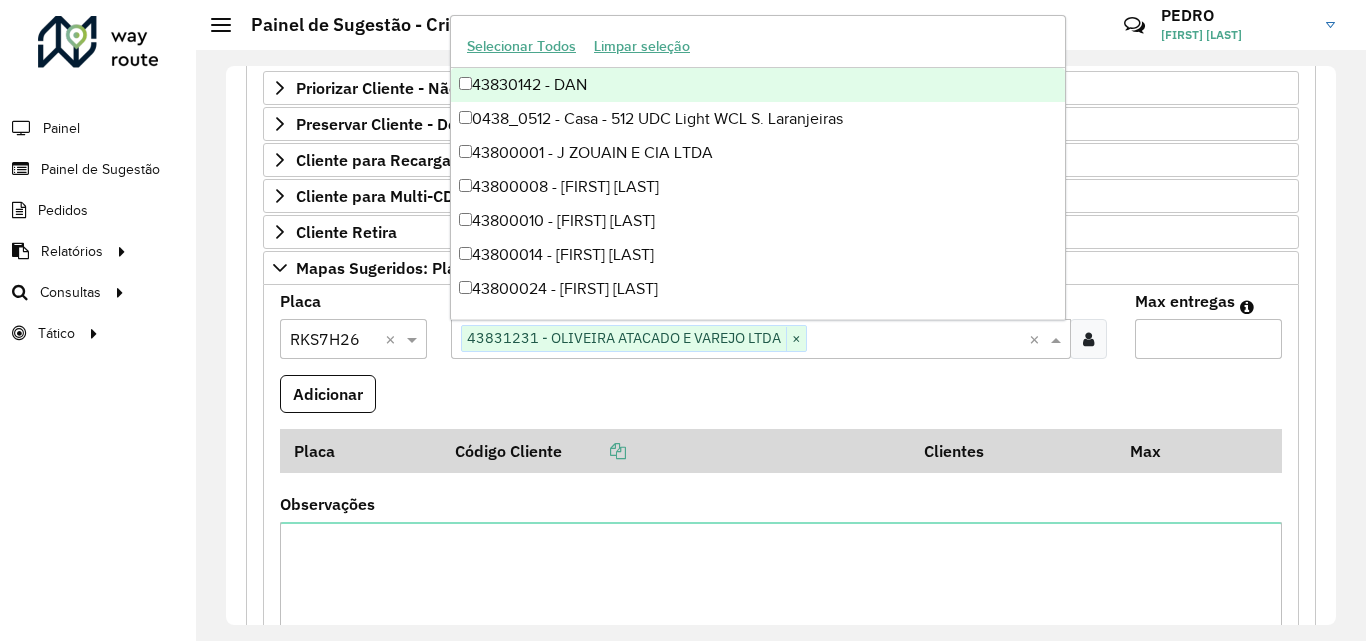 drag, startPoint x: 1169, startPoint y: 335, endPoint x: 849, endPoint y: 380, distance: 323.14856 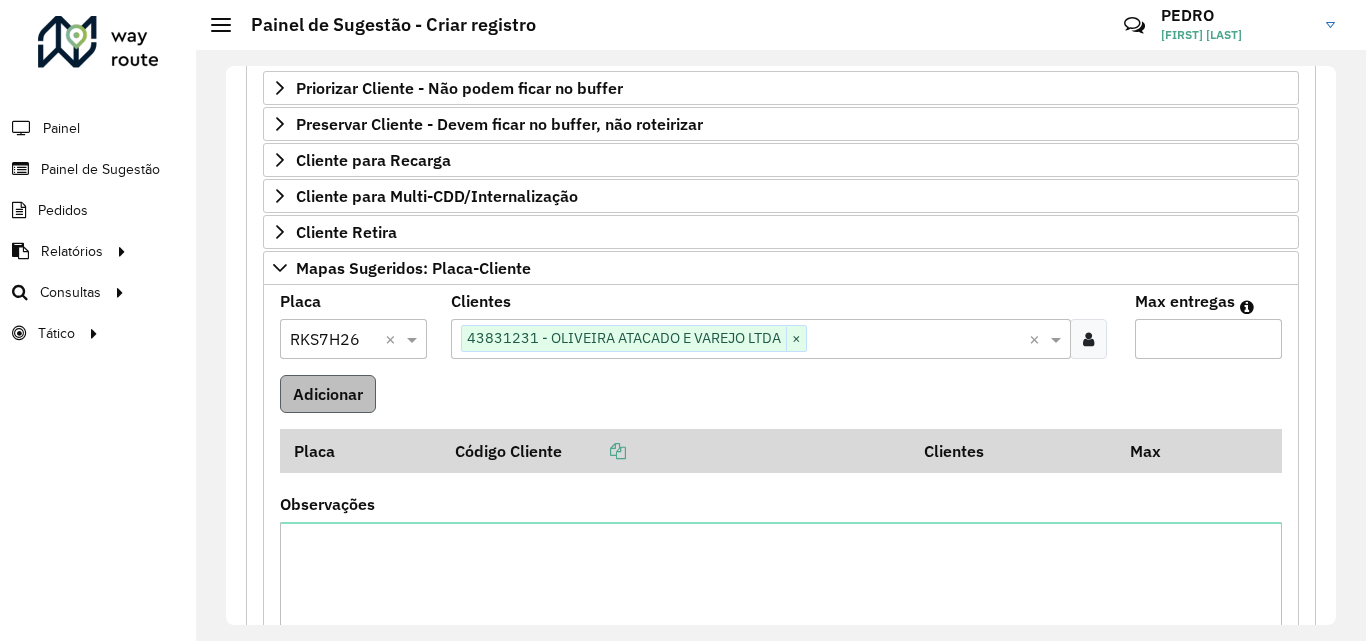 type on "*" 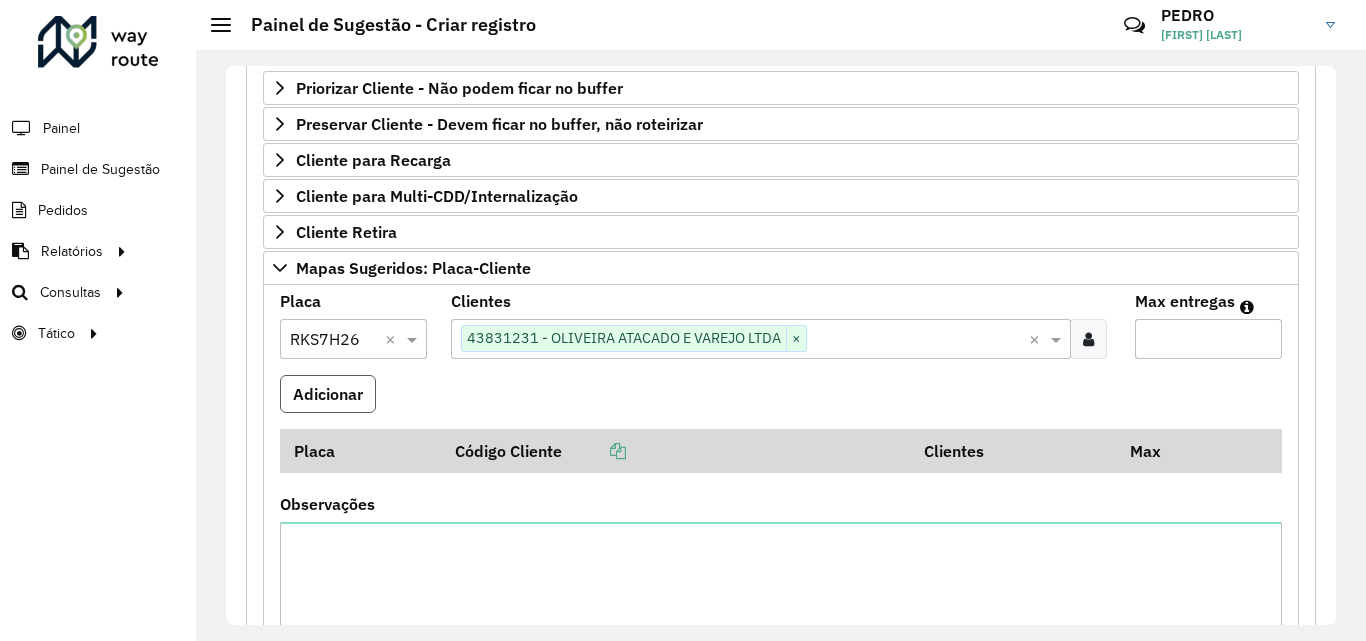 click on "Adicionar" at bounding box center [328, 394] 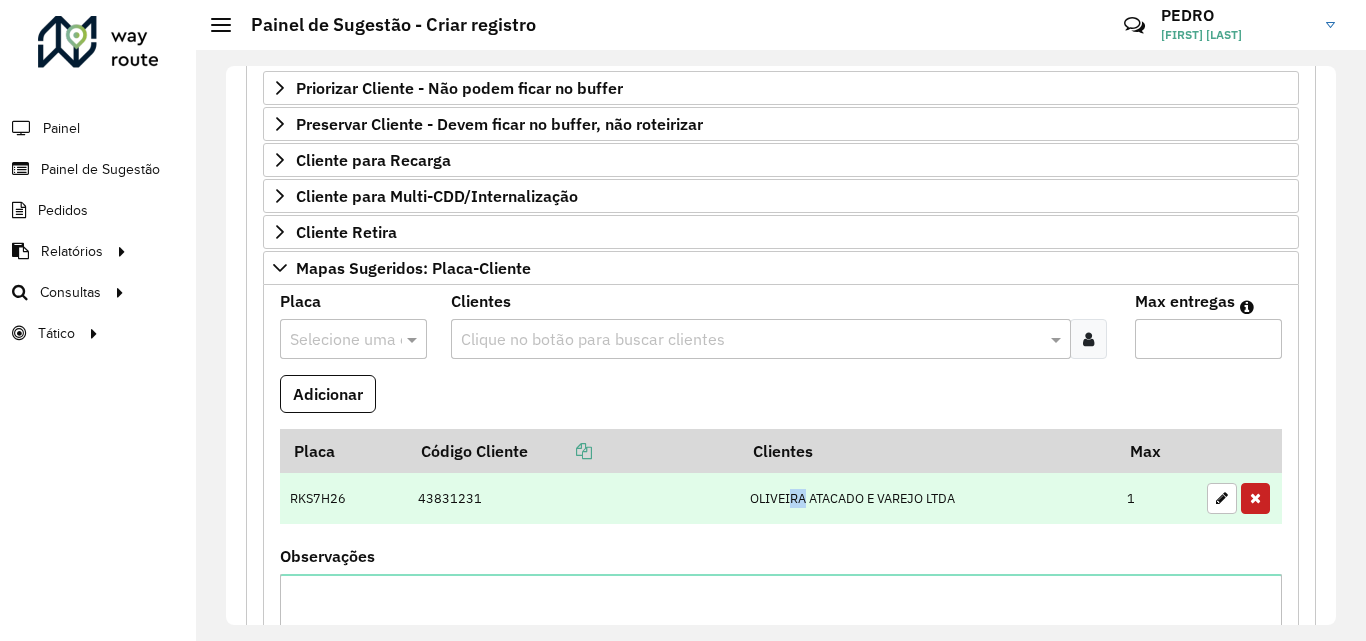 drag, startPoint x: 778, startPoint y: 510, endPoint x: 801, endPoint y: 505, distance: 23.537205 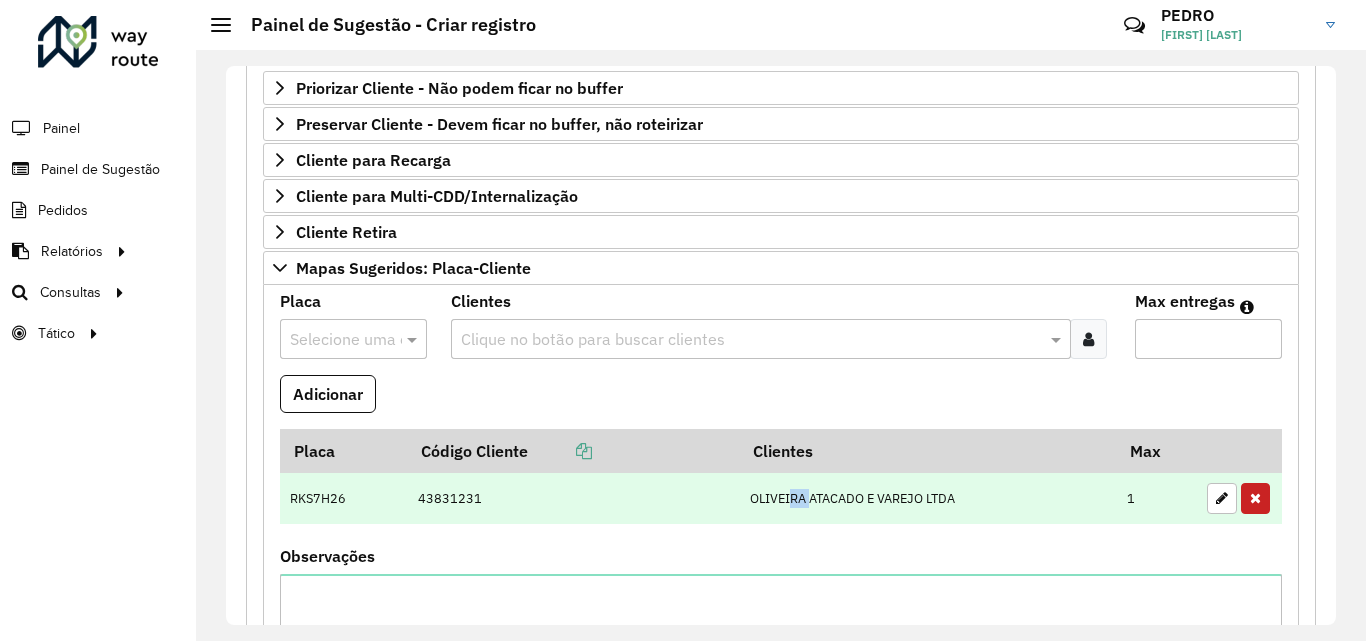 click on "OLIVEIRA ATACADO E VAREJO LTDA" at bounding box center (927, 498) 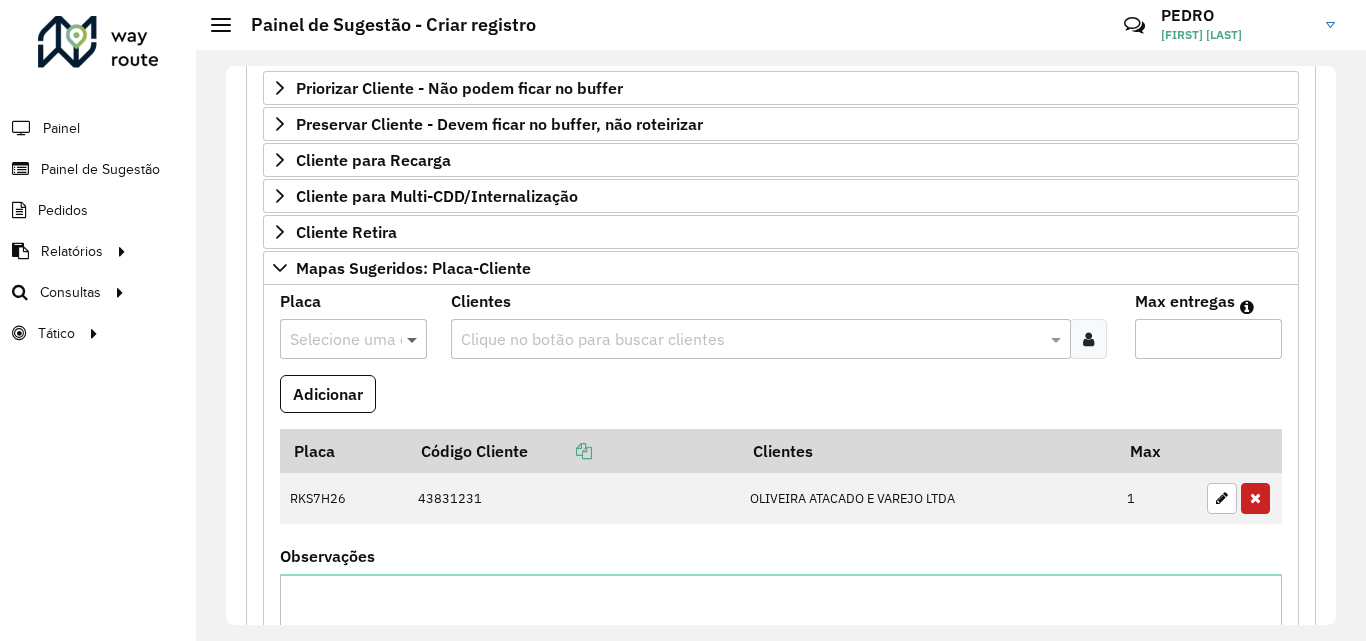 click at bounding box center [414, 339] 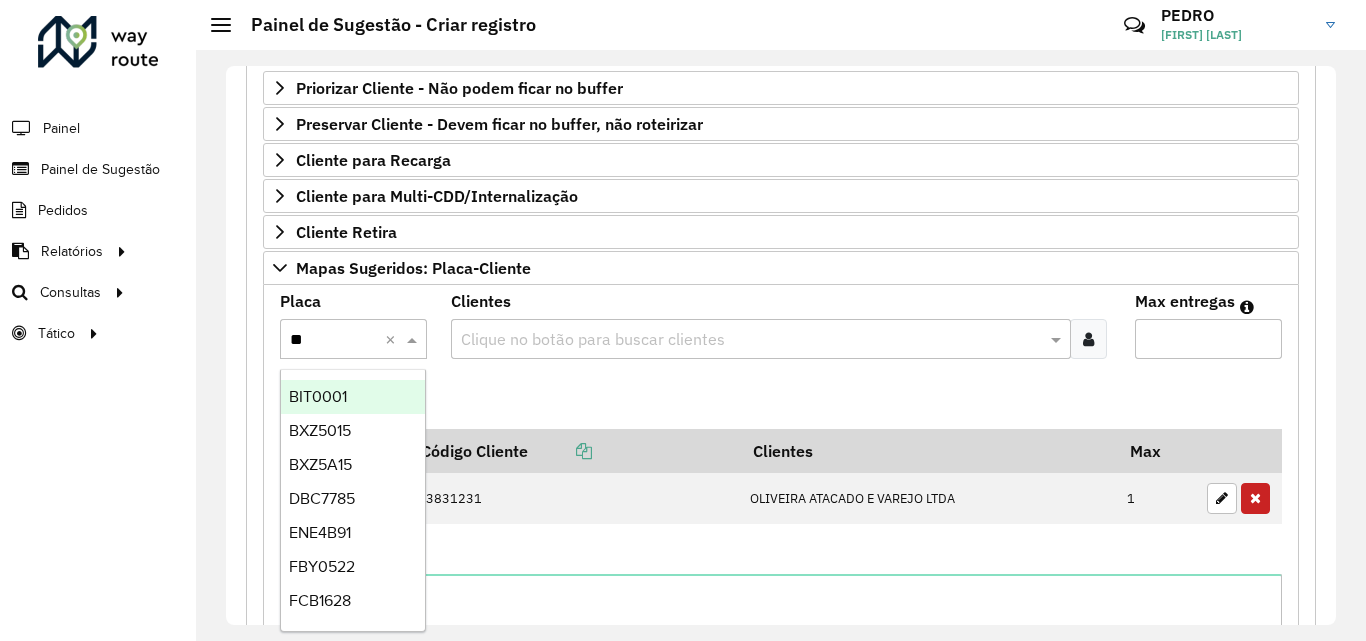 type on "***" 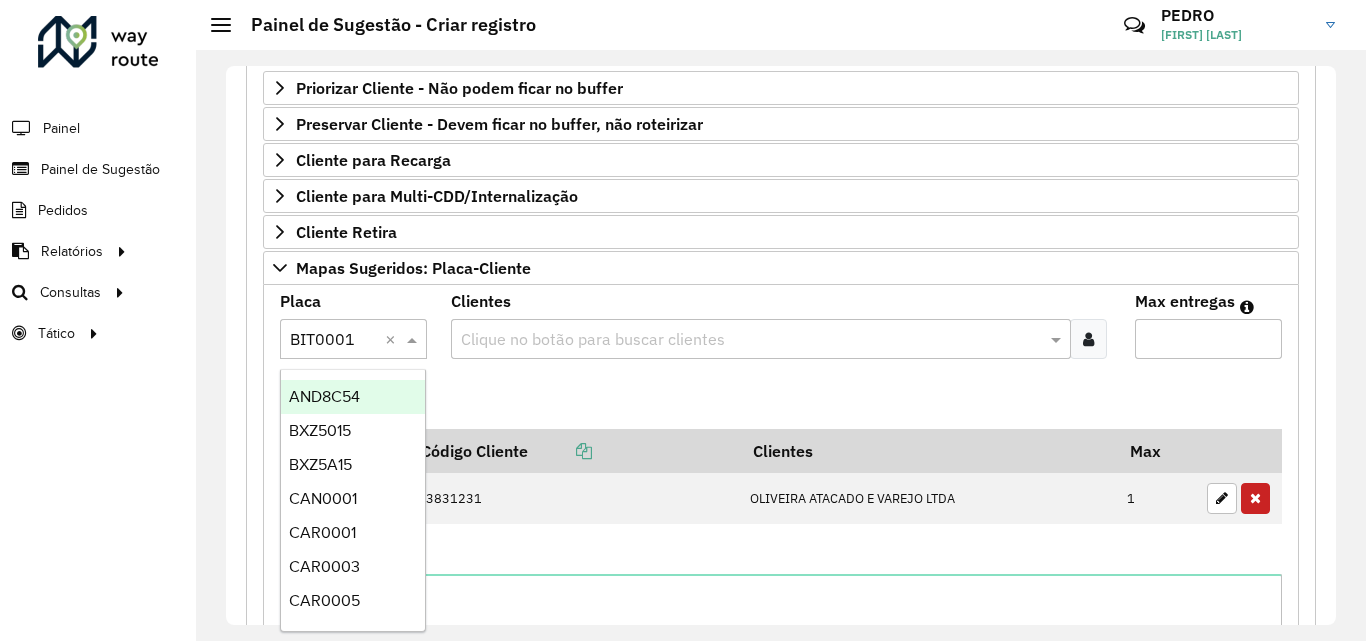 click at bounding box center (414, 339) 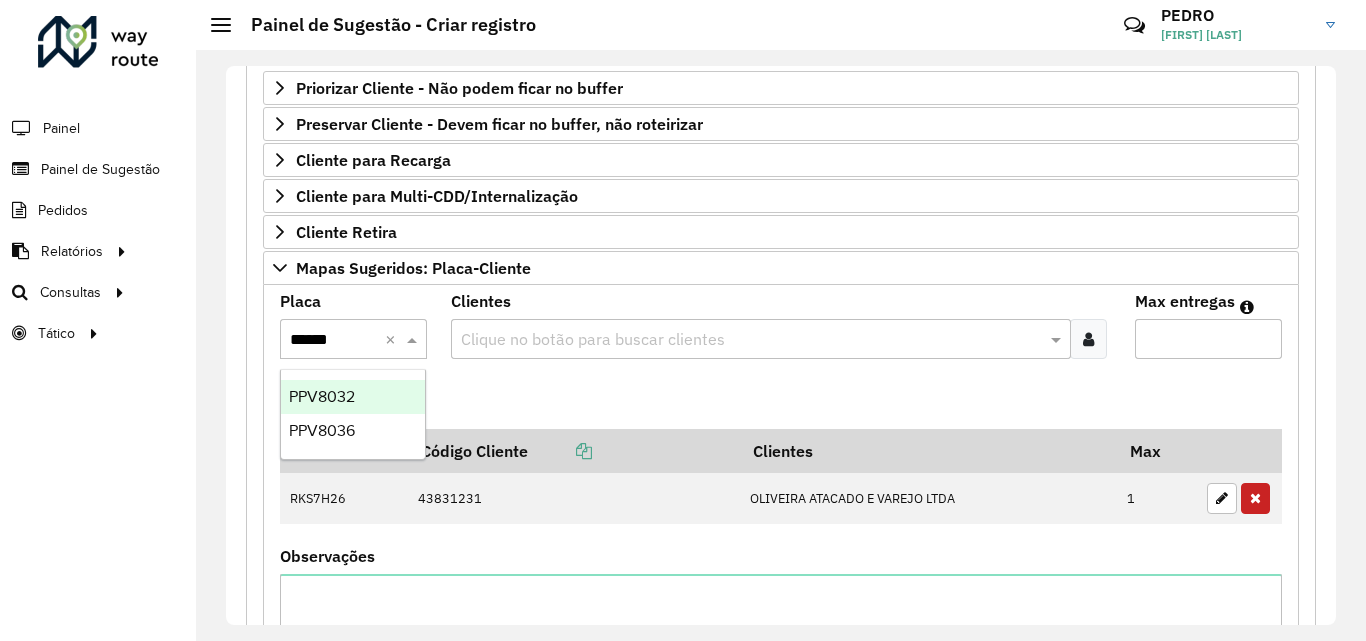 type on "*******" 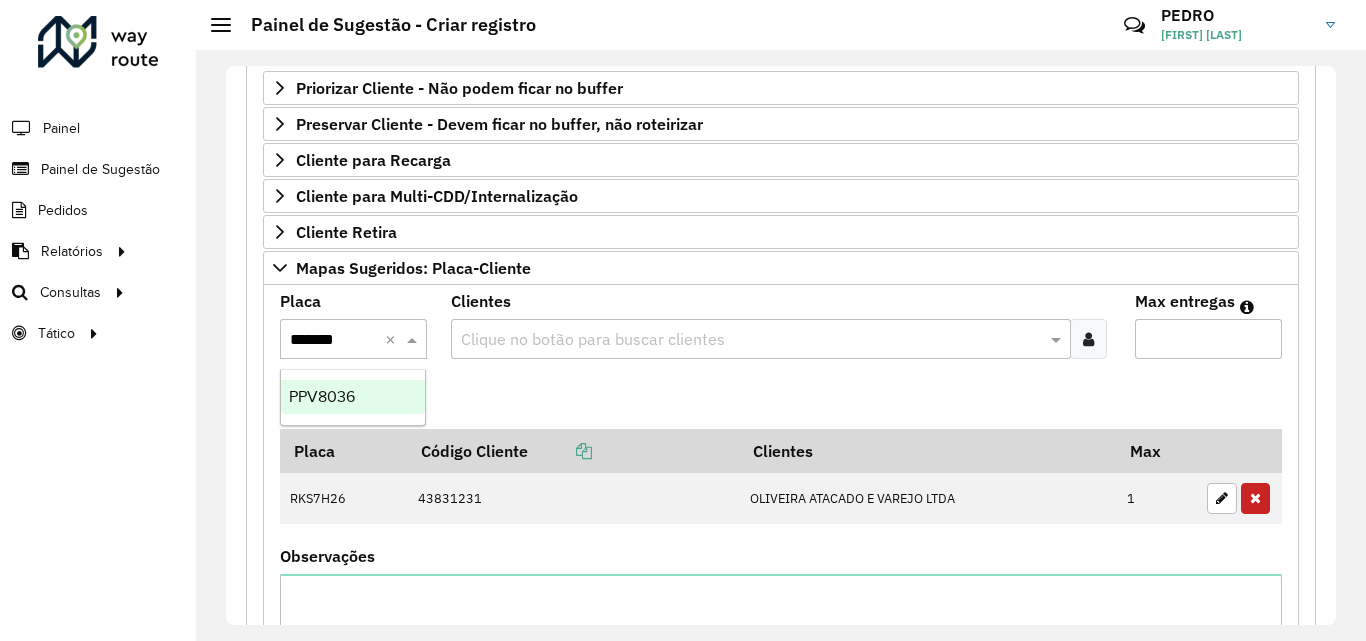 type 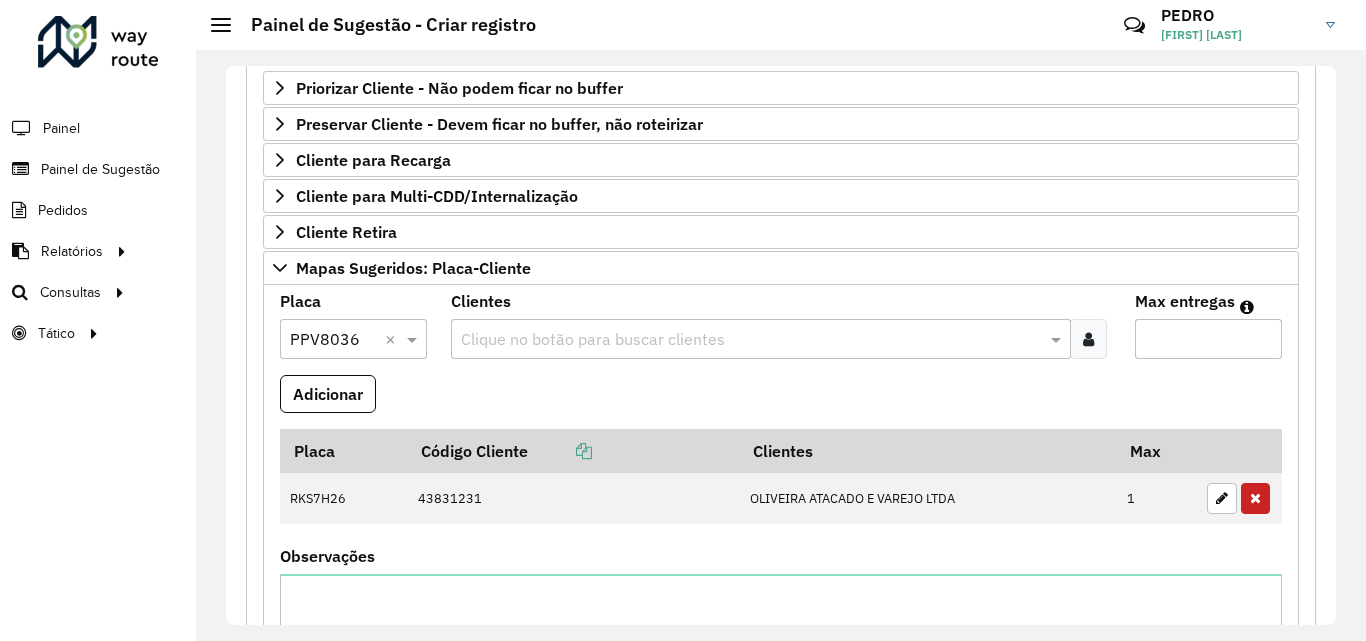 click at bounding box center (751, 340) 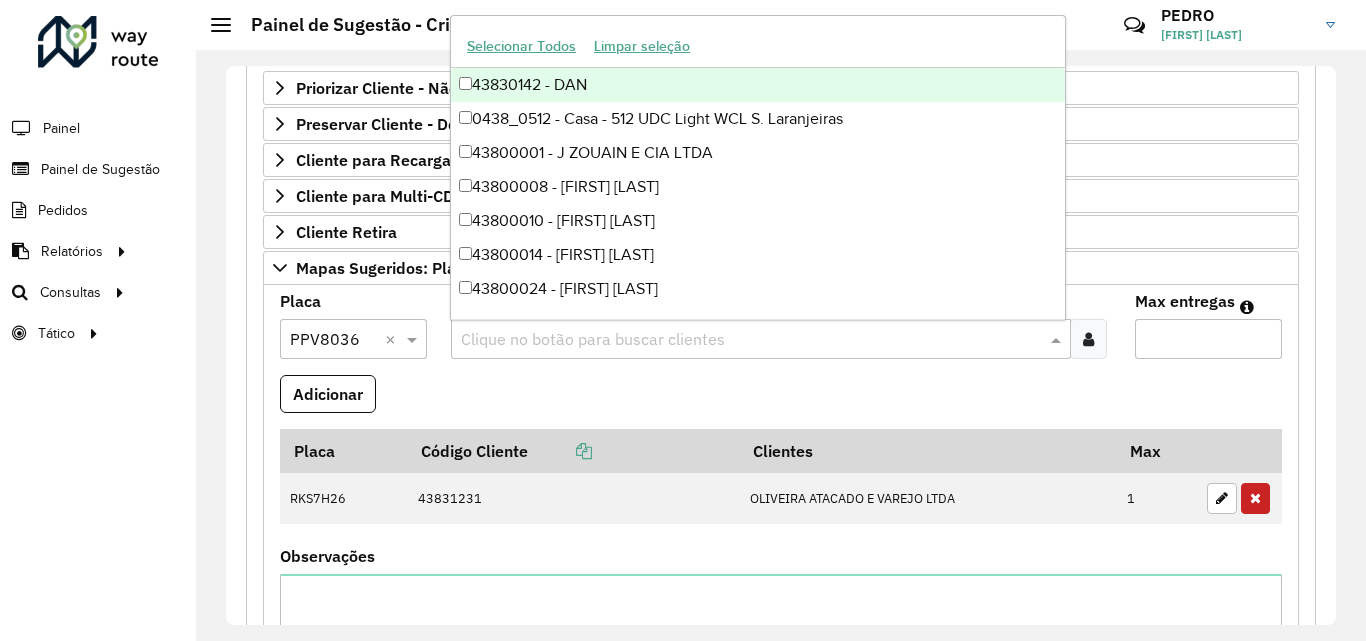 paste on "********" 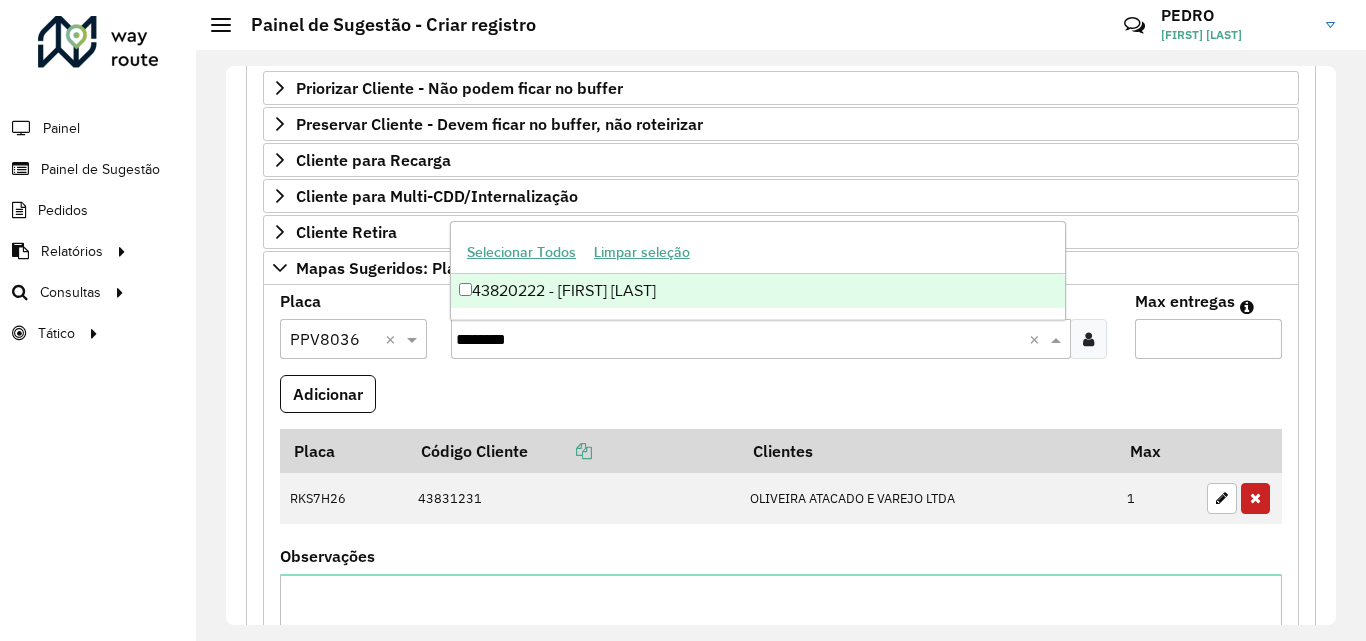 click on "43820222 - [FIRST] [LAST]" at bounding box center [758, 291] 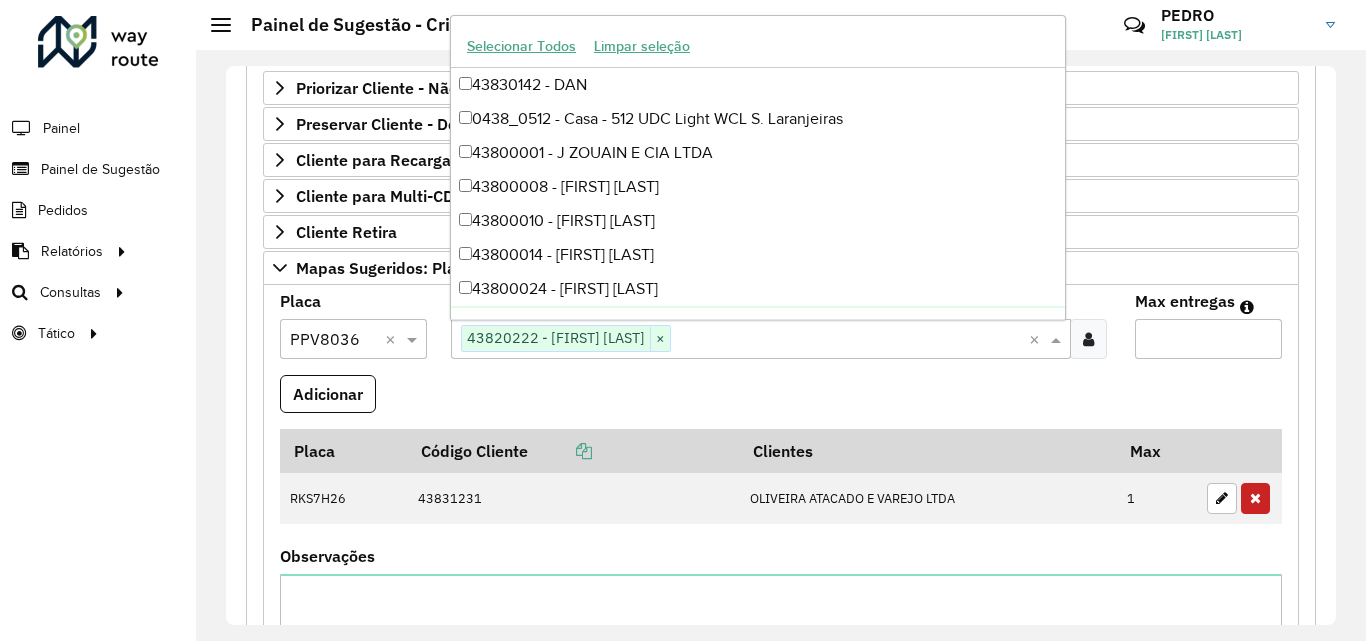 click on "Max entregas" at bounding box center (1208, 339) 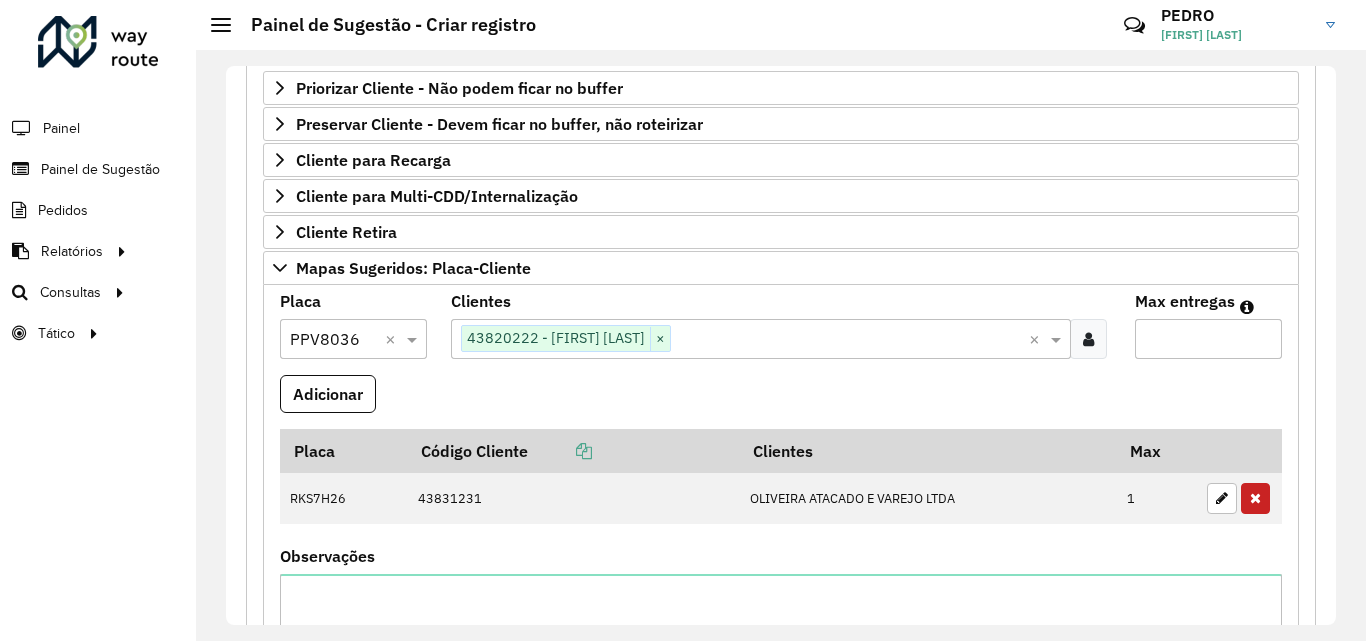 type on "*" 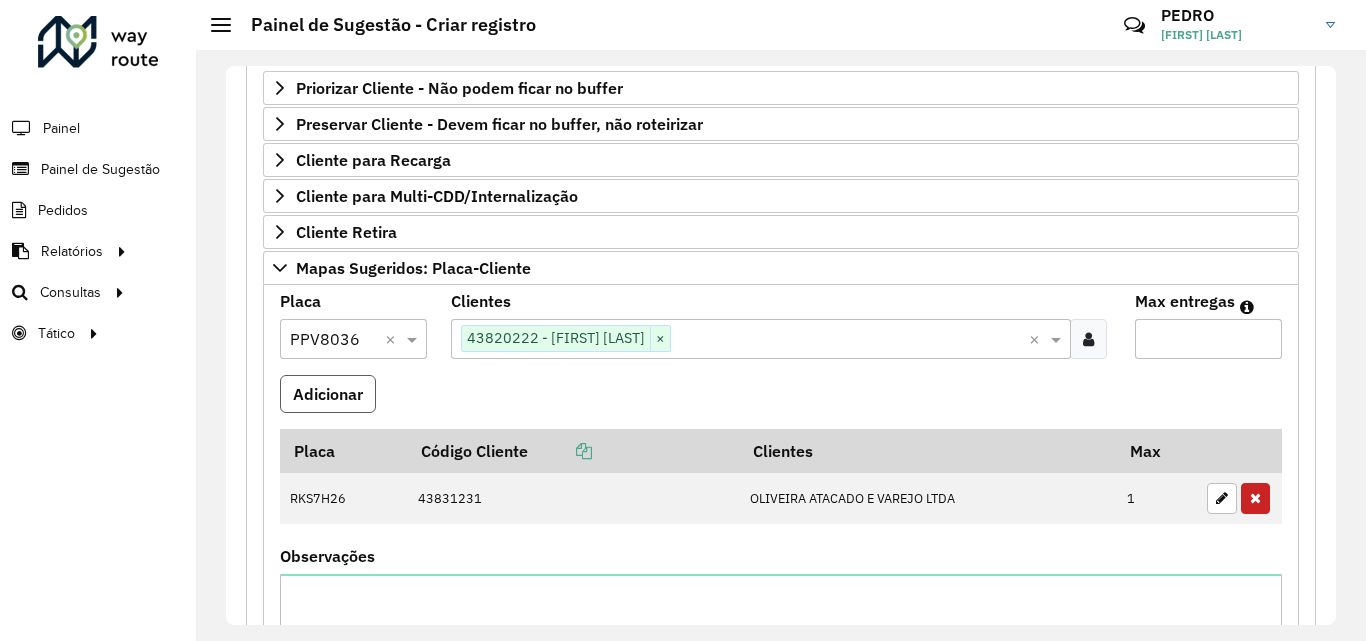 click on "Adicionar" at bounding box center (328, 394) 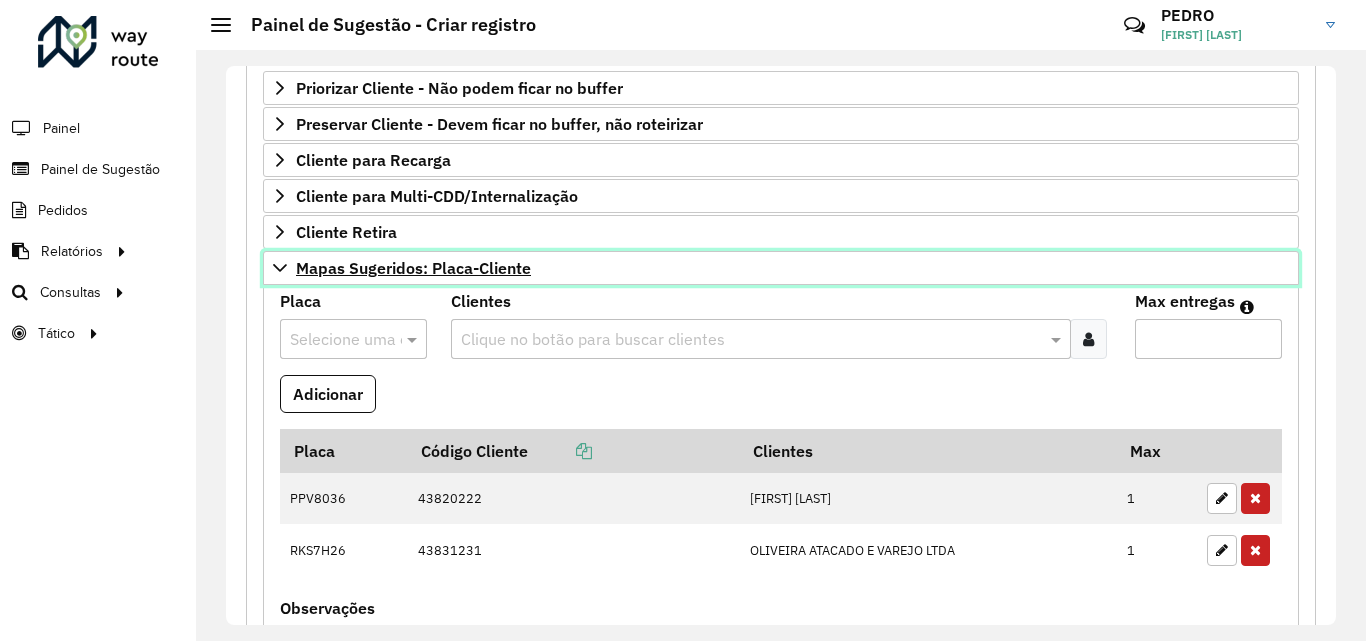 click on "Mapas Sugeridos: Placa-Cliente" at bounding box center [413, 268] 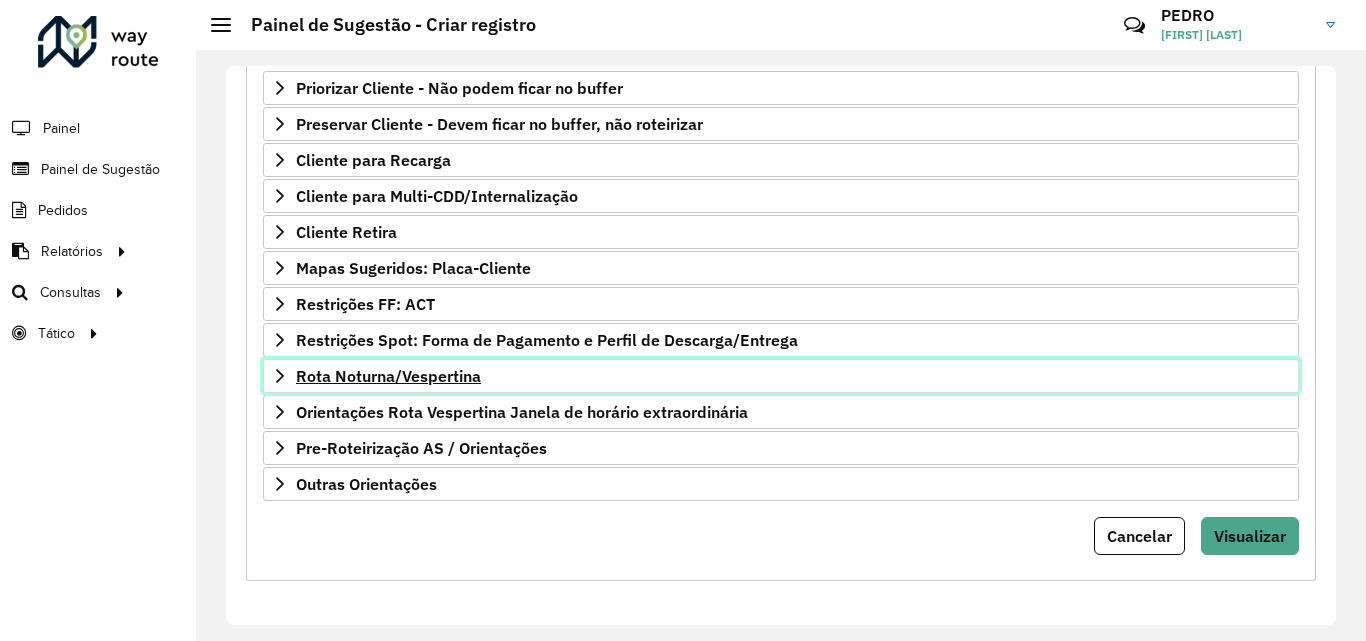 click on "Rota Noturna/Vespertina" at bounding box center [388, 376] 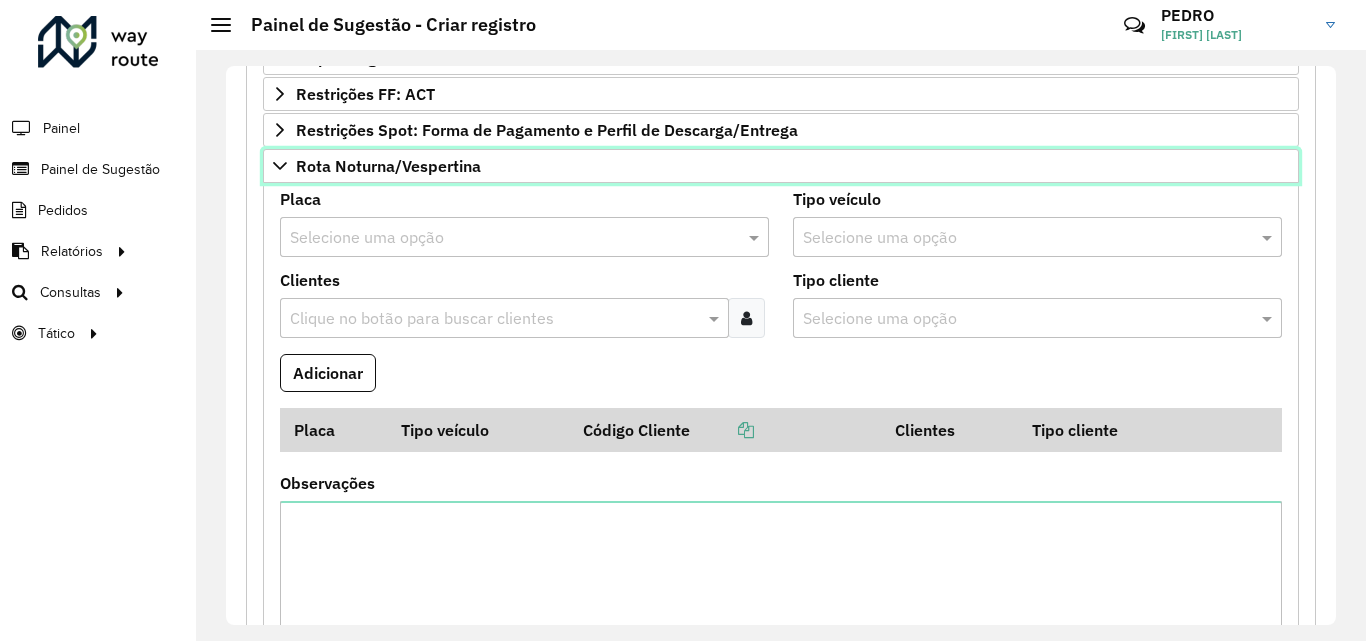 scroll, scrollTop: 456, scrollLeft: 0, axis: vertical 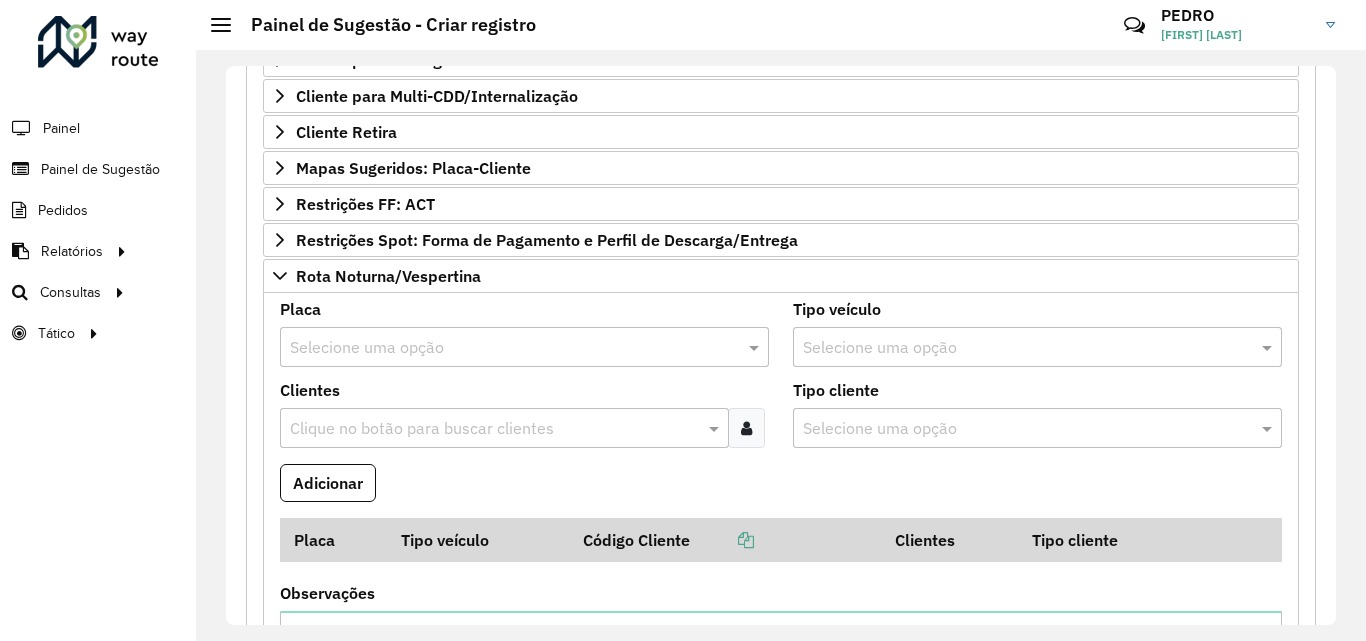 click at bounding box center [504, 348] 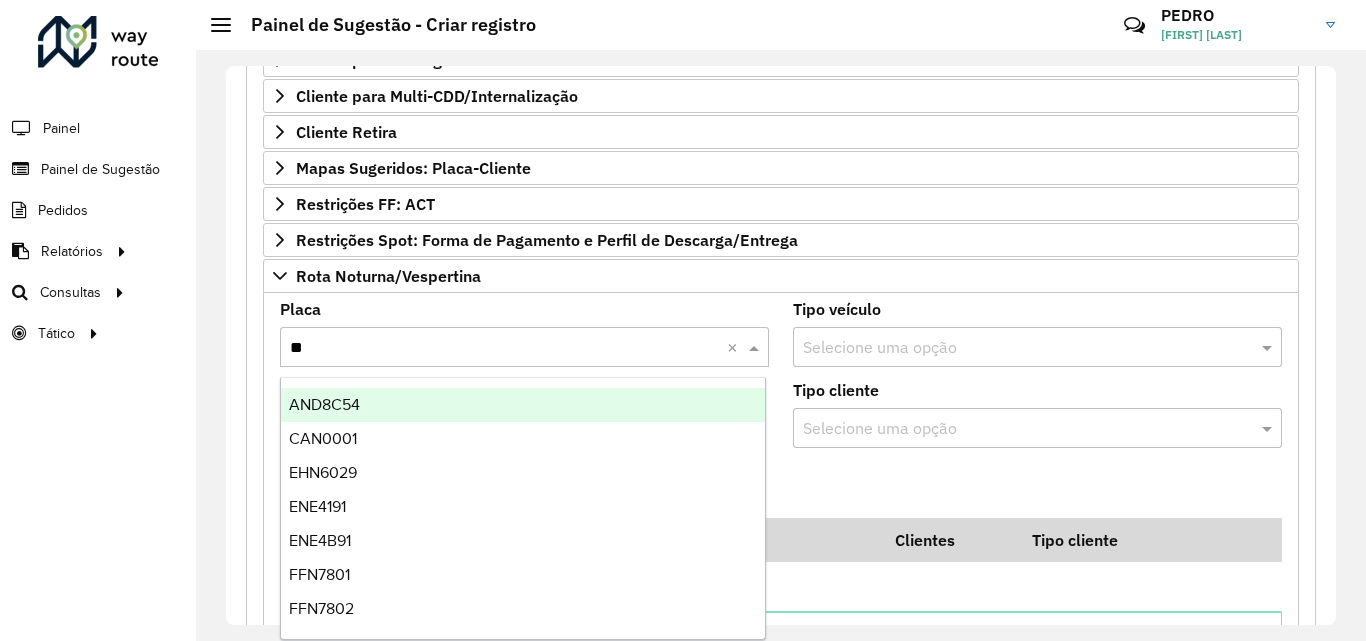 type on "***" 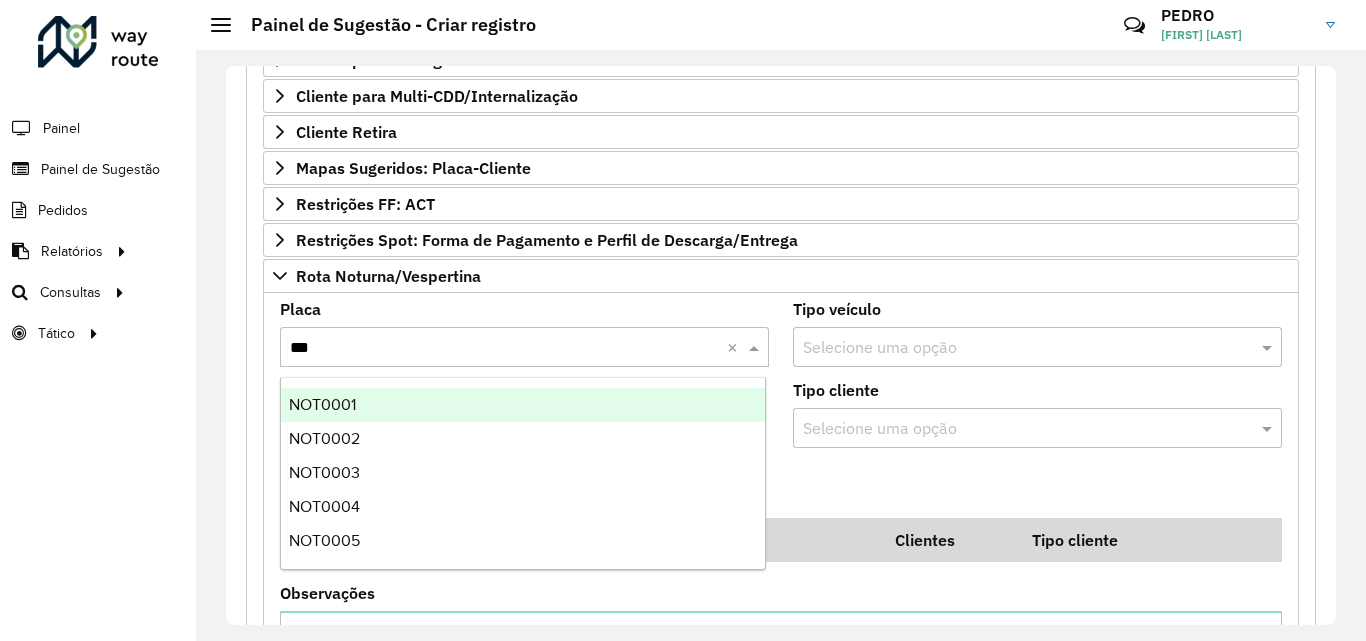 type 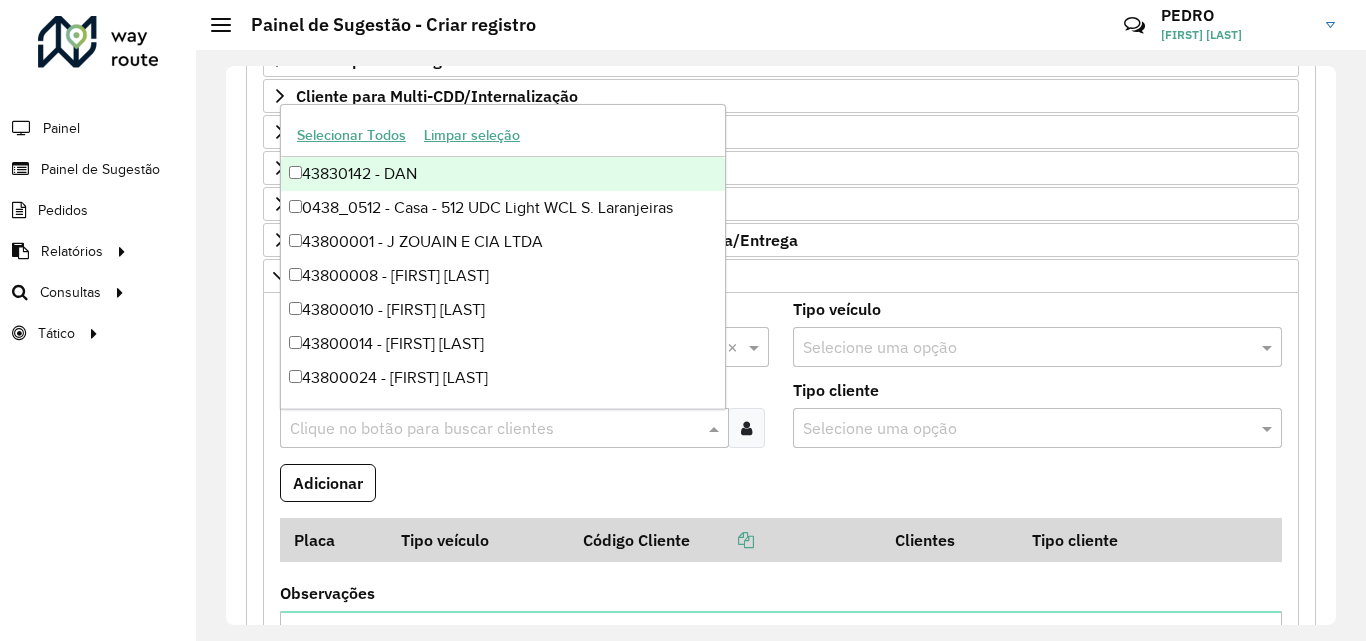click on "Clique no botão para buscar clientes" at bounding box center [504, 428] 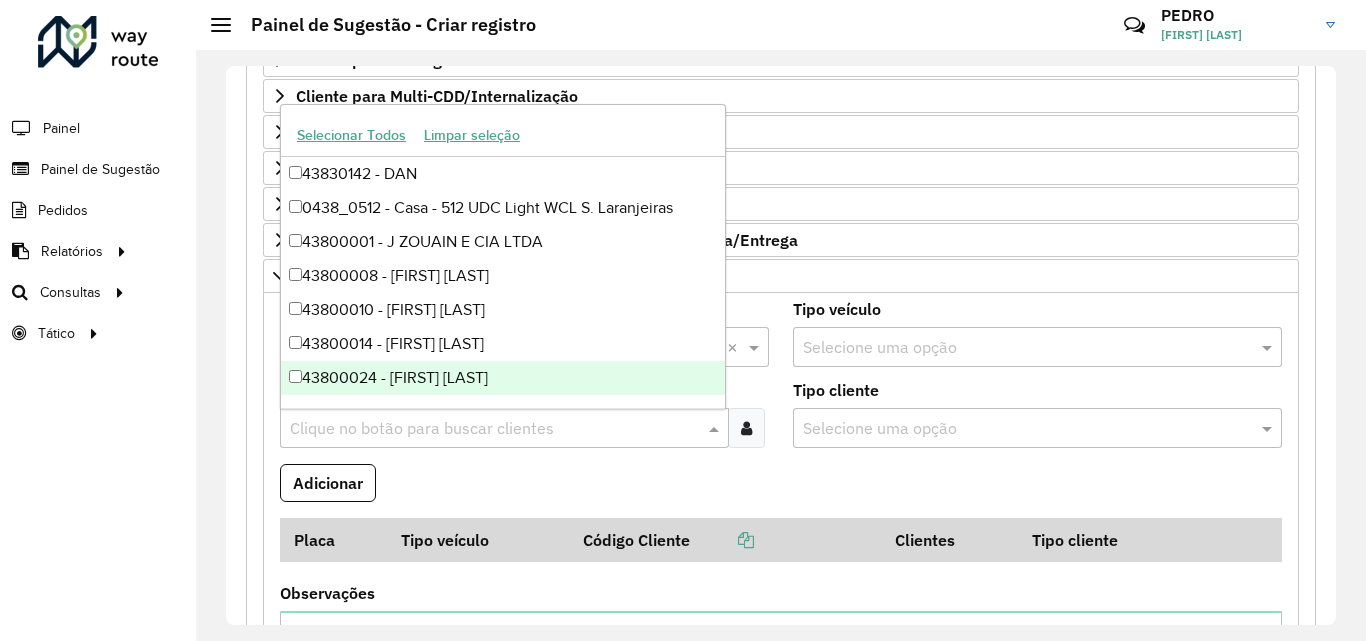 paste on "********" 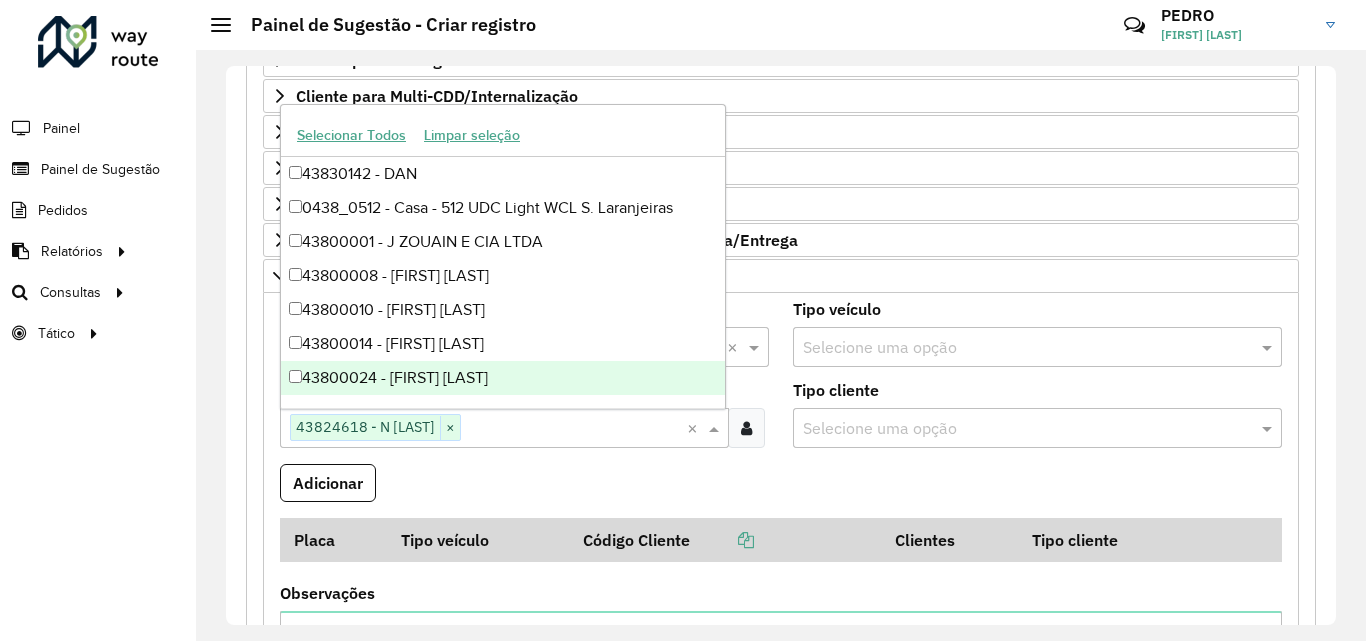 paste on "********" 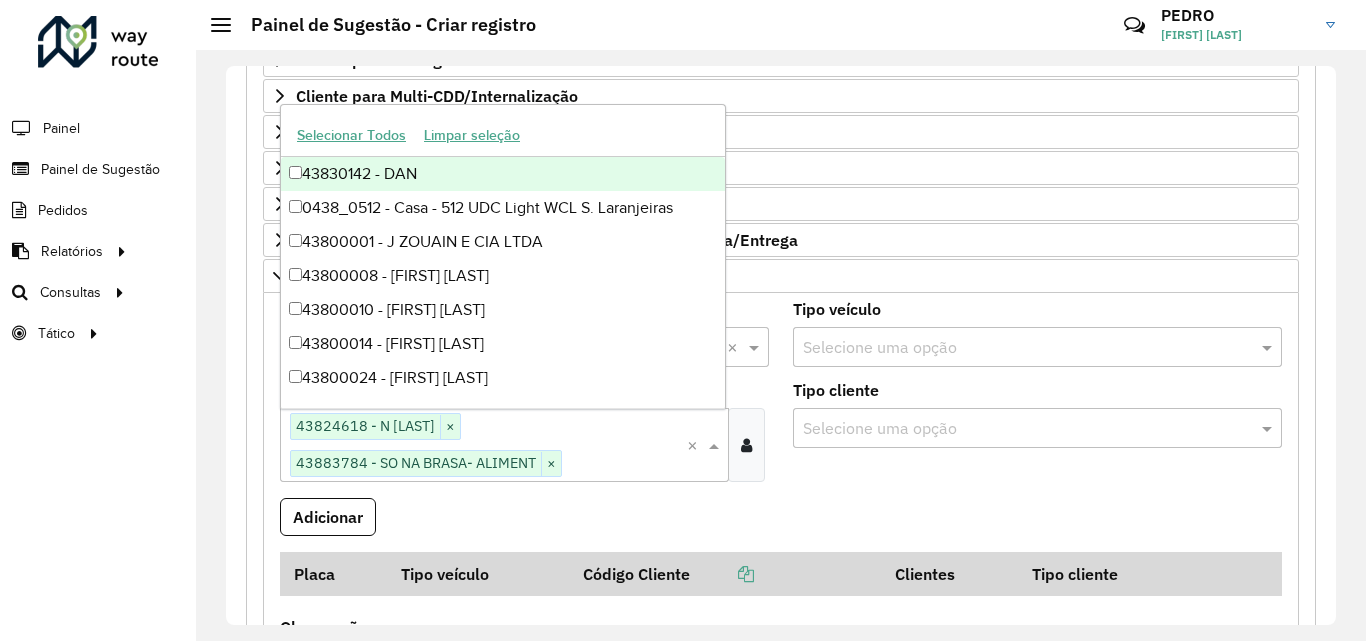 paste on "********" 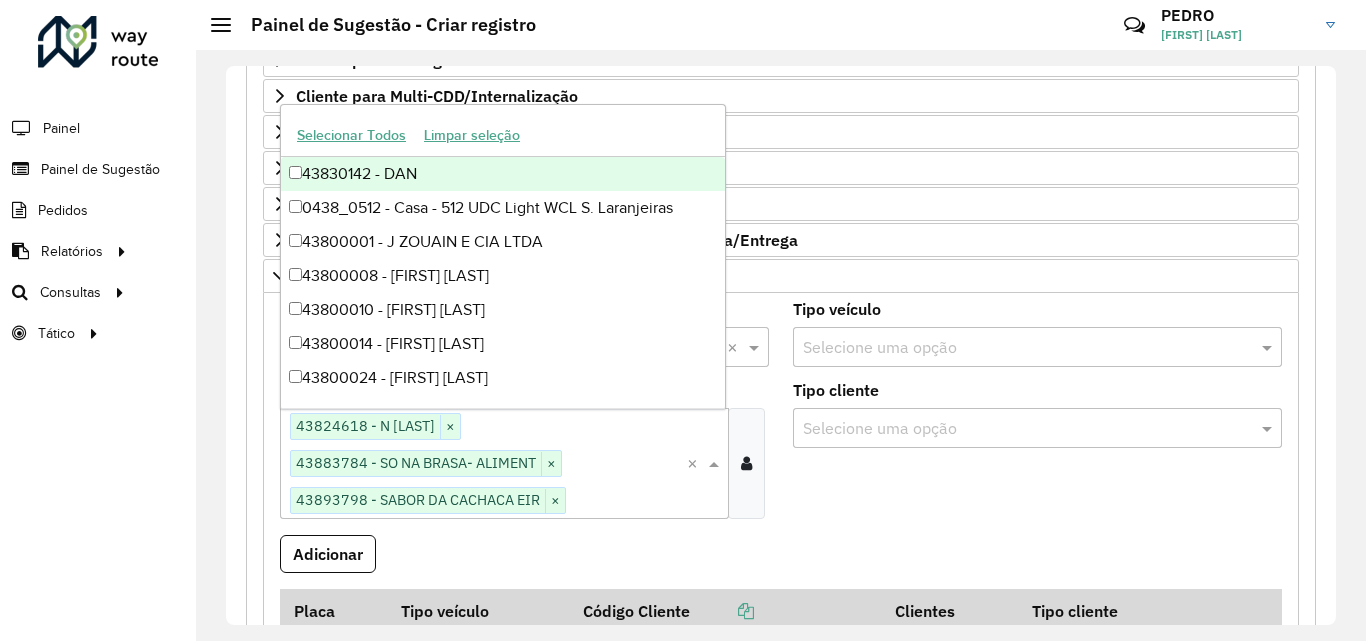 paste on "********" 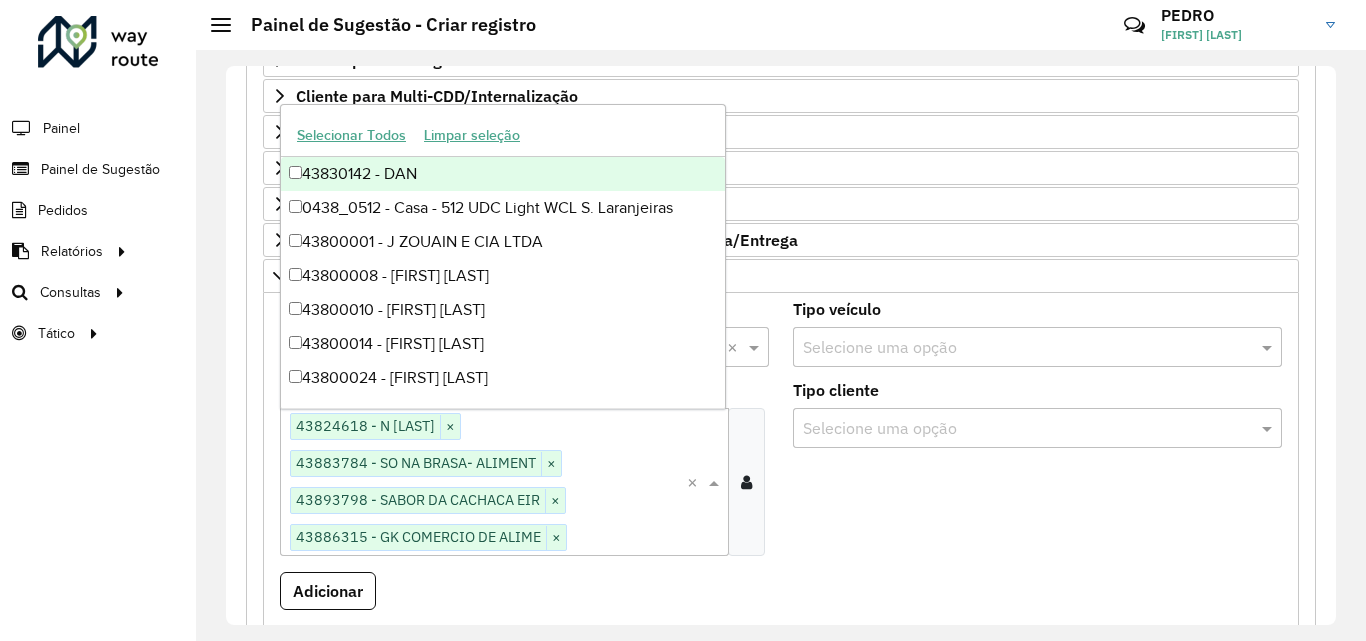 paste on "********" 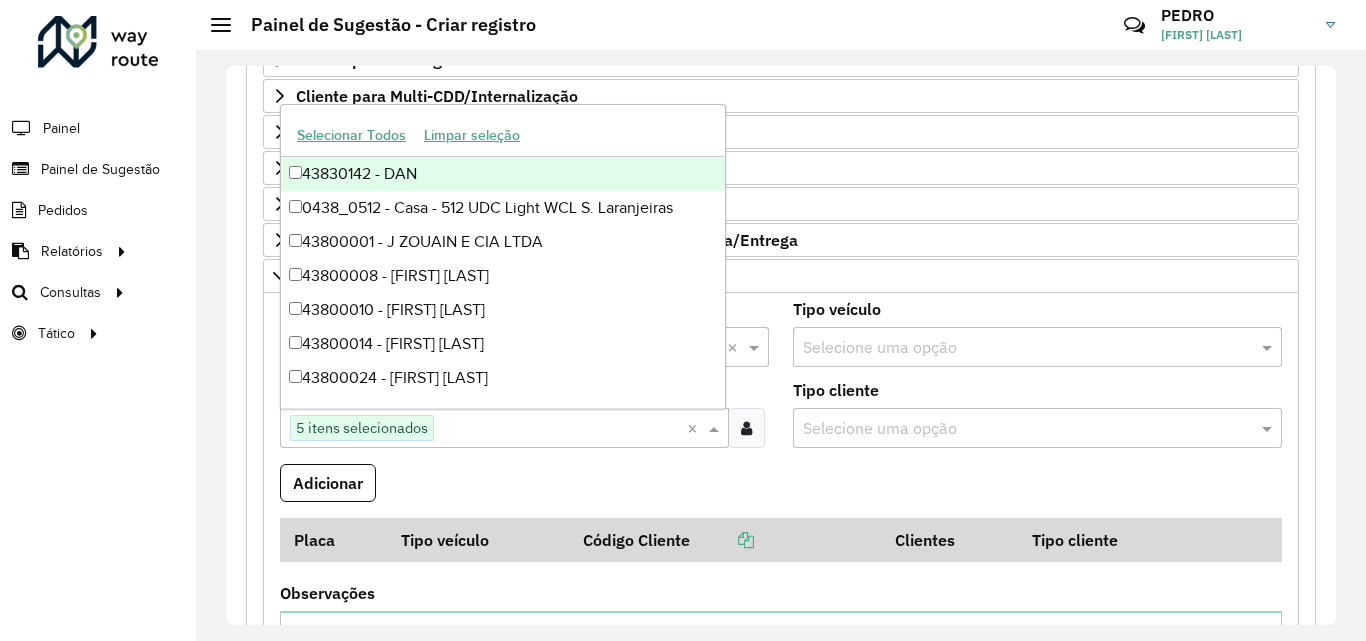 paste on "********" 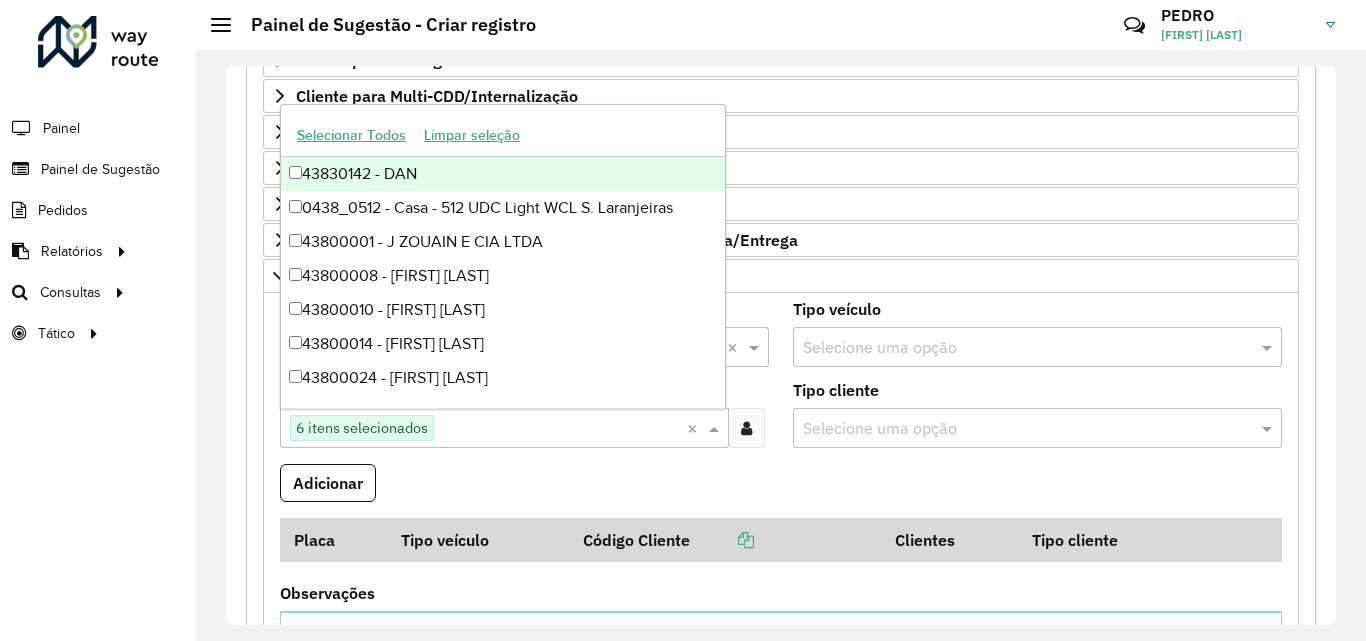 paste on "********" 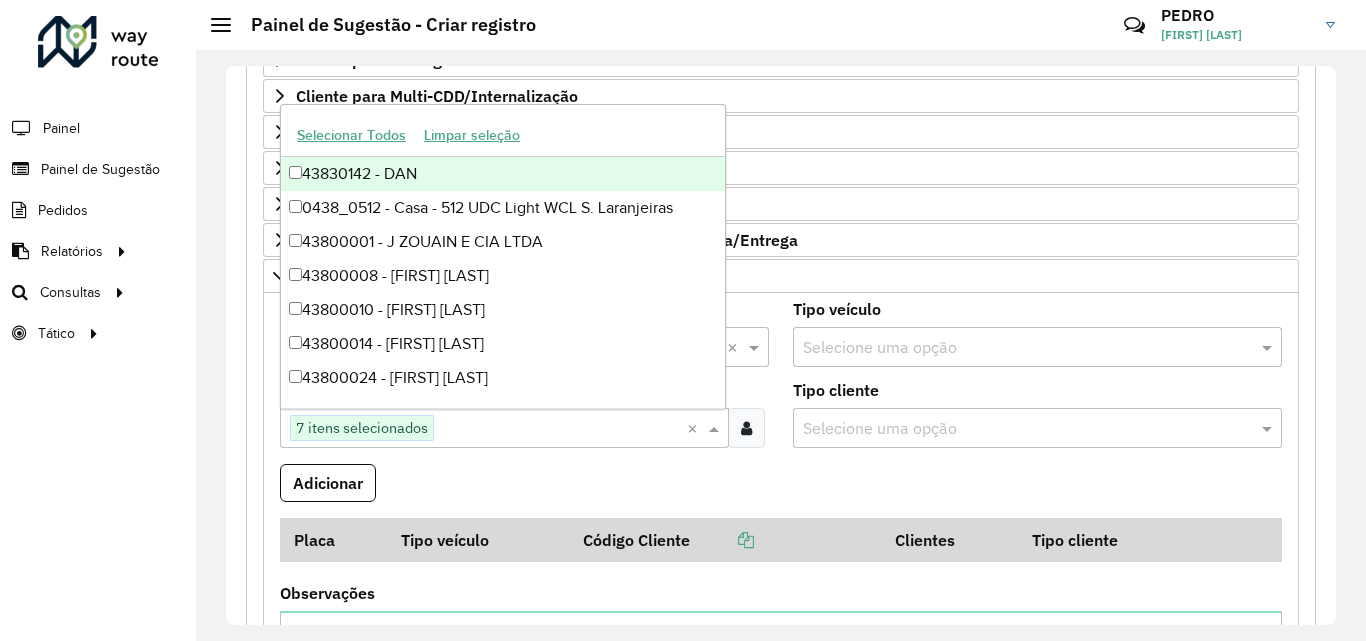 paste on "********" 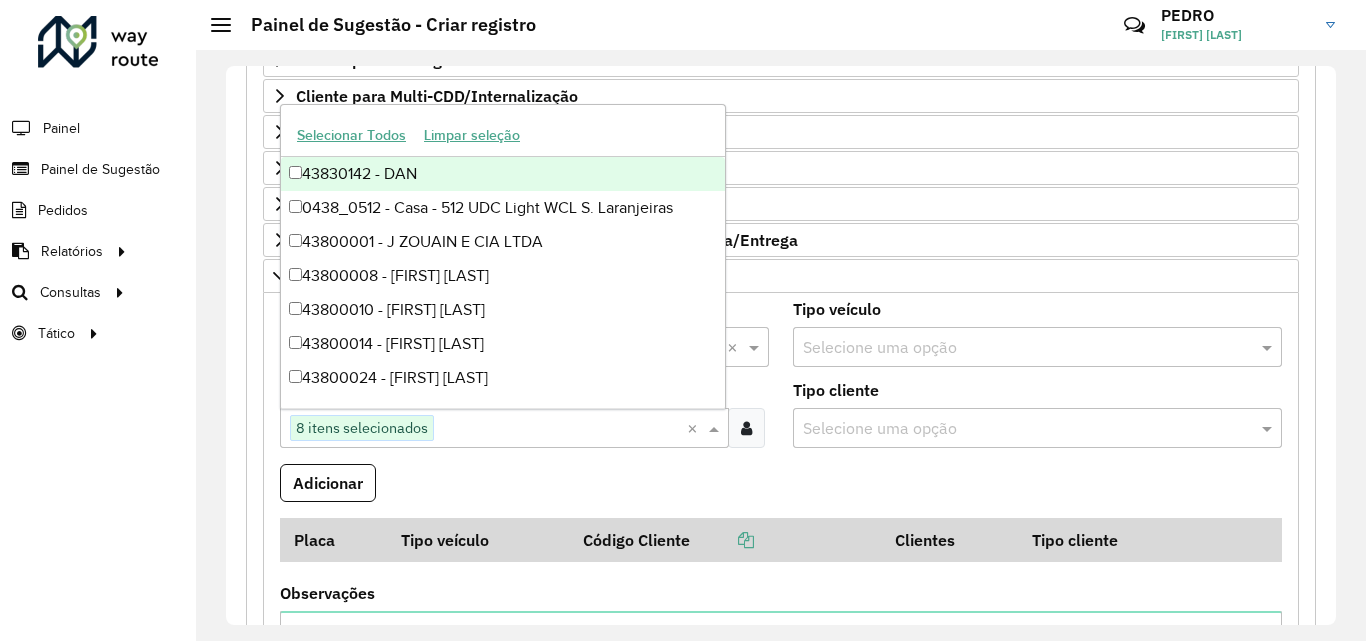 paste on "********" 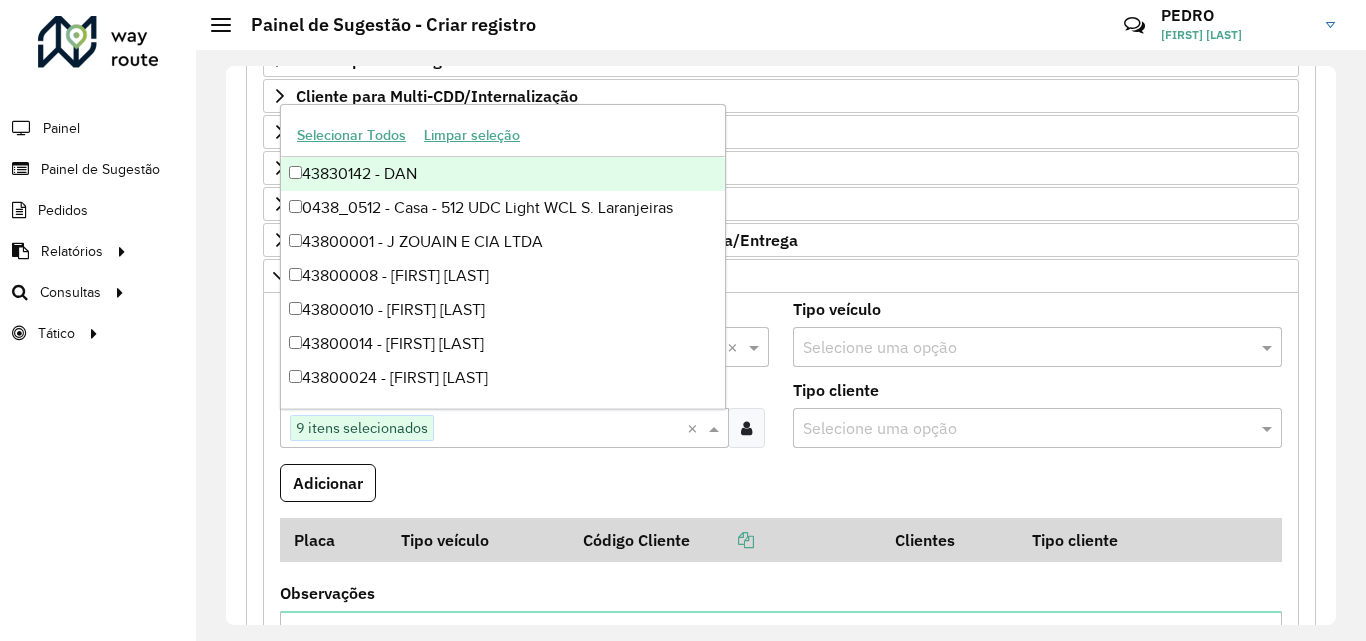paste on "********" 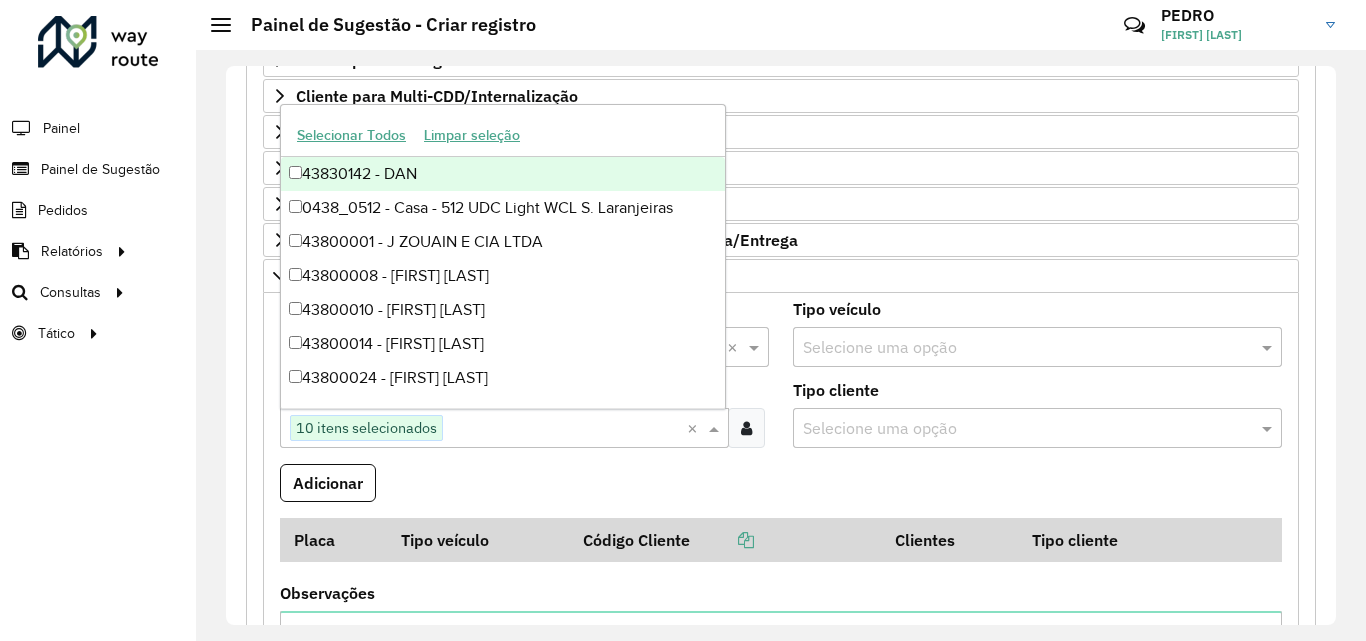 paste on "********" 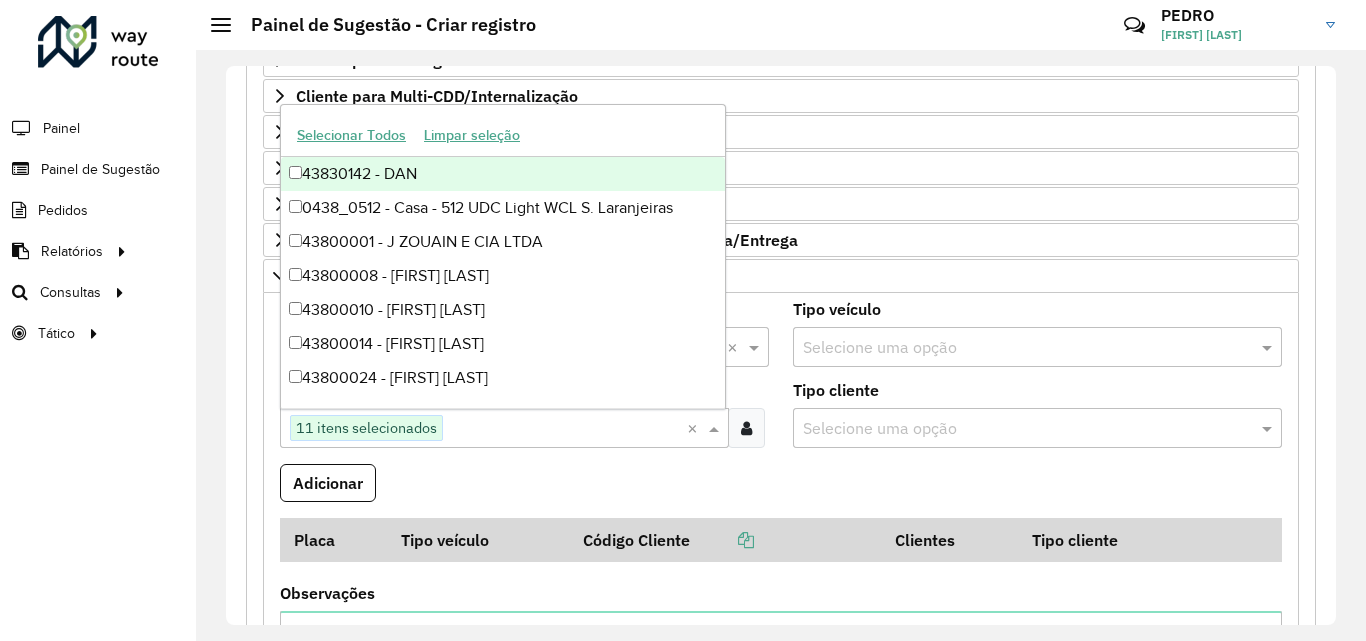 paste on "********" 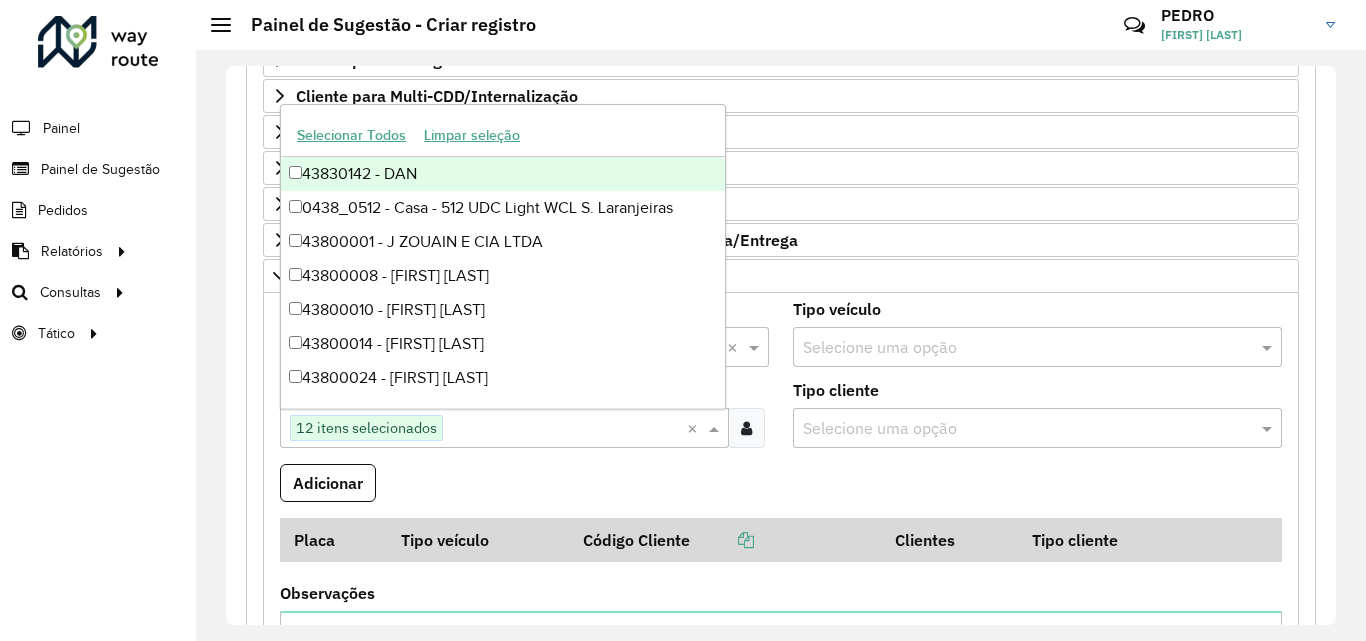 paste on "********" 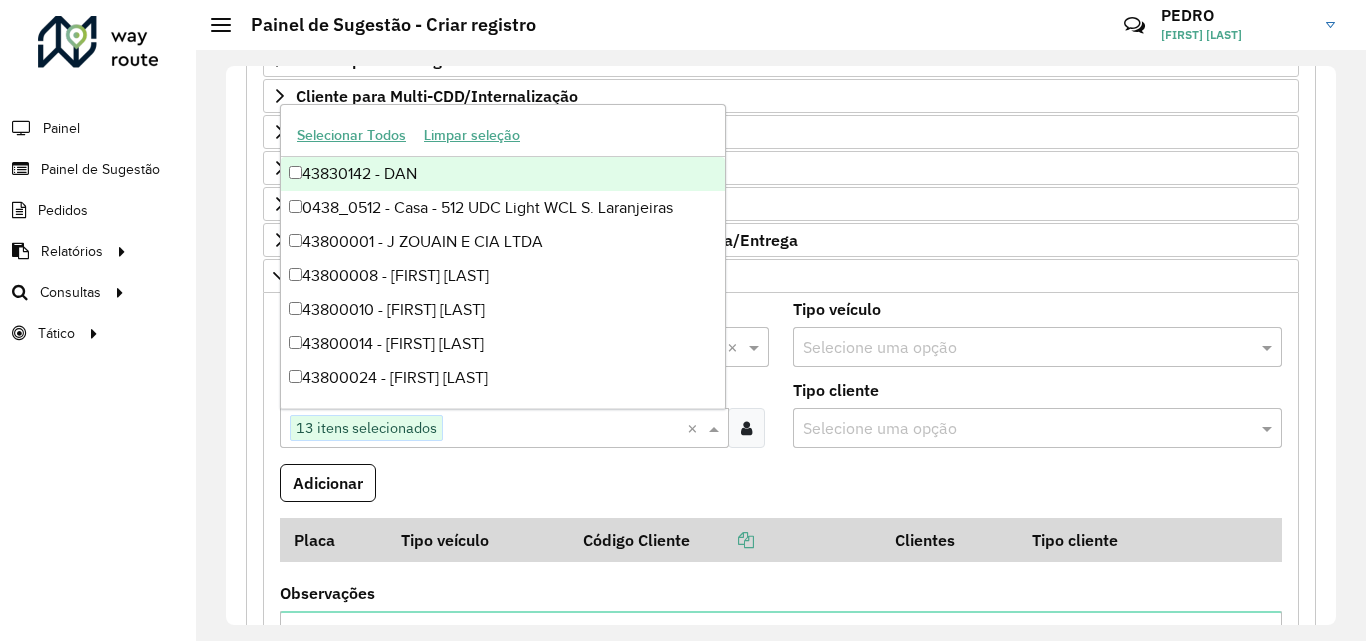 paste on "********" 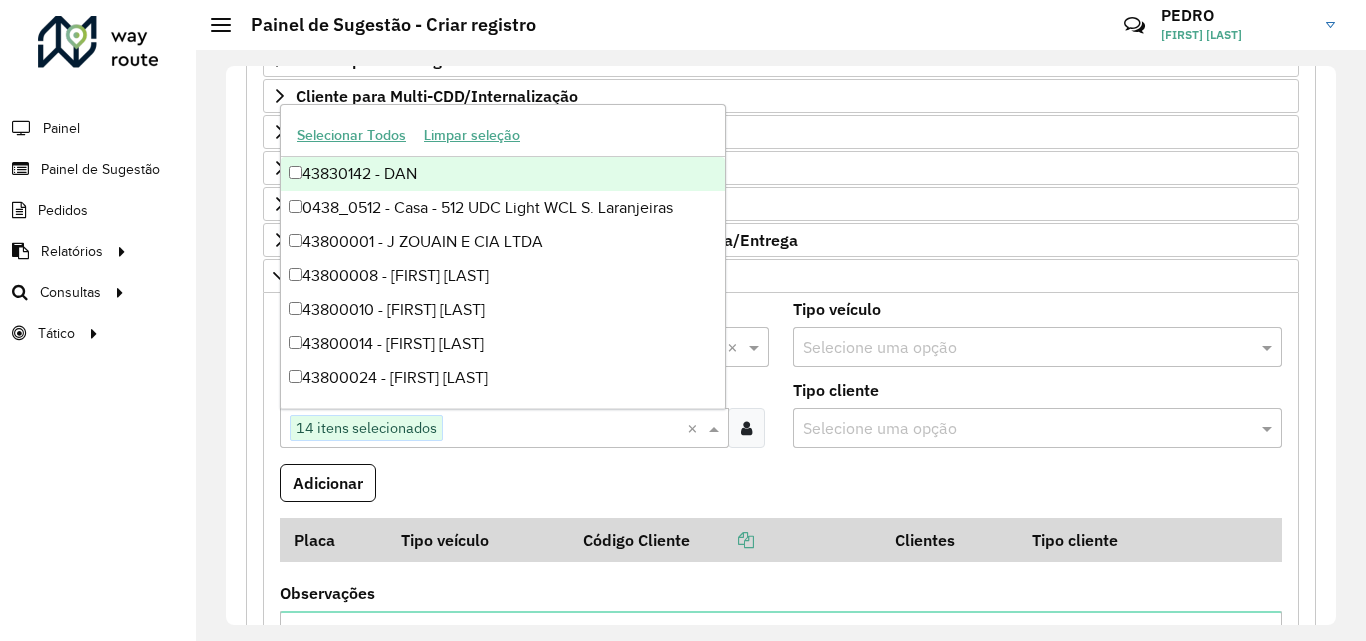 paste on "********" 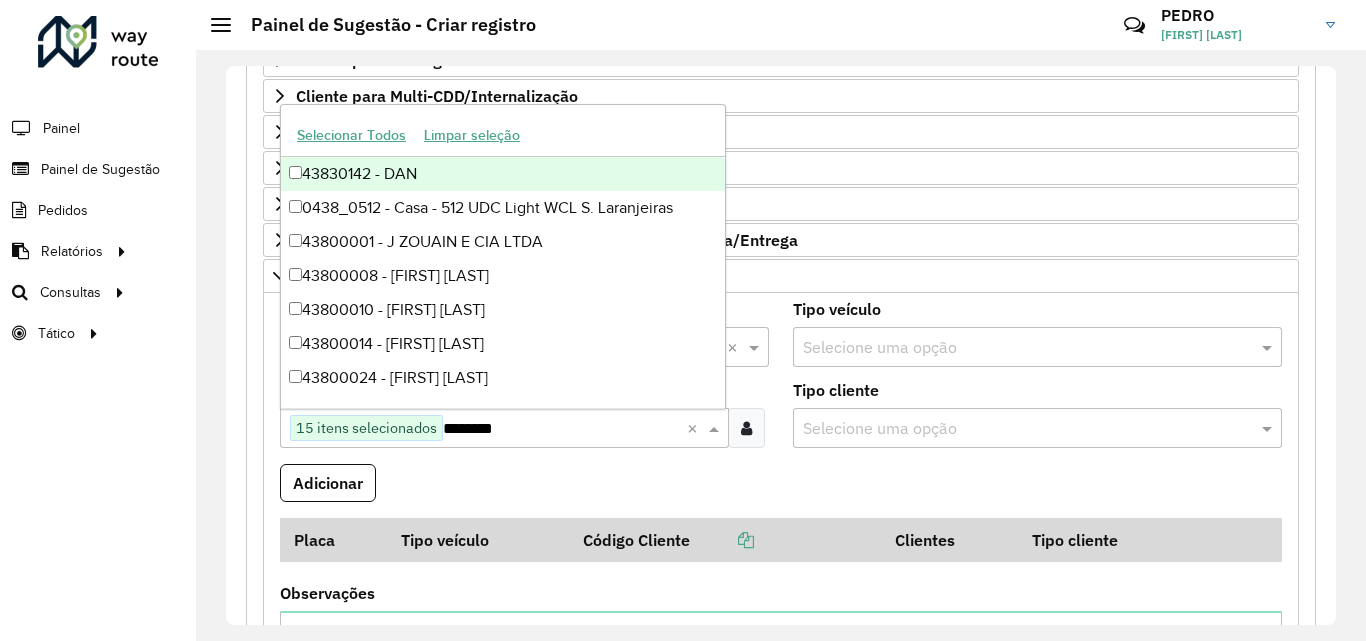 type 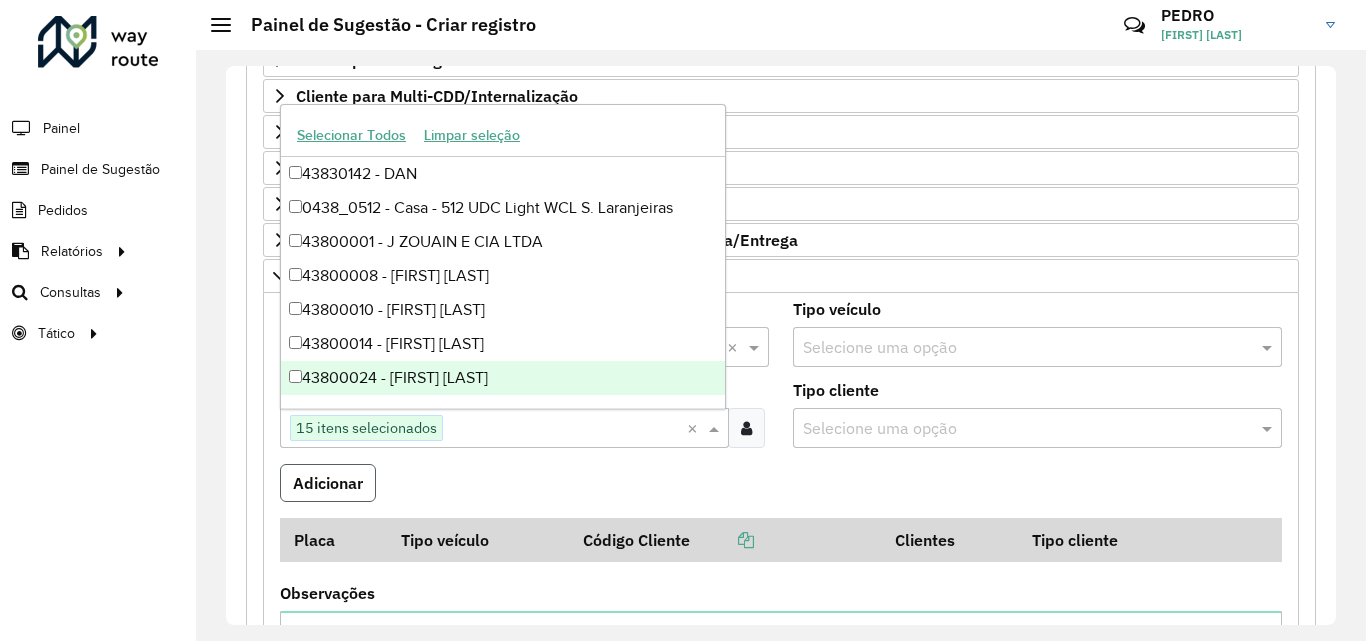 click on "Adicionar" at bounding box center (328, 483) 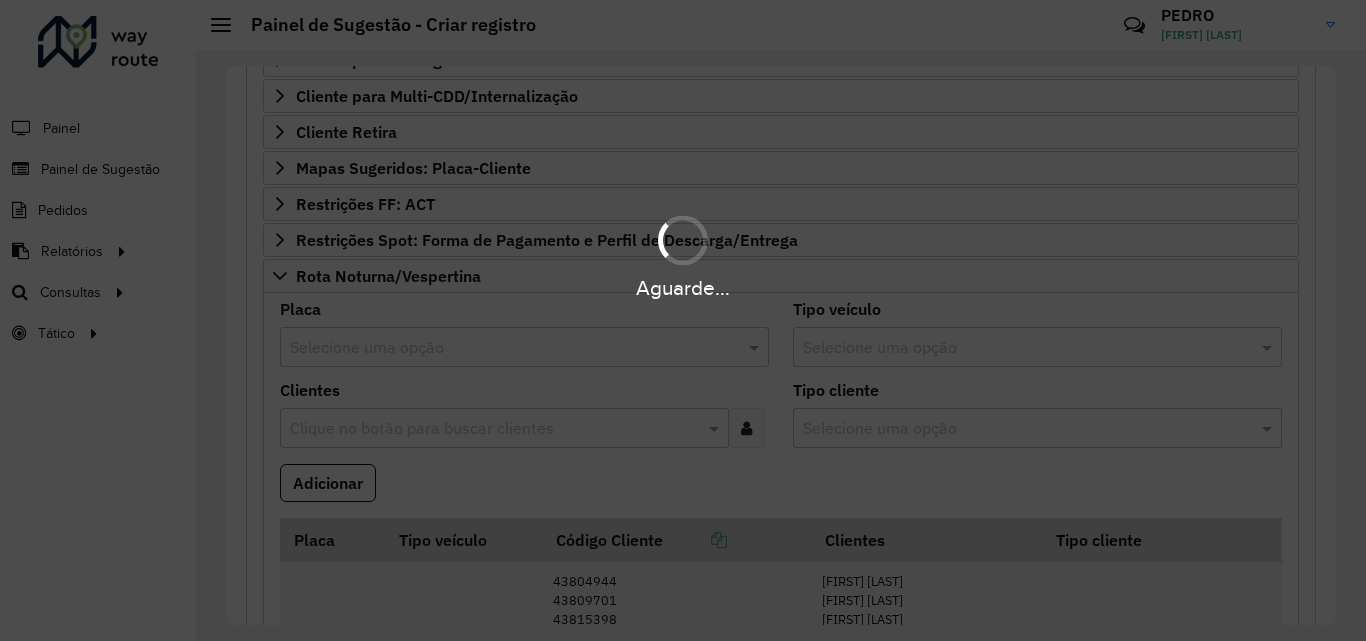 click at bounding box center [504, 348] 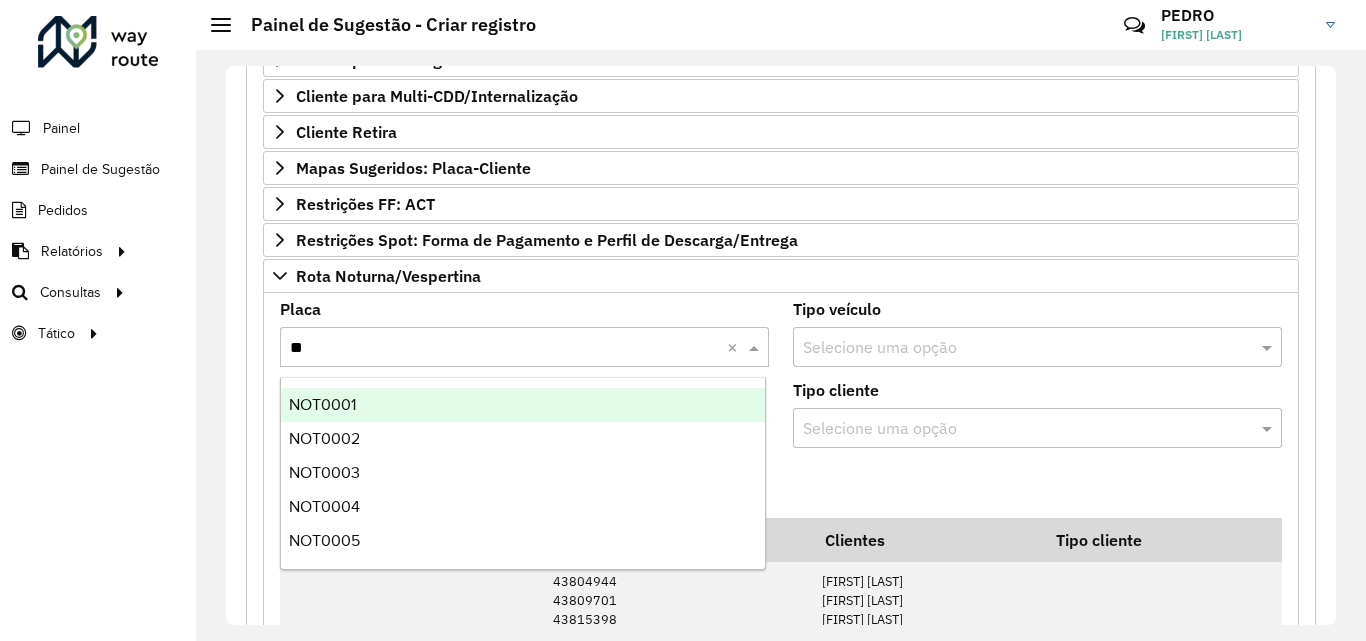 type on "***" 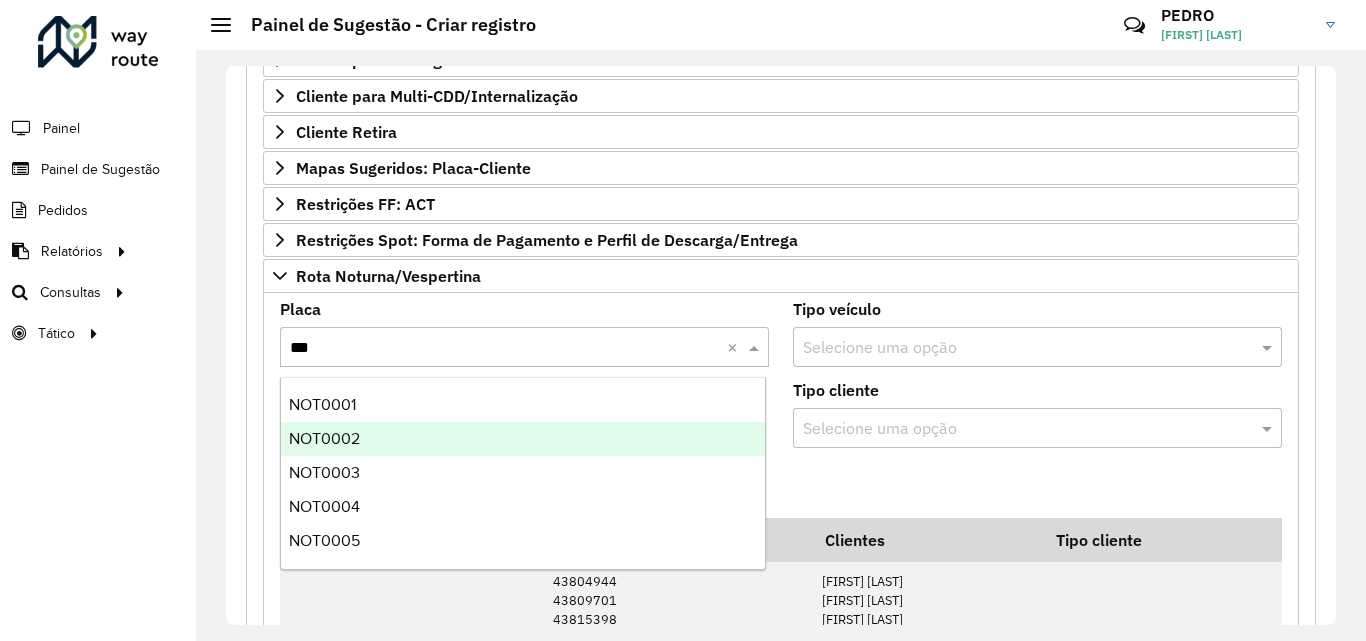 type 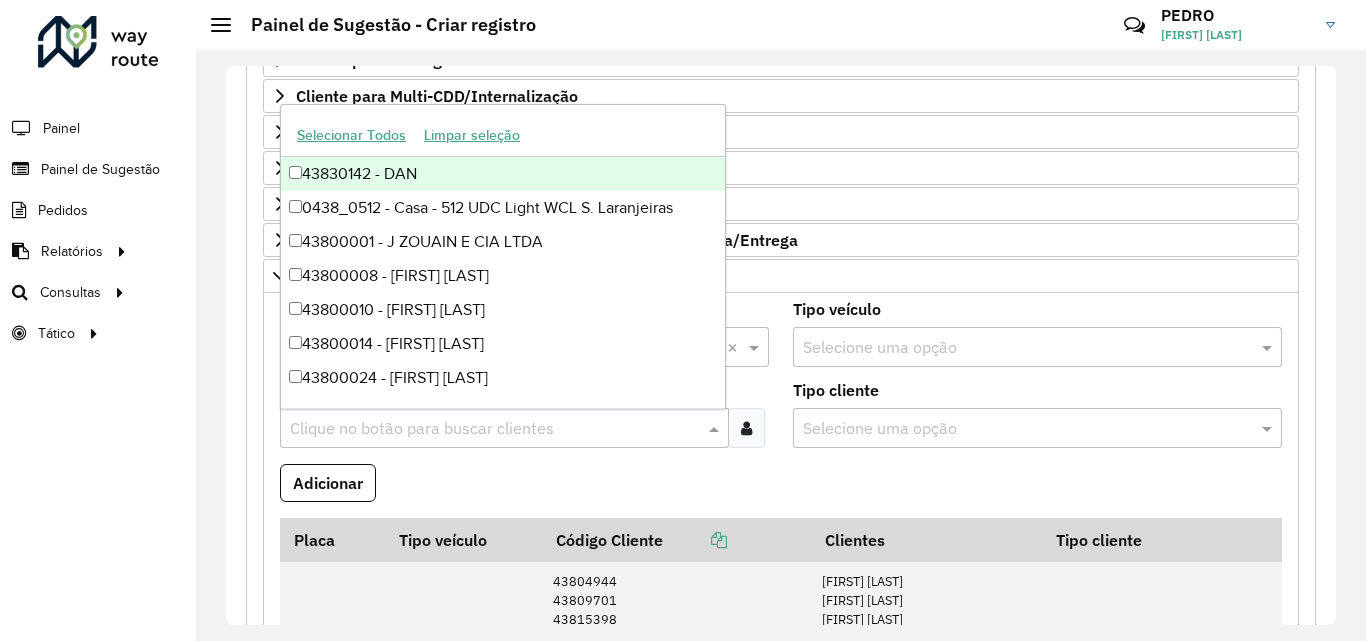 click at bounding box center [494, 429] 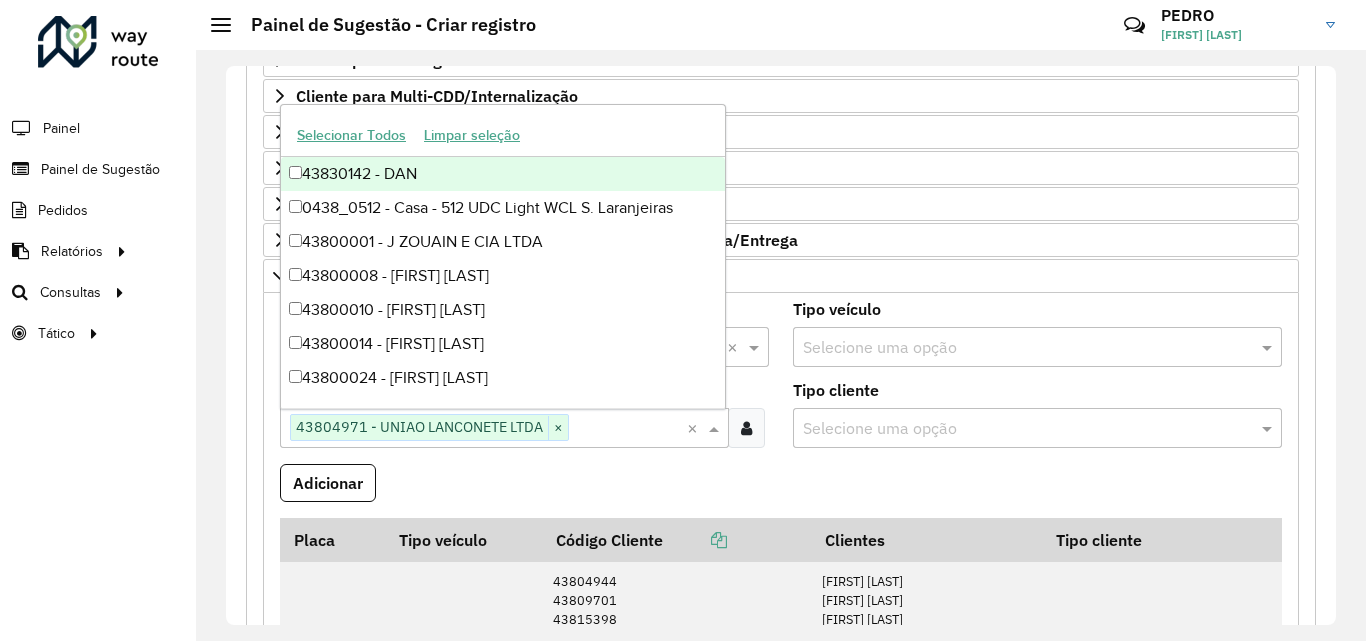 paste on "********" 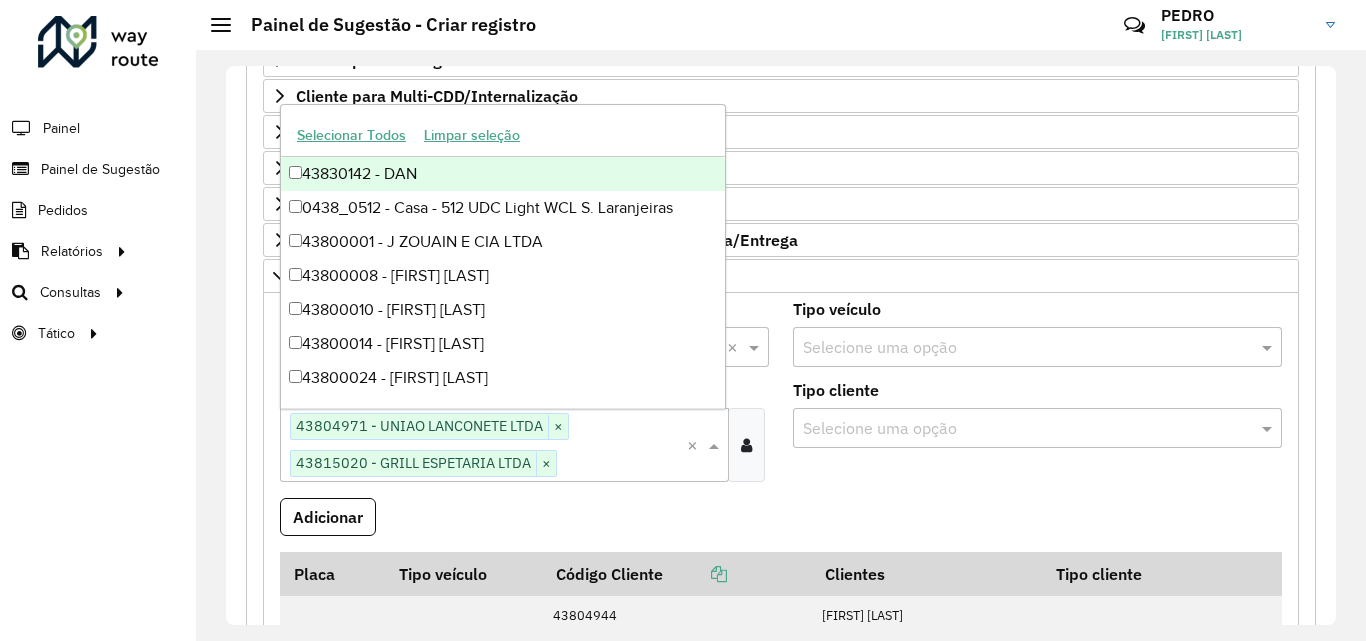 paste on "********" 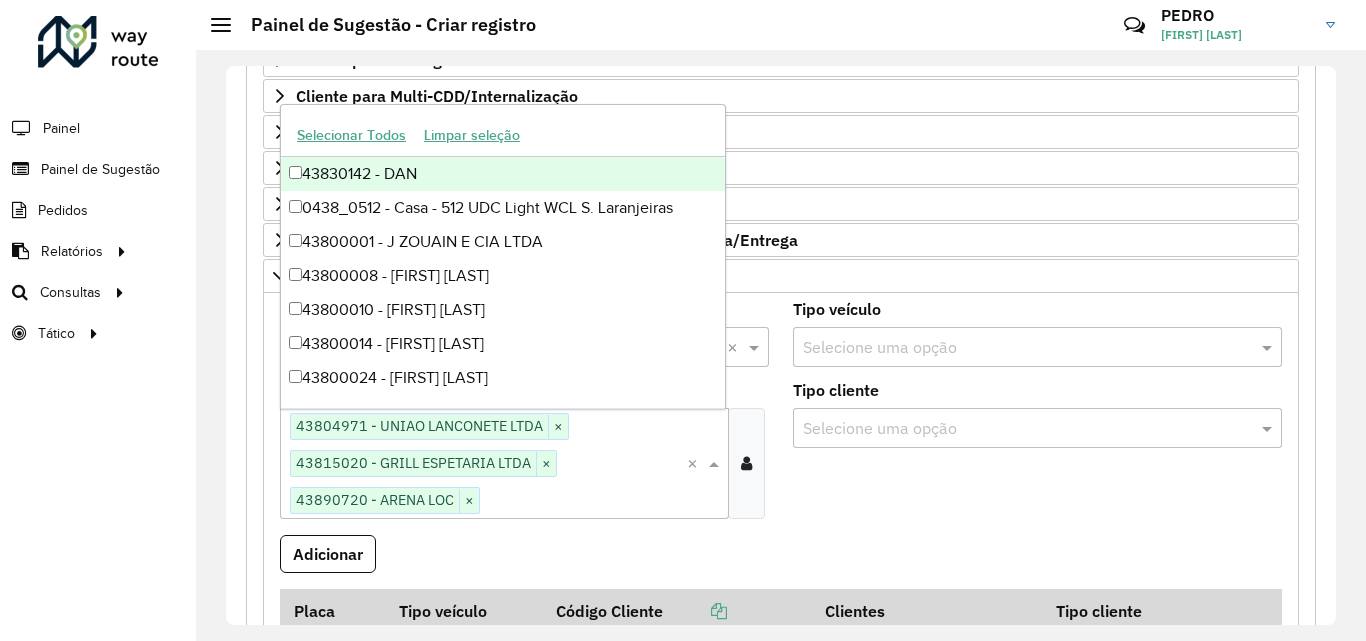 paste on "********" 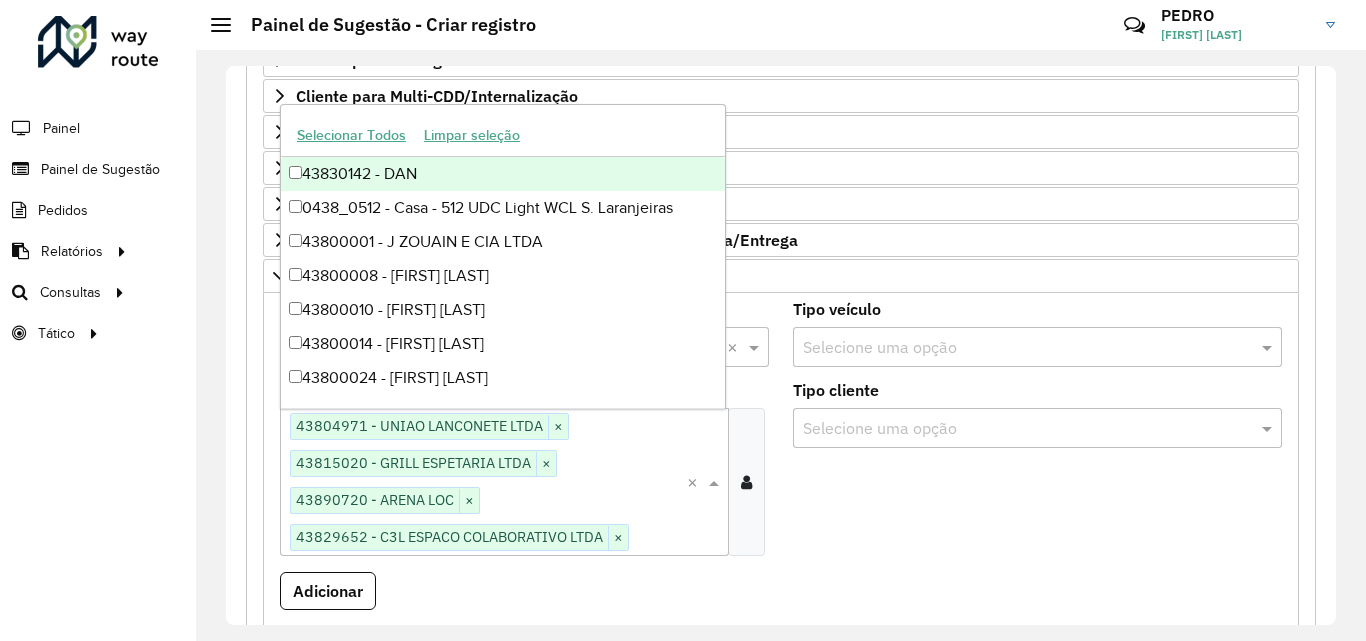 paste on "********" 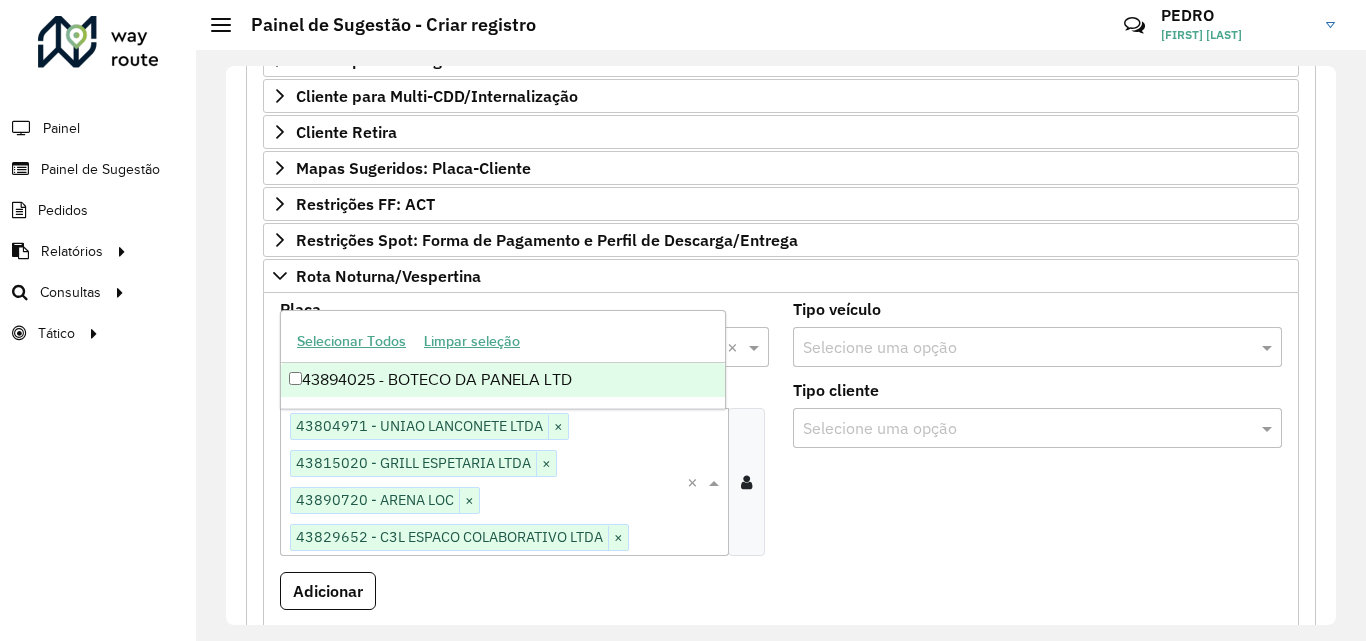 scroll, scrollTop: 0, scrollLeft: 0, axis: both 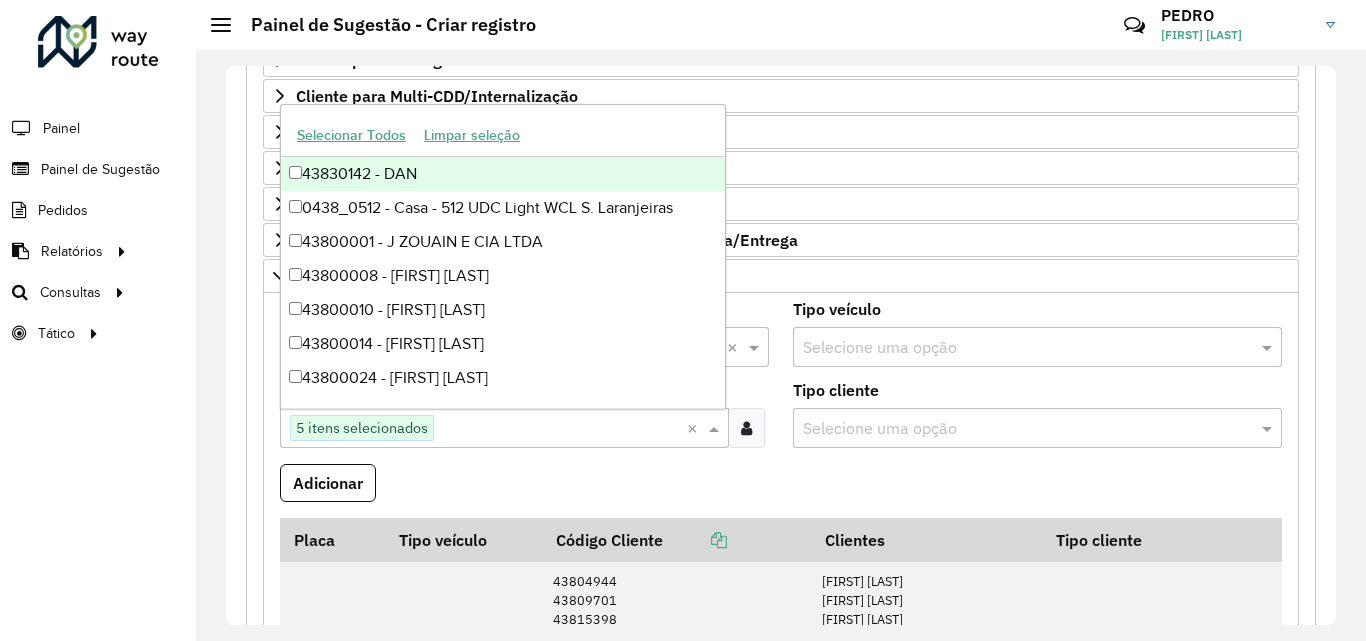 paste on "********" 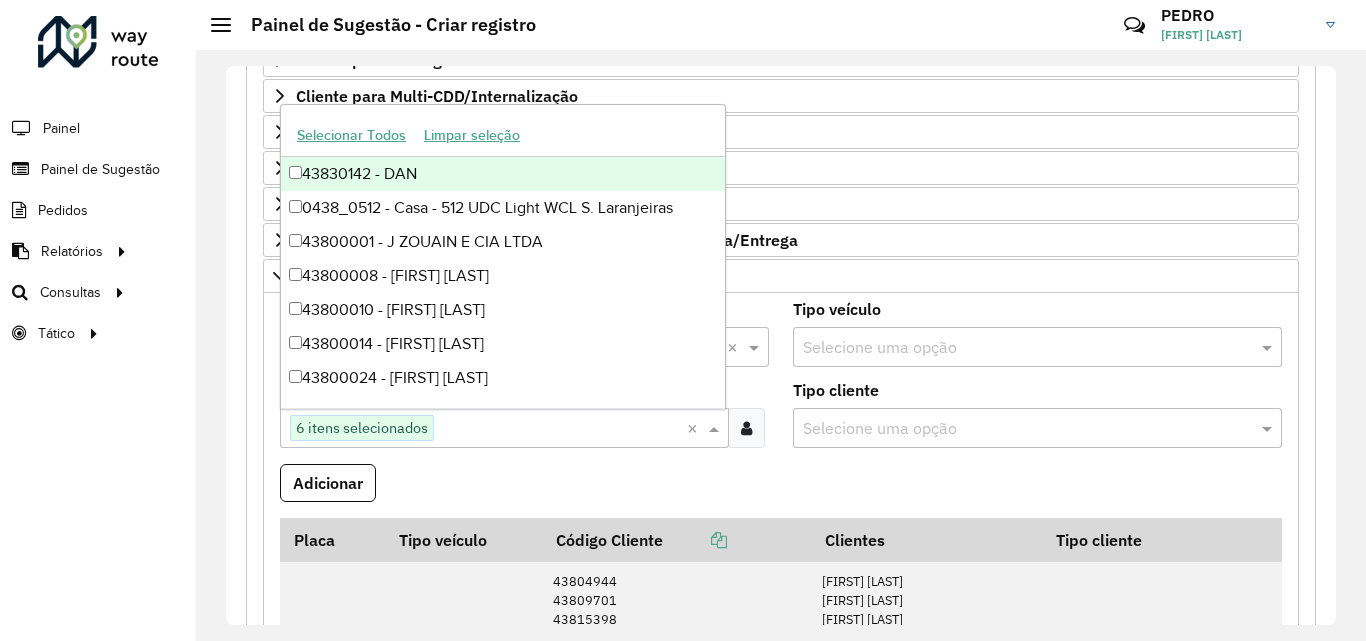 paste on "********" 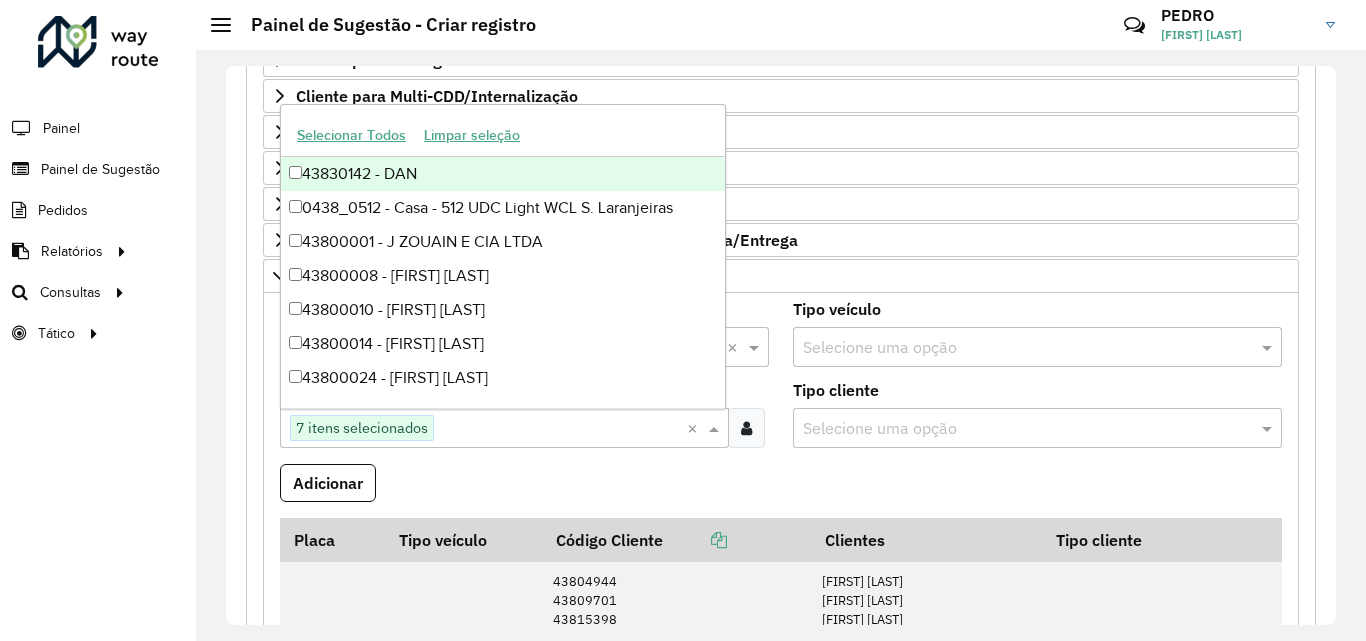 paste on "********" 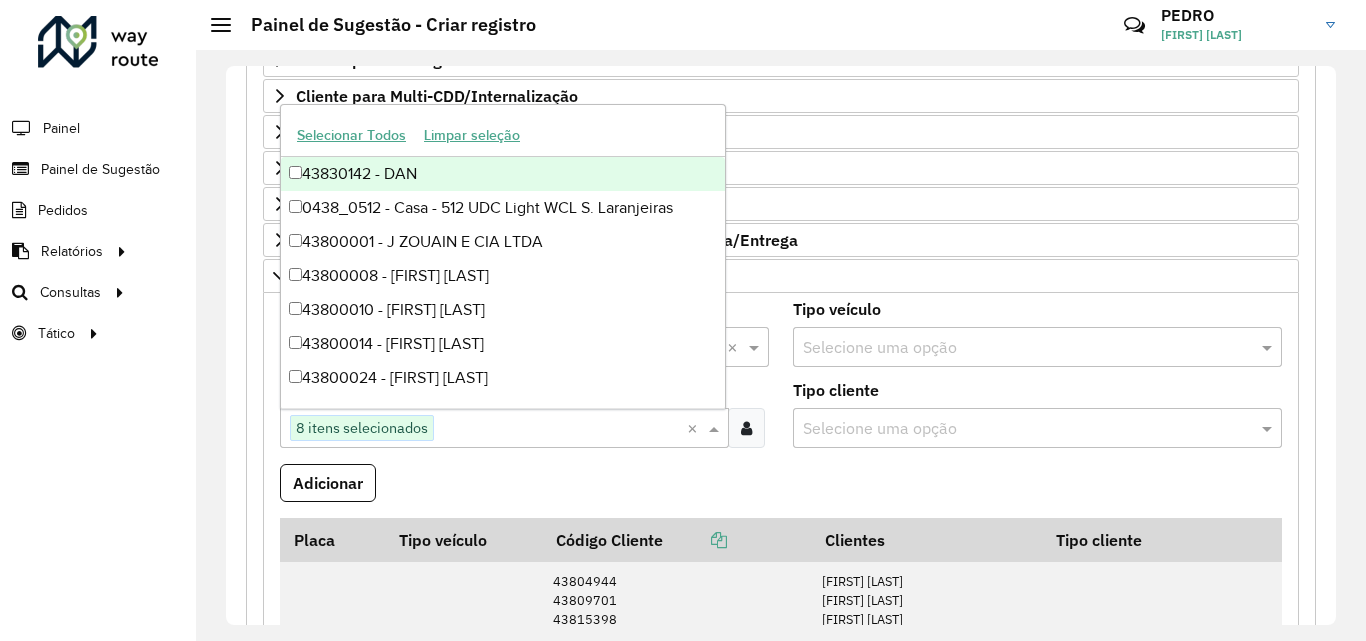 paste on "********" 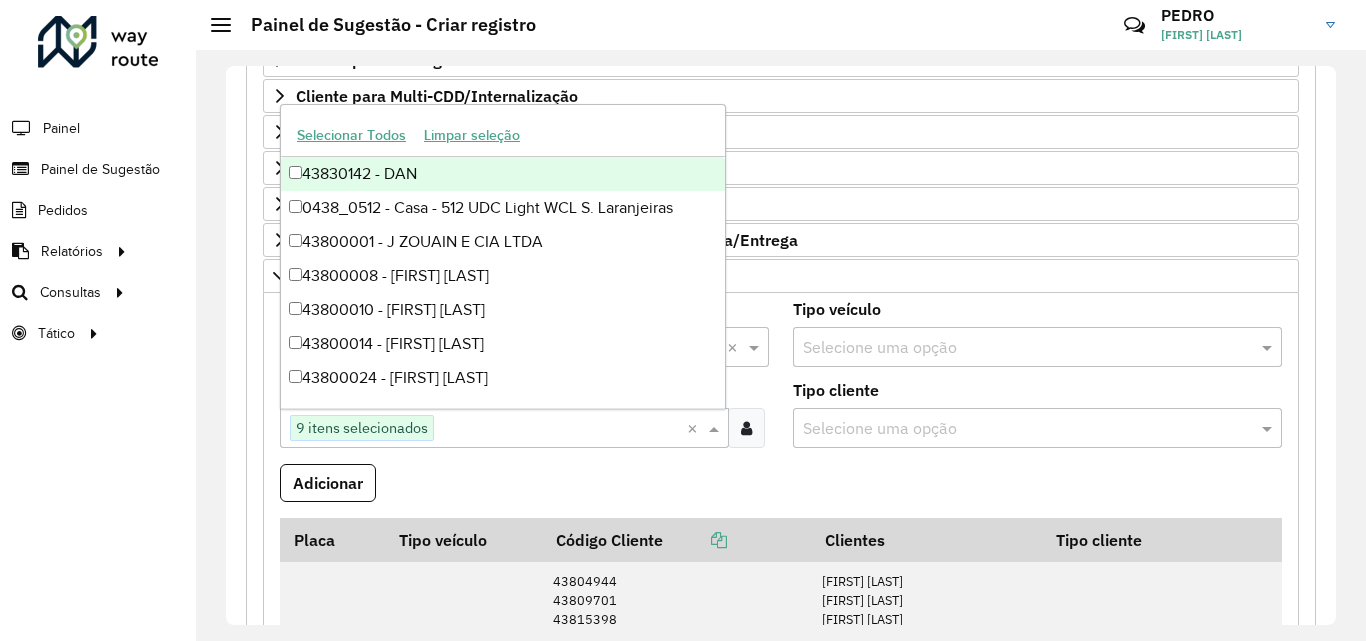 paste on "********" 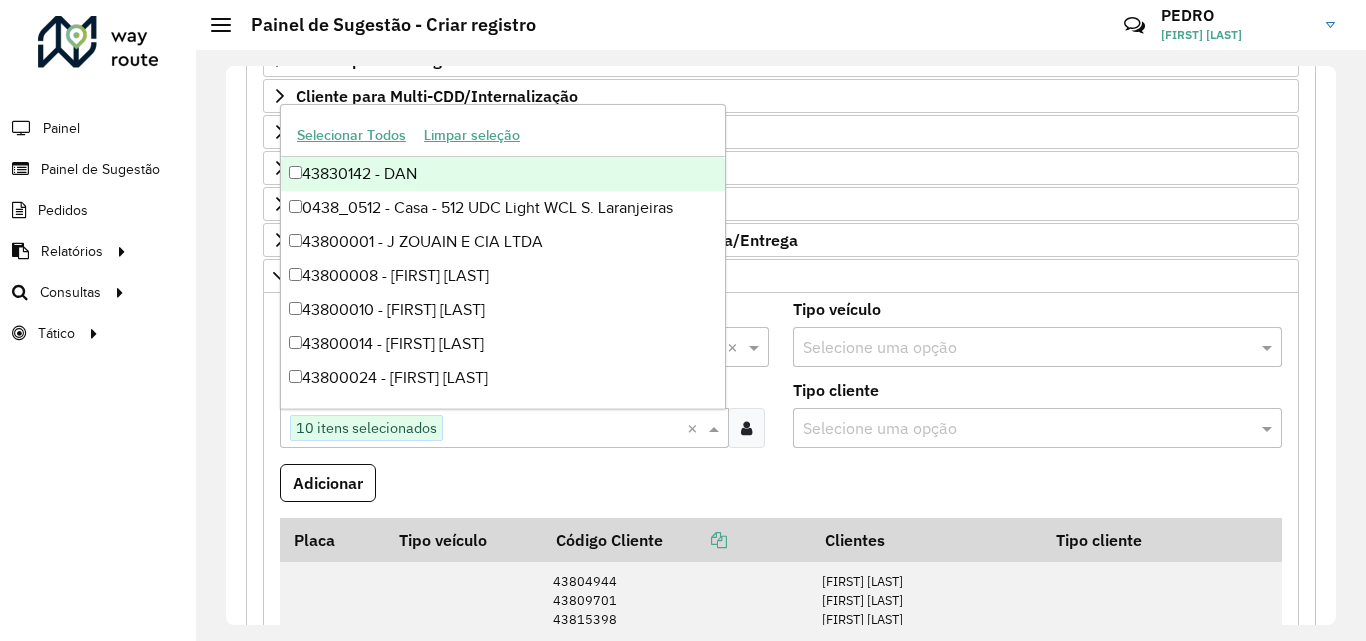 paste on "********" 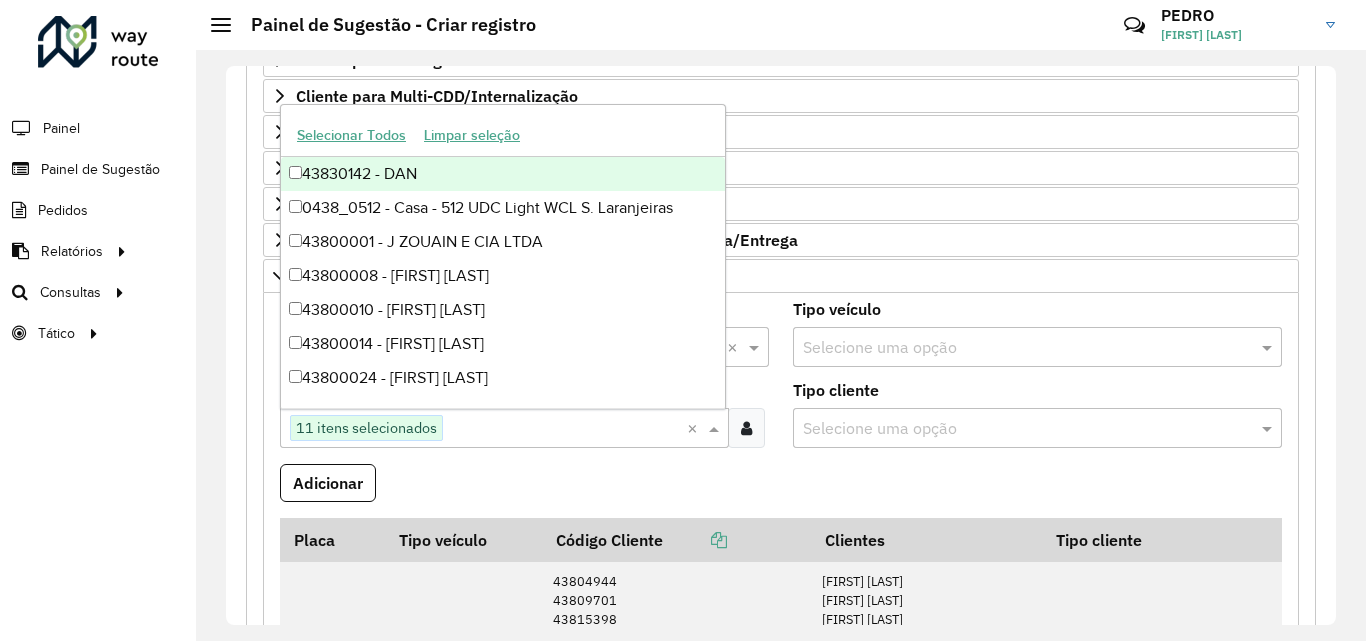 paste on "********" 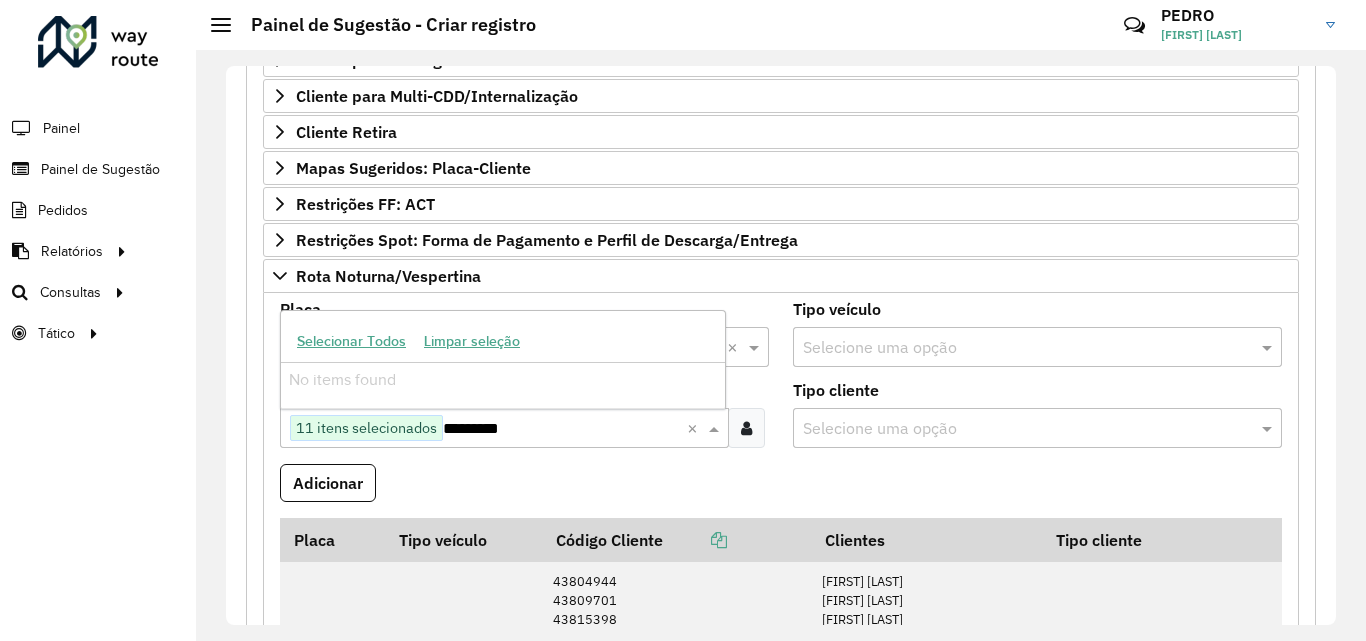 type on "********" 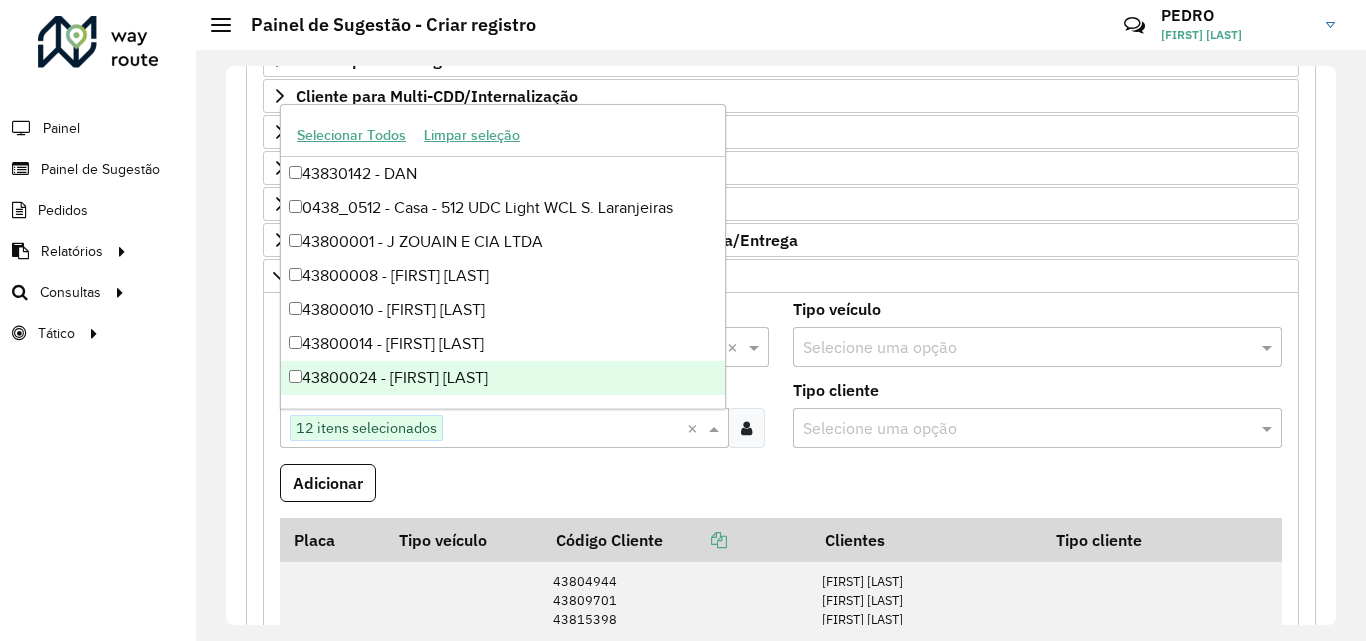 paste on "********" 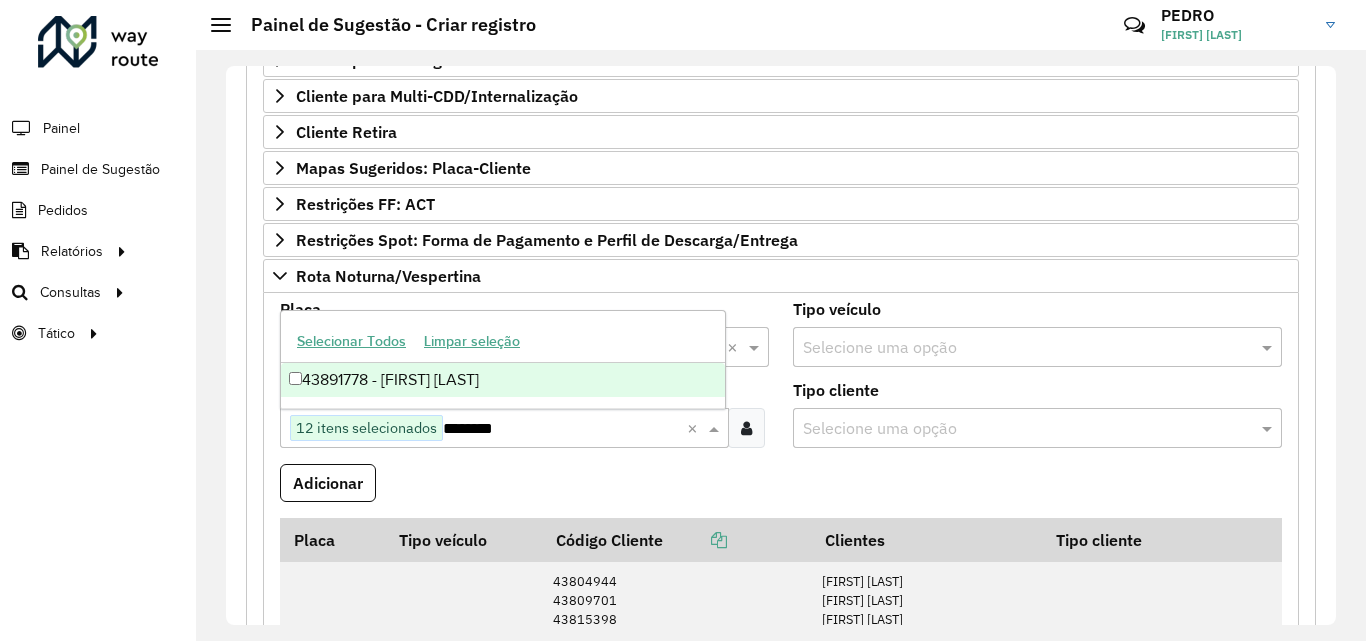 type 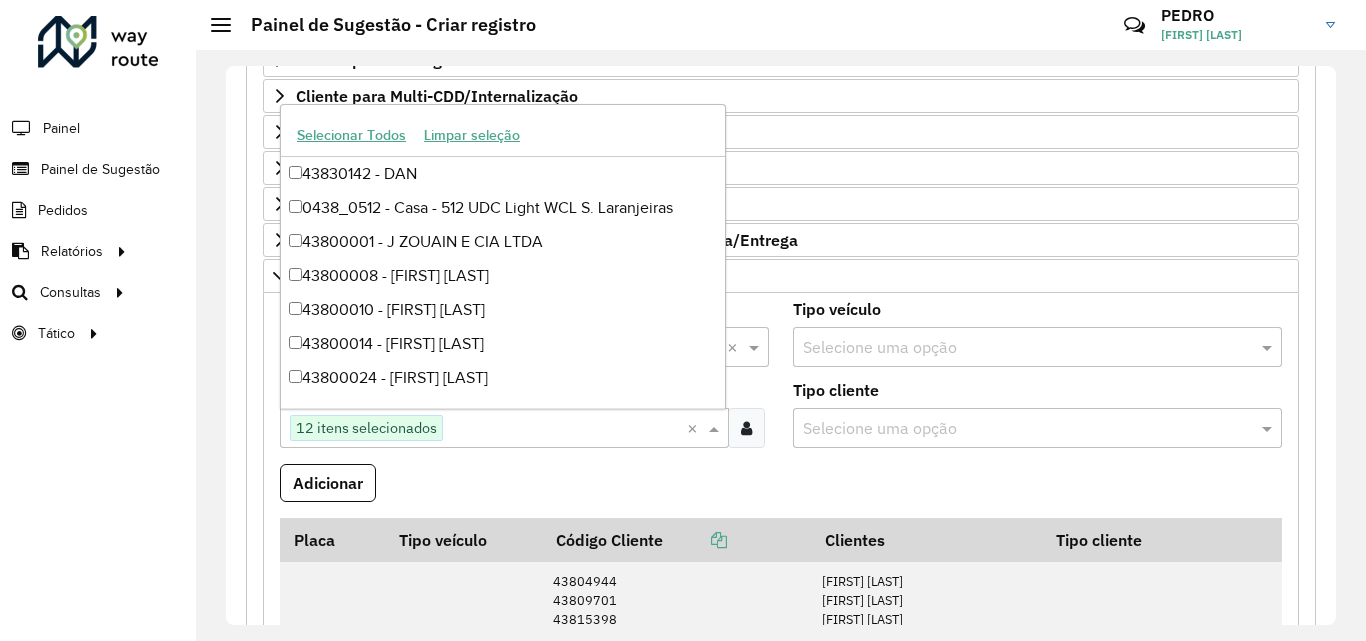 drag, startPoint x: 477, startPoint y: 473, endPoint x: 430, endPoint y: 482, distance: 47.853943 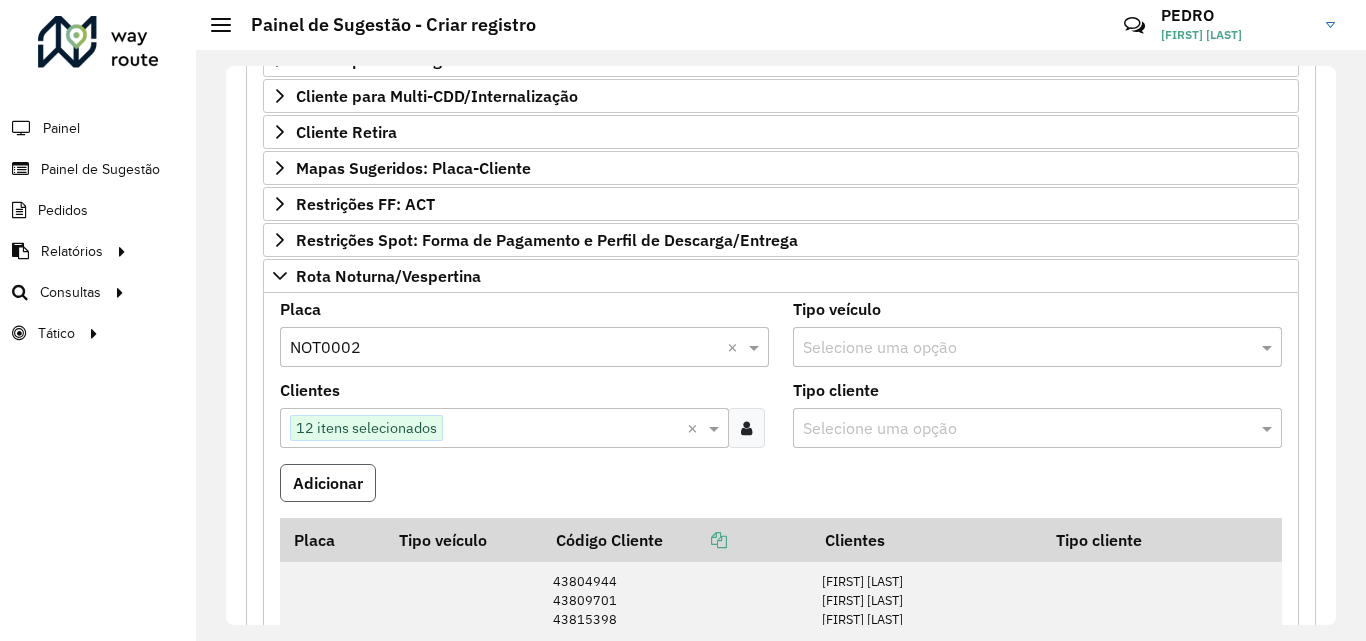 click on "Adicionar" at bounding box center (328, 483) 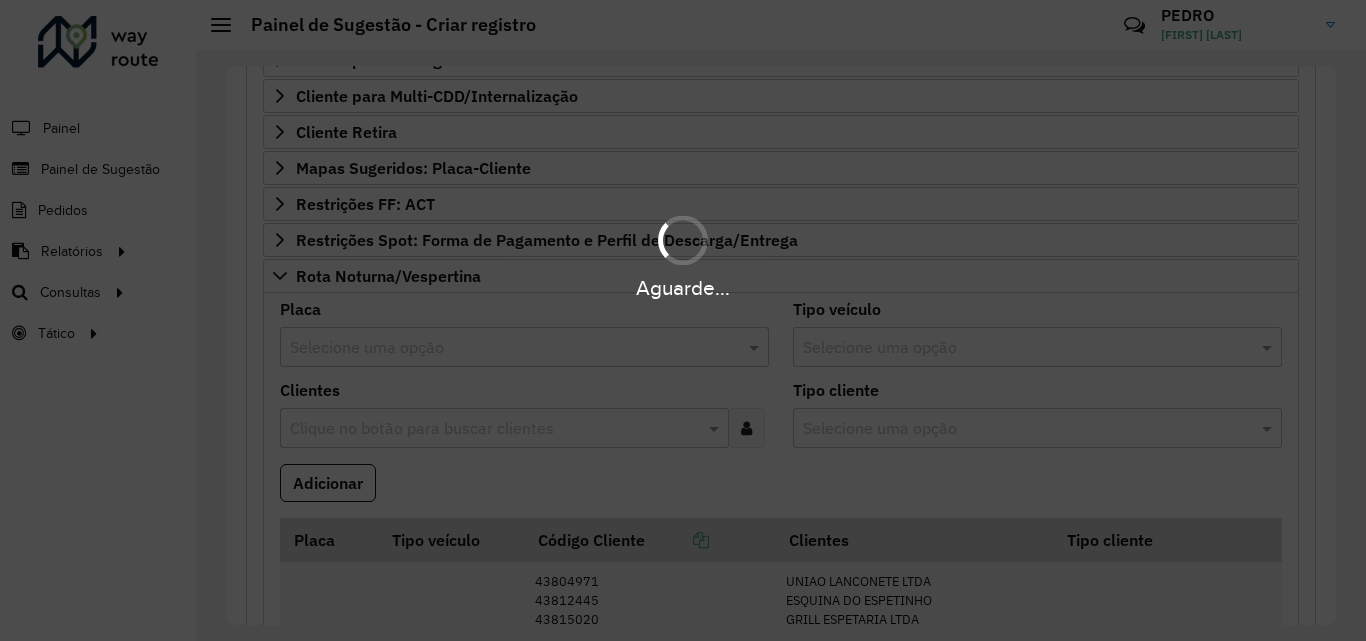 type 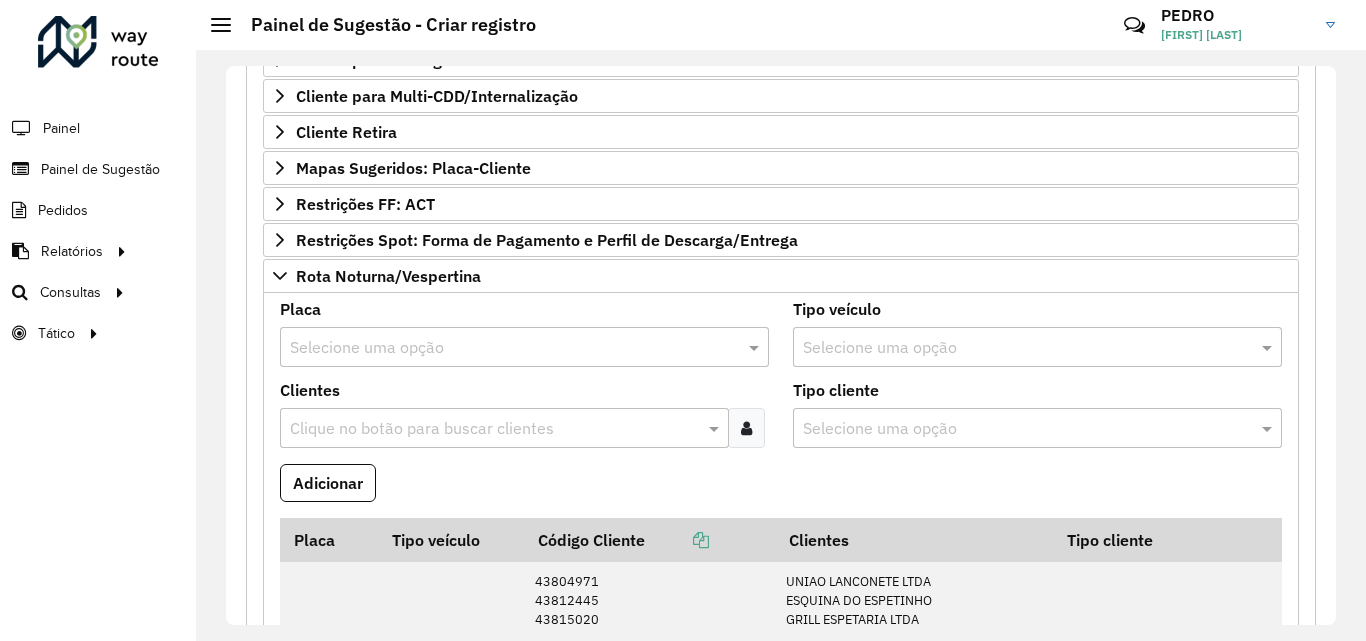 click at bounding box center (504, 348) 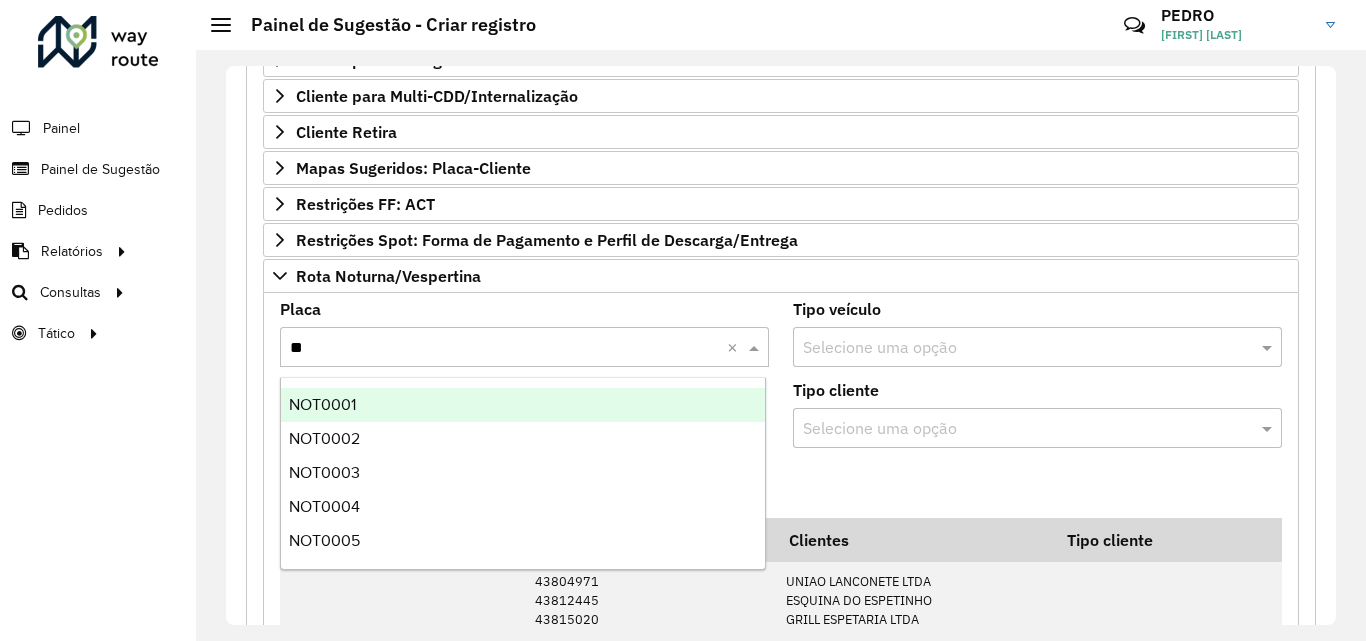 type on "***" 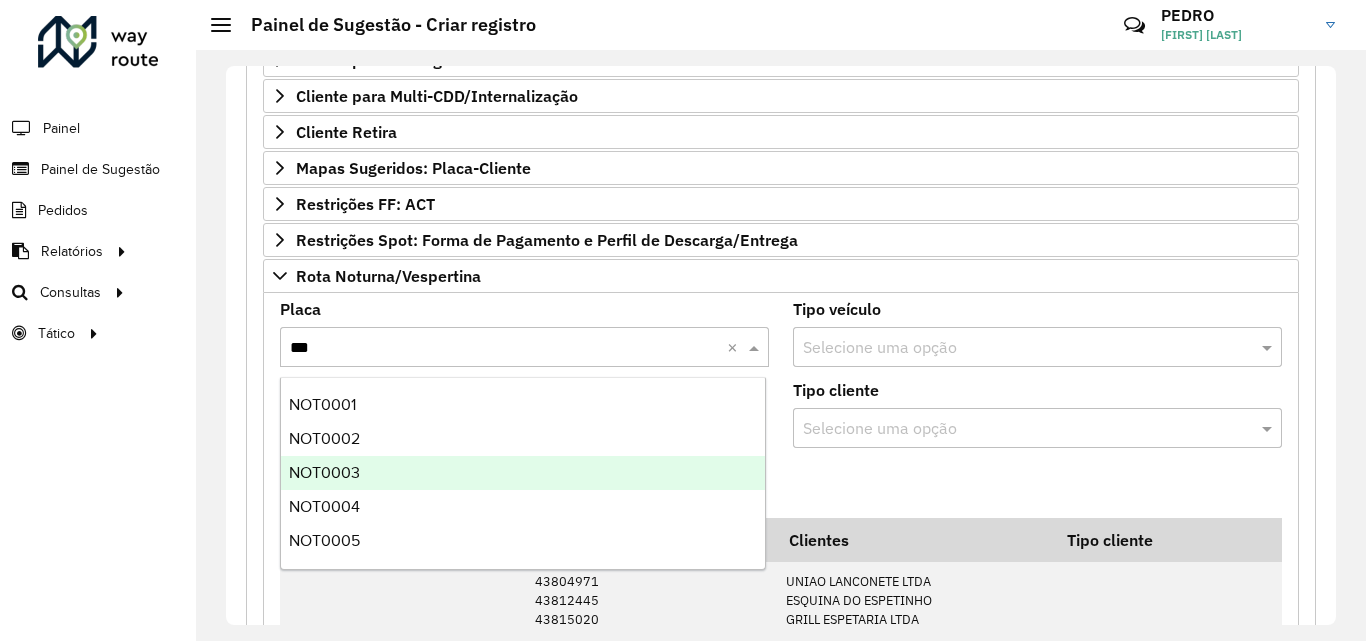 type 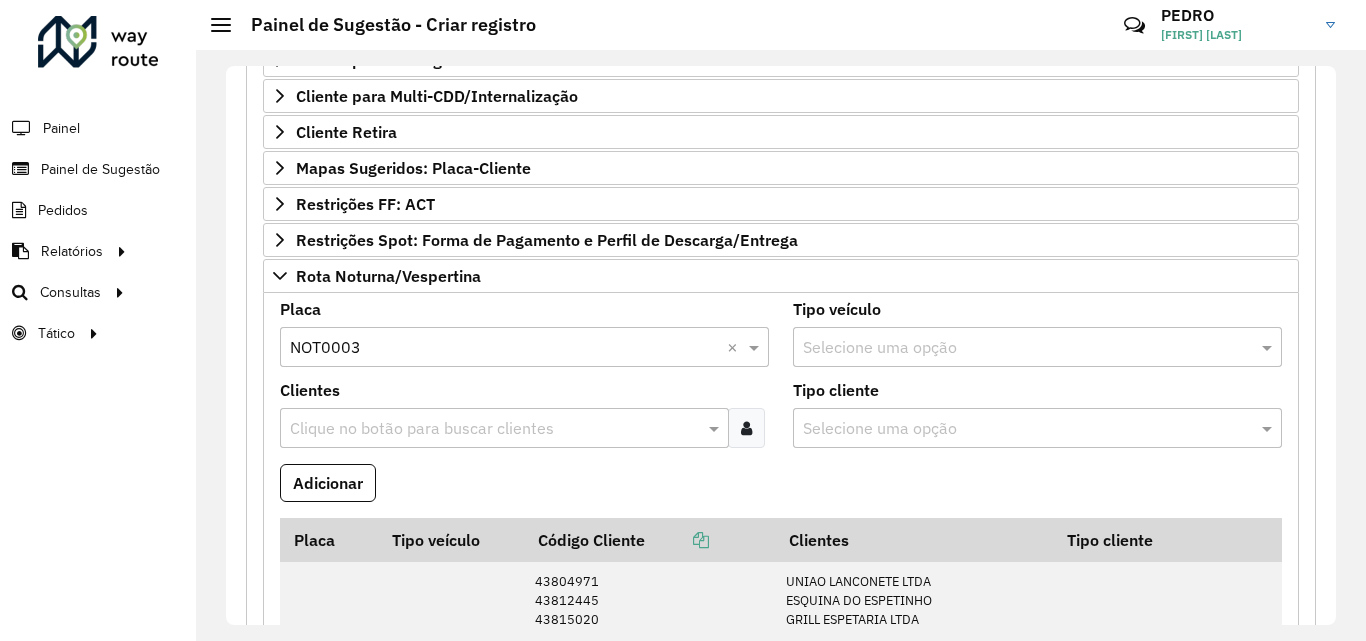 click at bounding box center (493, 429) 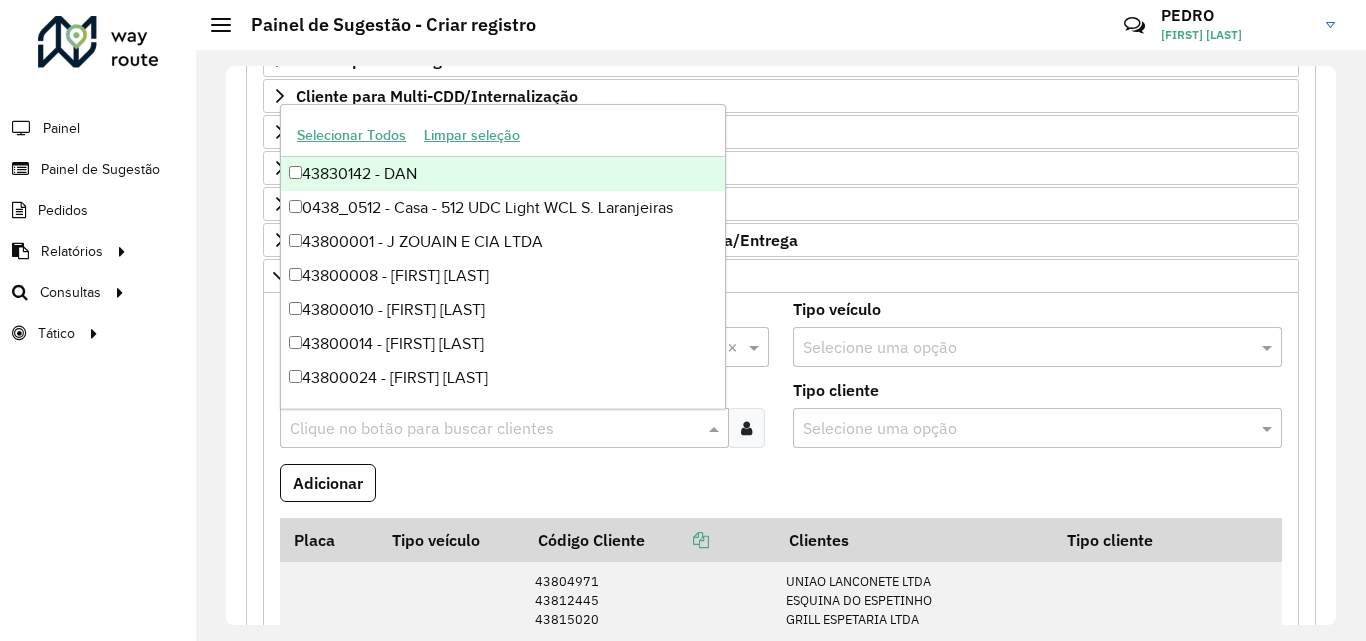 paste on "********" 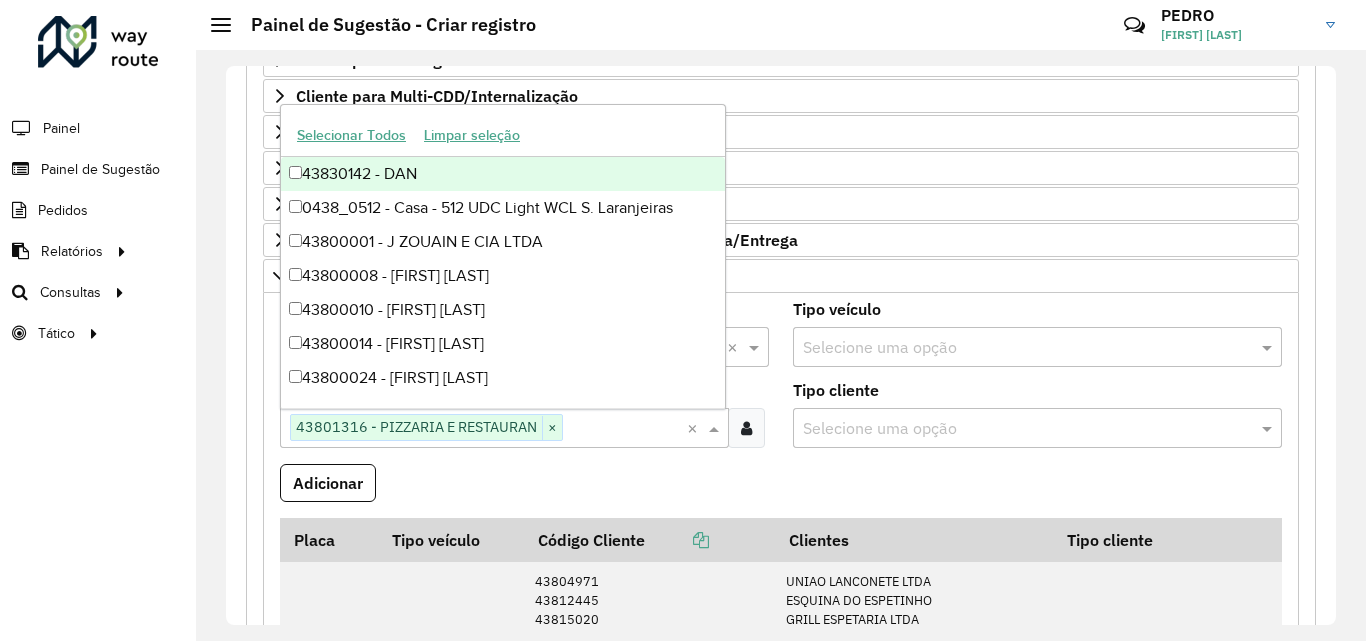paste on "********" 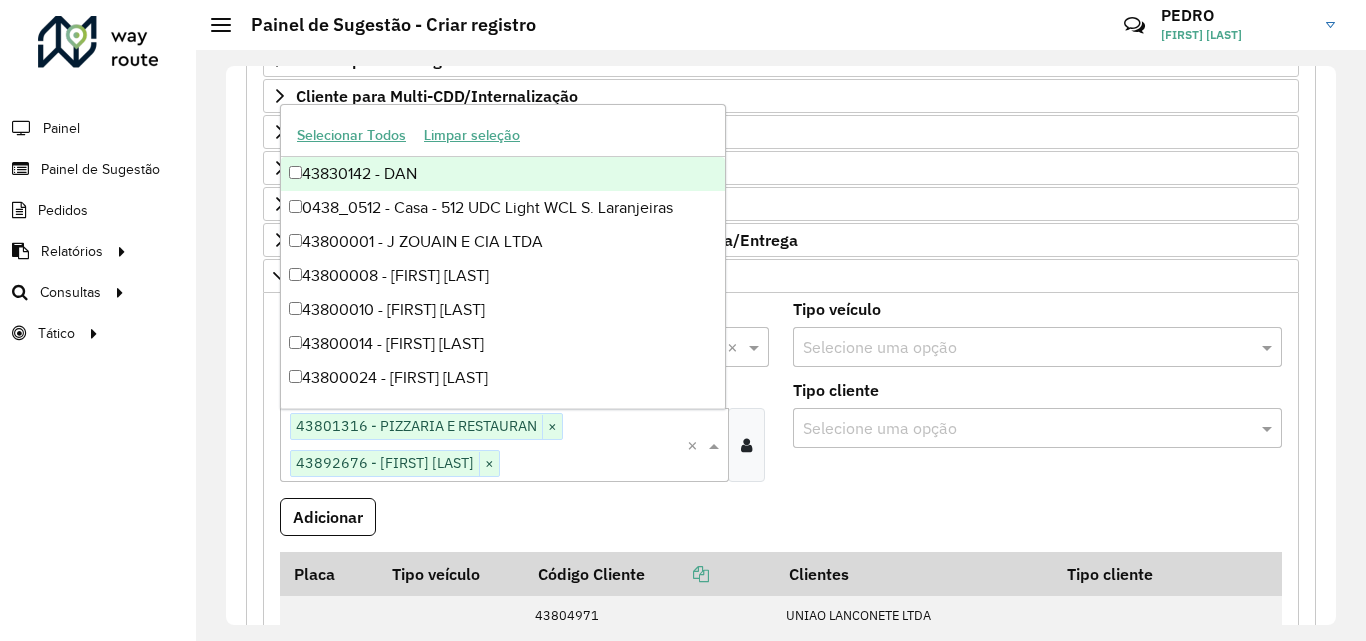paste on "********" 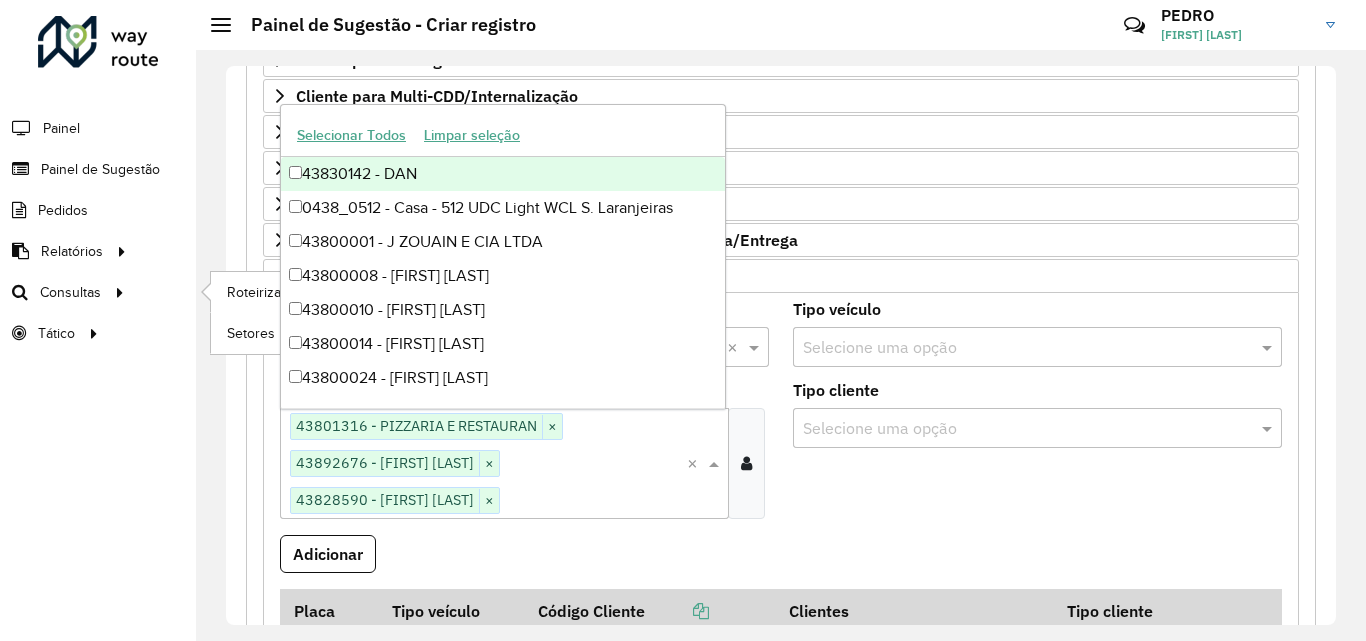paste on "********" 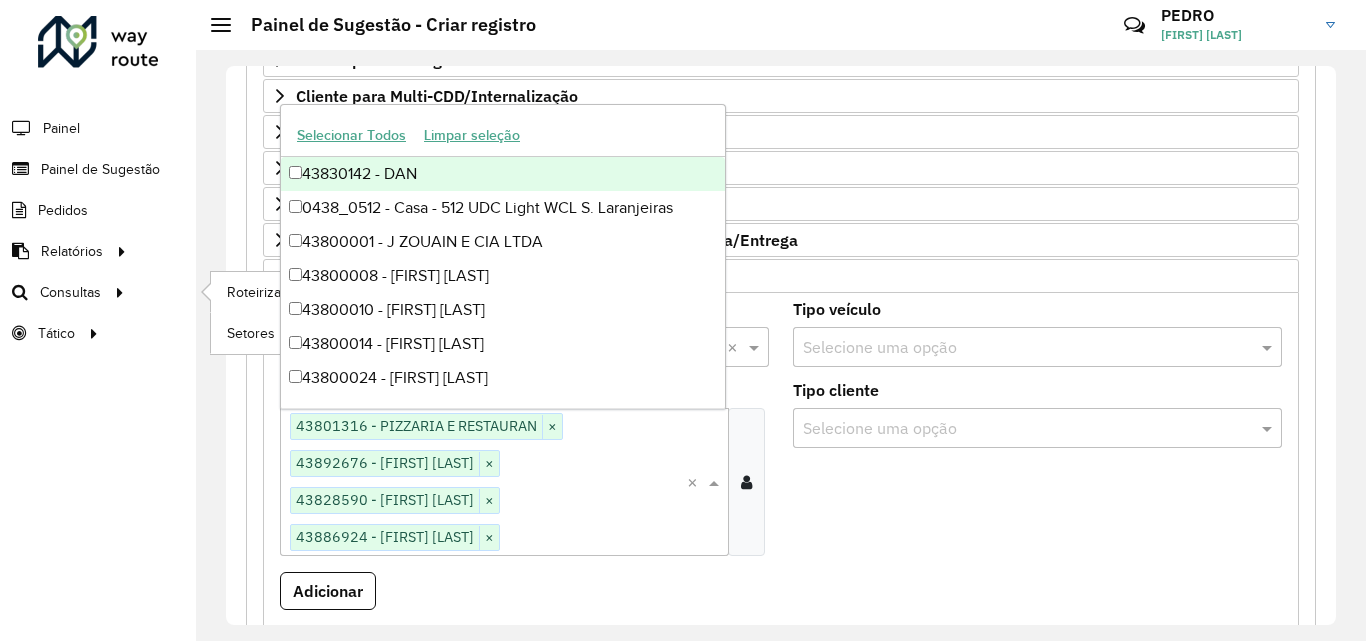 paste on "********" 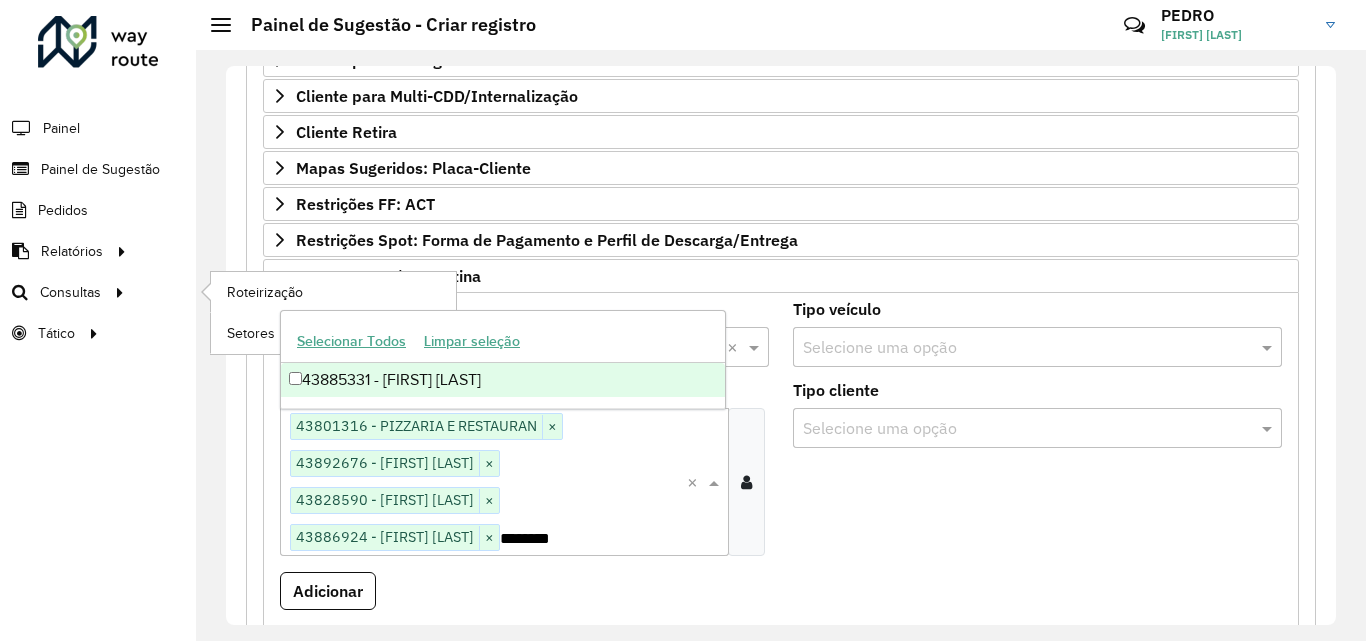 type on "********" 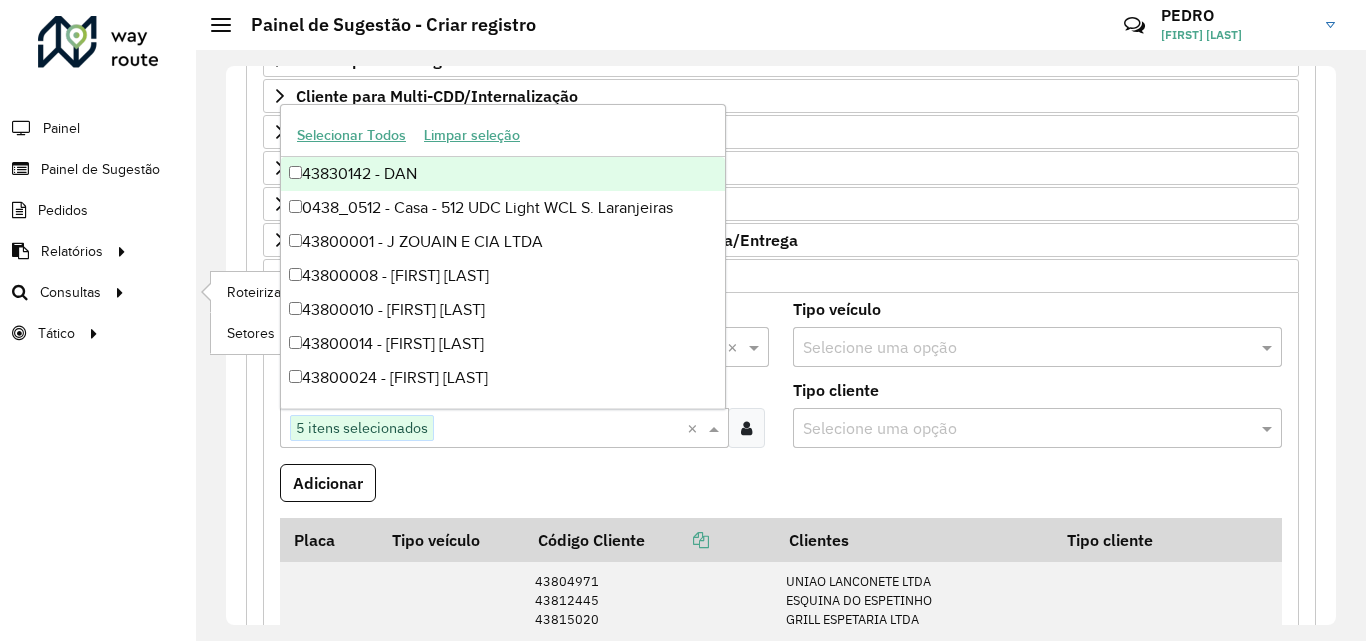 paste on "********" 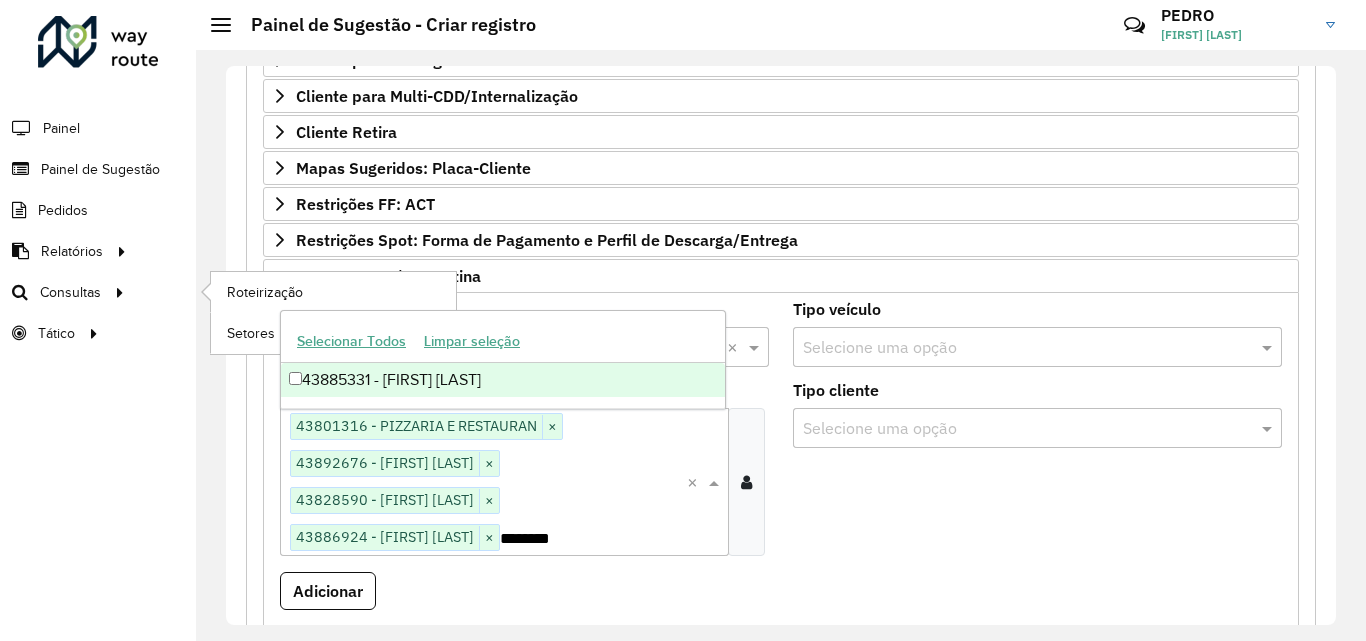 paste on "********" 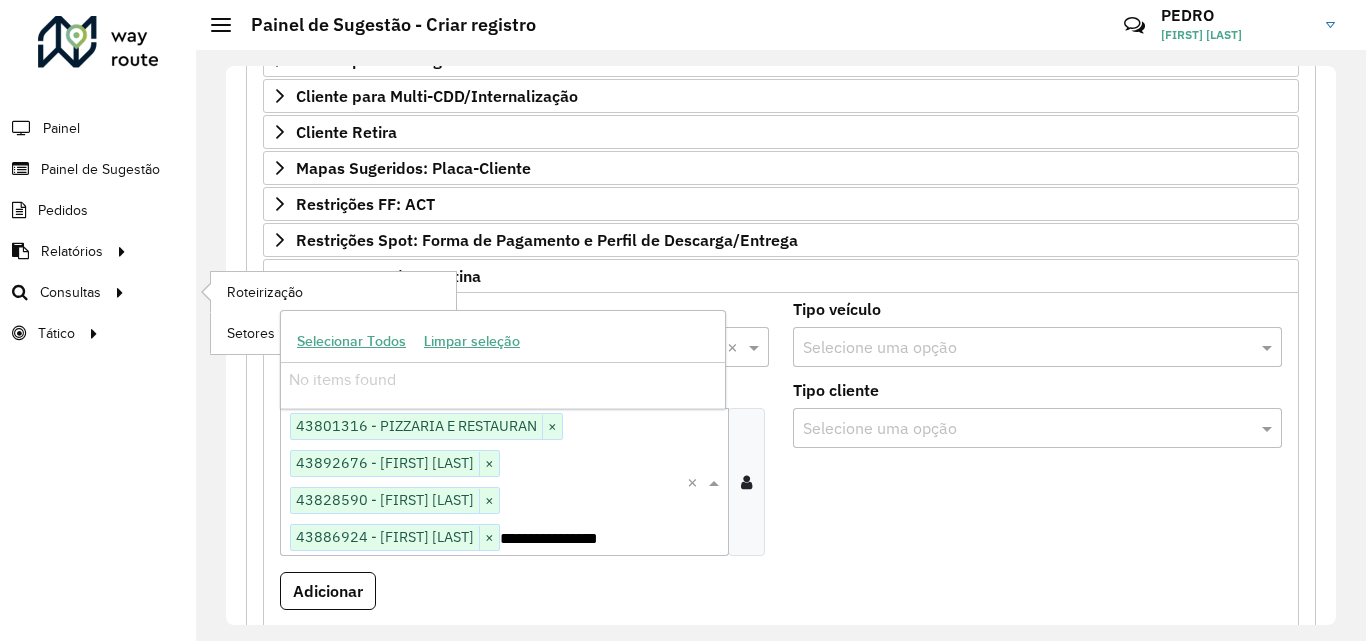 scroll, scrollTop: 0, scrollLeft: 0, axis: both 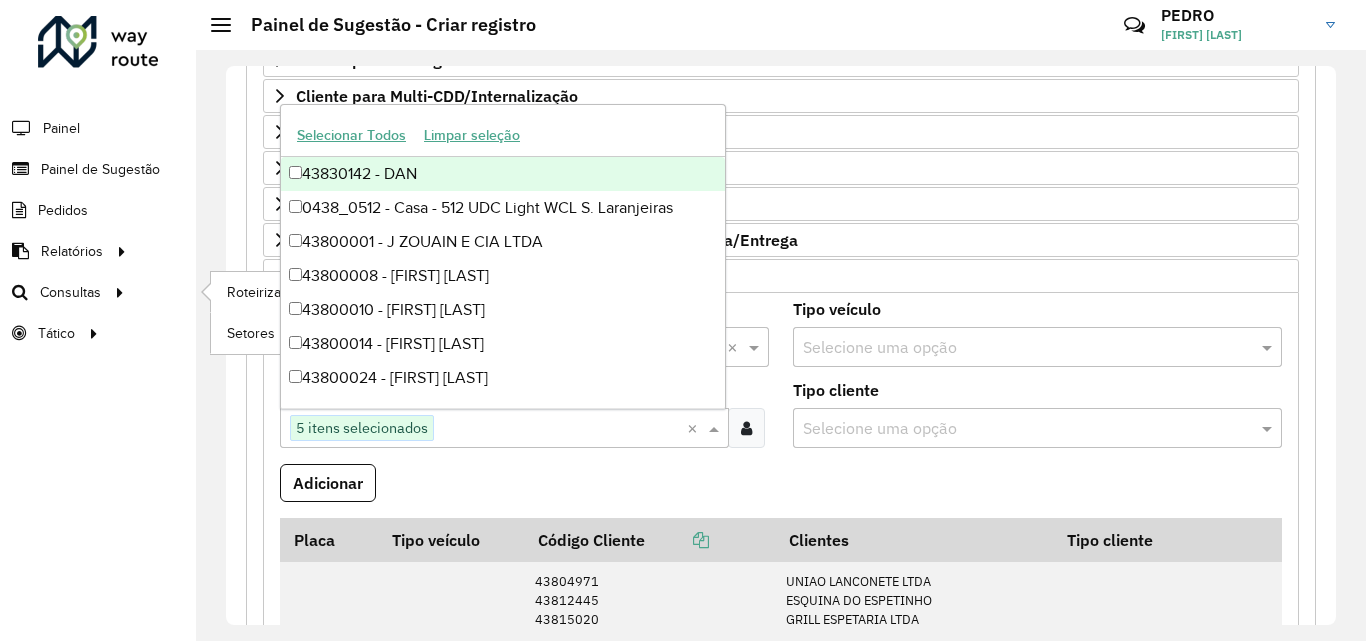 paste on "********" 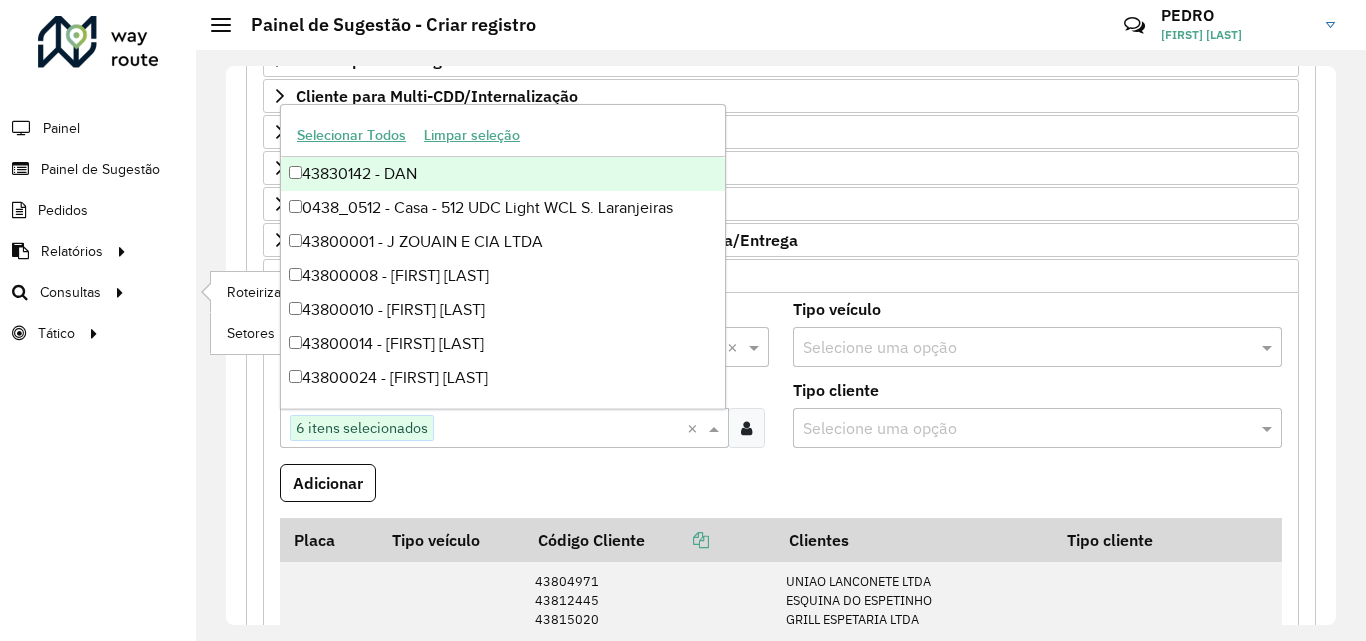 paste on "********" 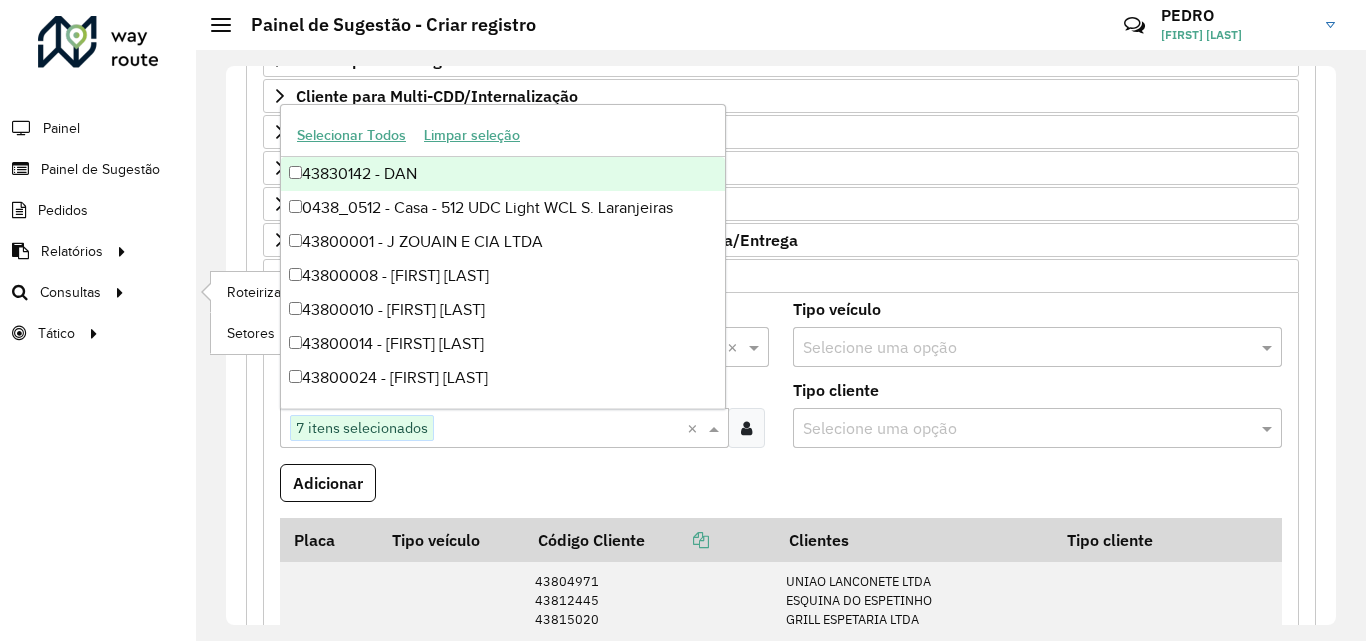 paste on "********" 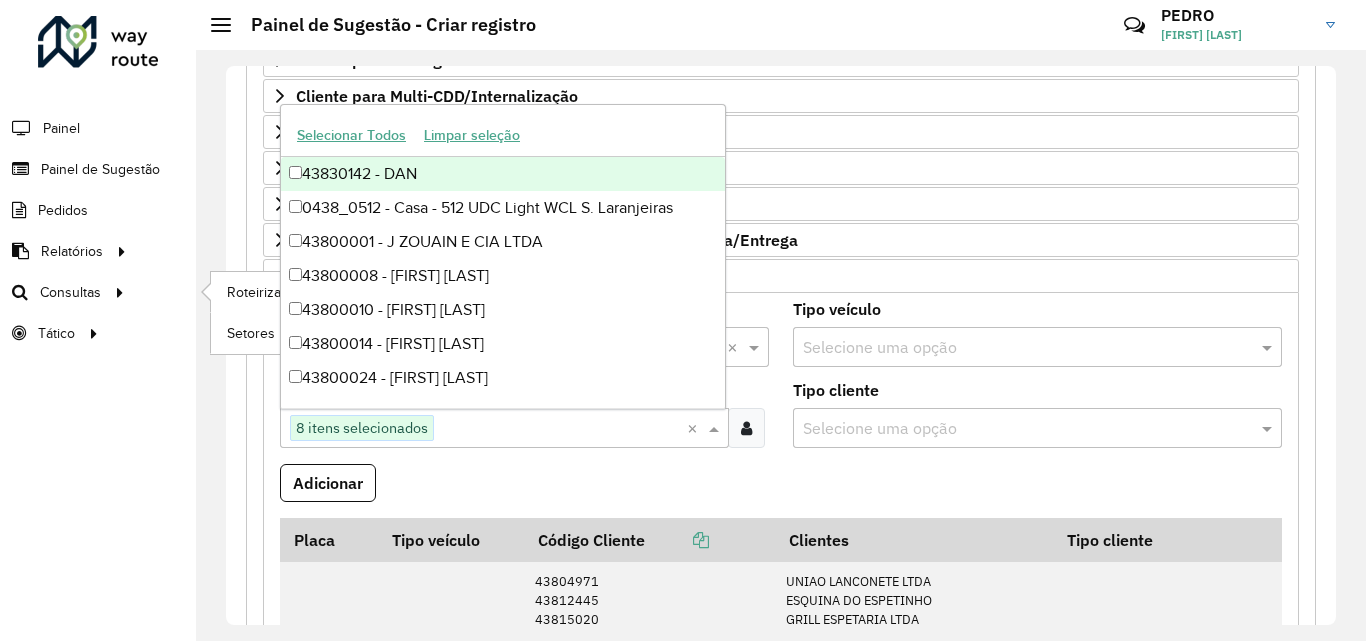 paste on "********" 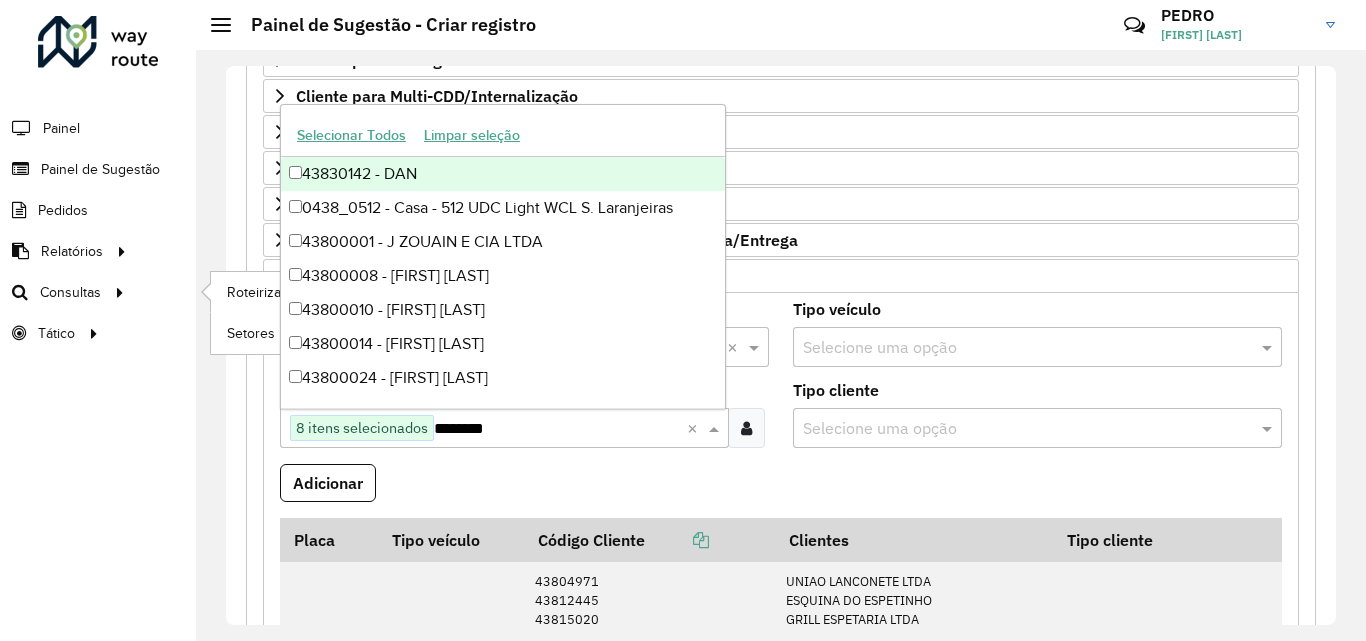 type 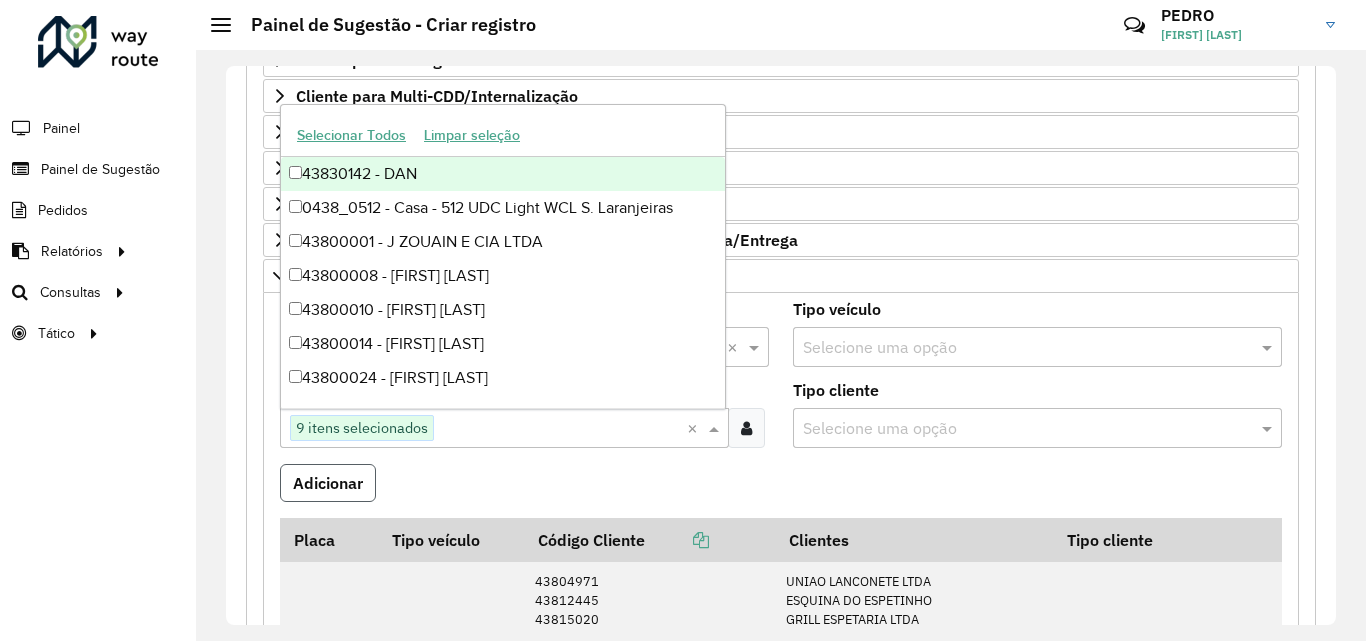 click on "Adicionar" at bounding box center [328, 483] 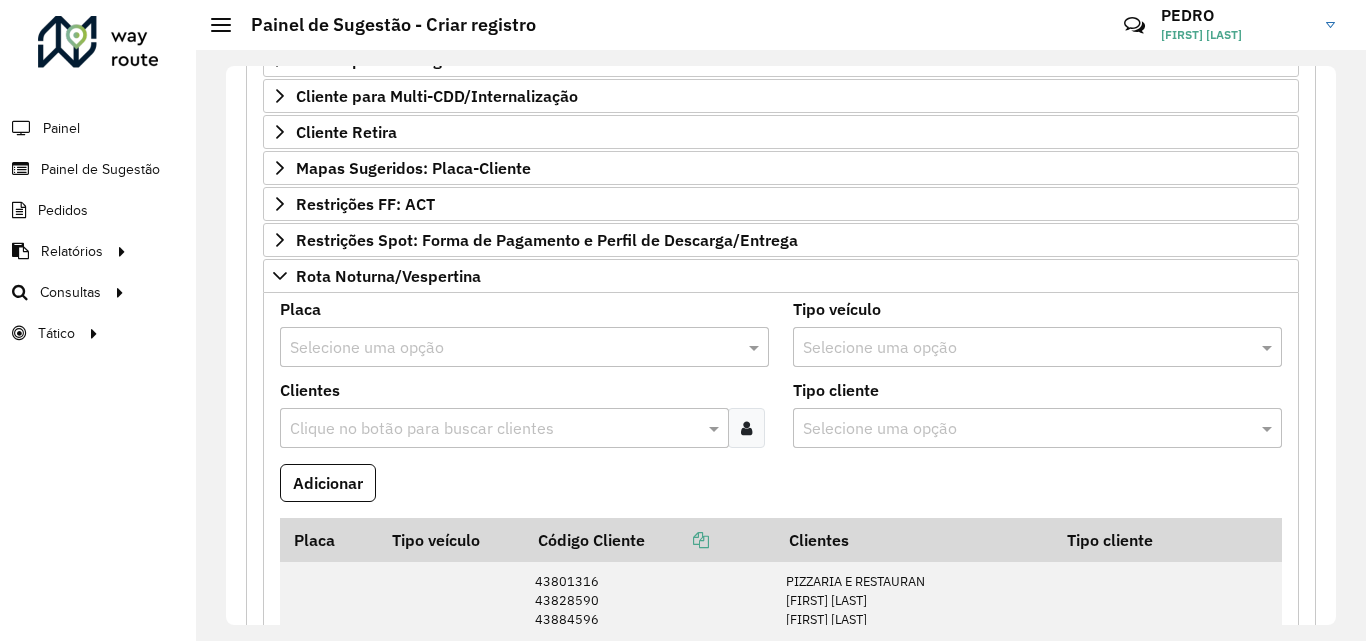 click at bounding box center [504, 348] 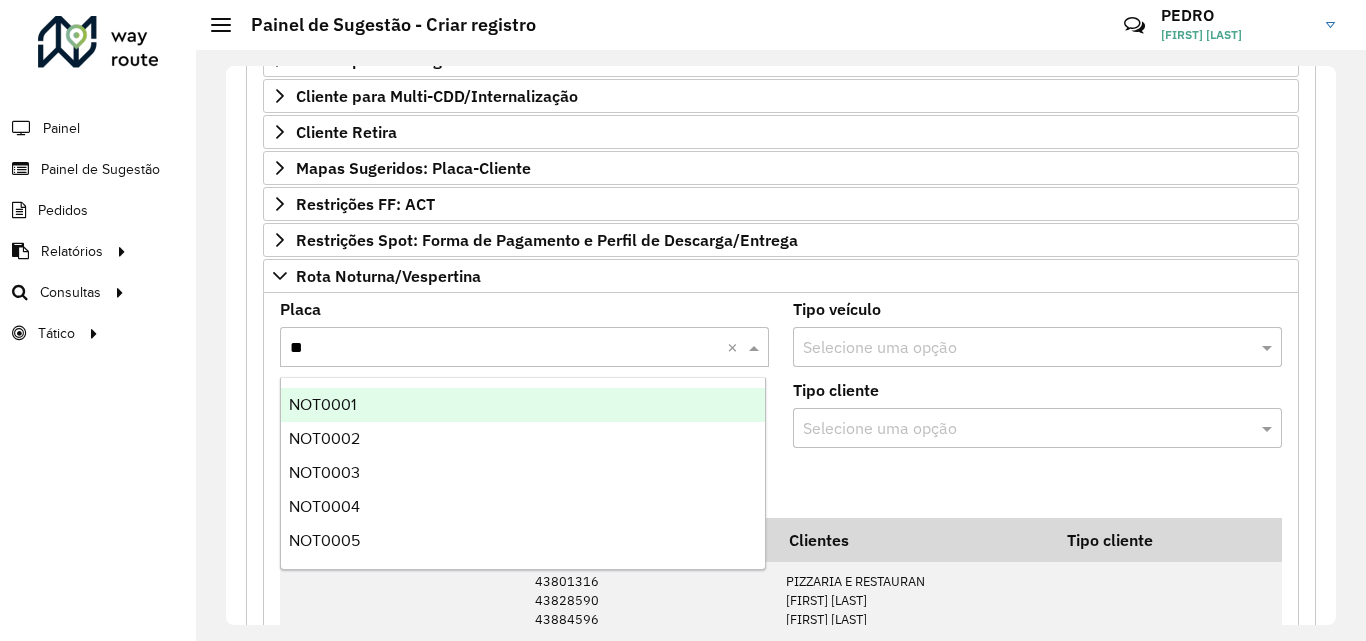 type on "***" 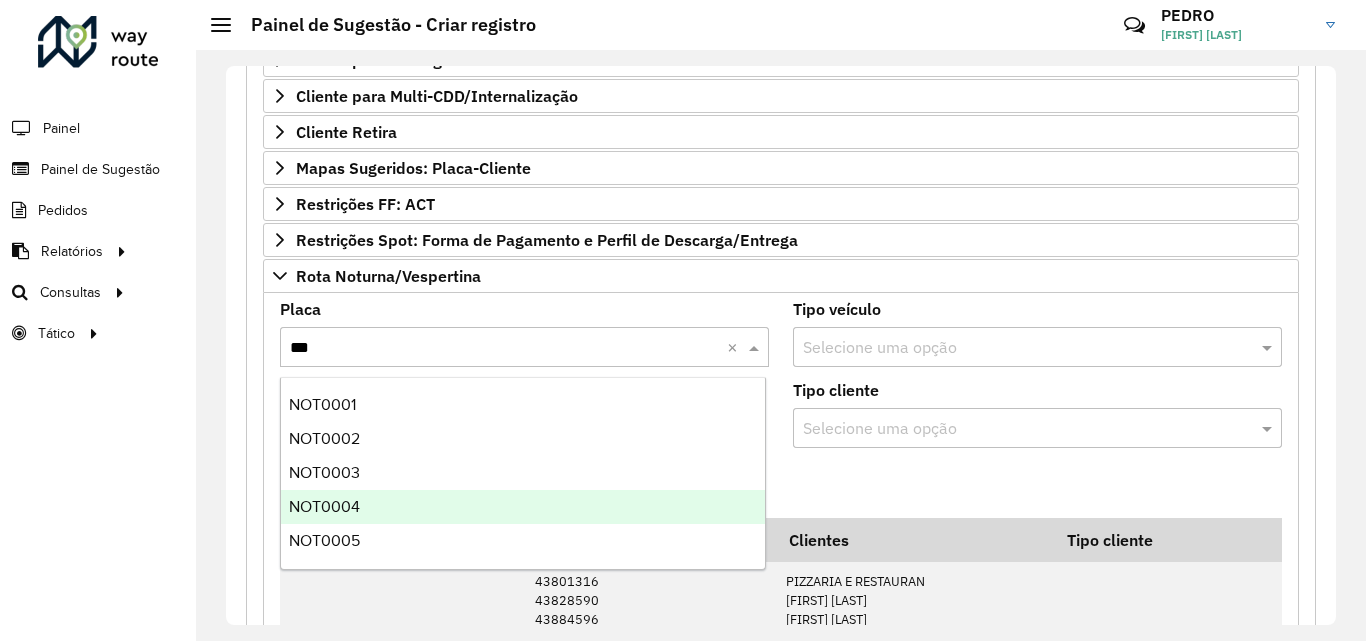 type 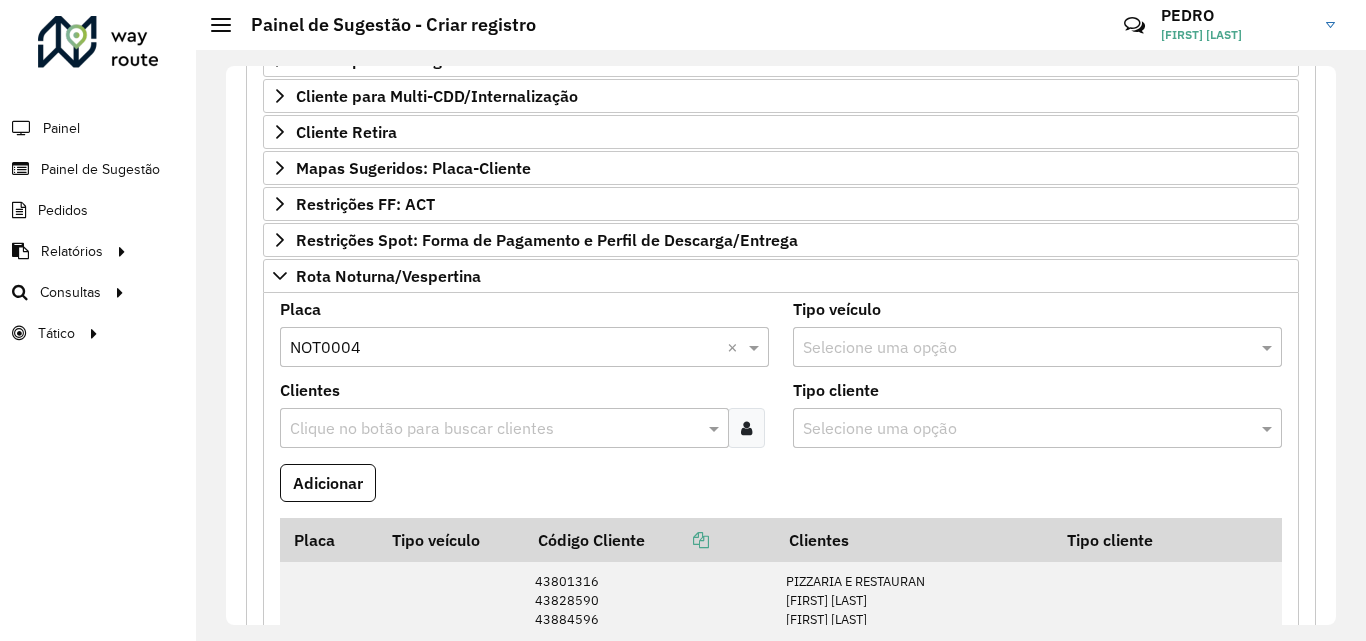 click on "Clique no botão para buscar clientes" at bounding box center [504, 428] 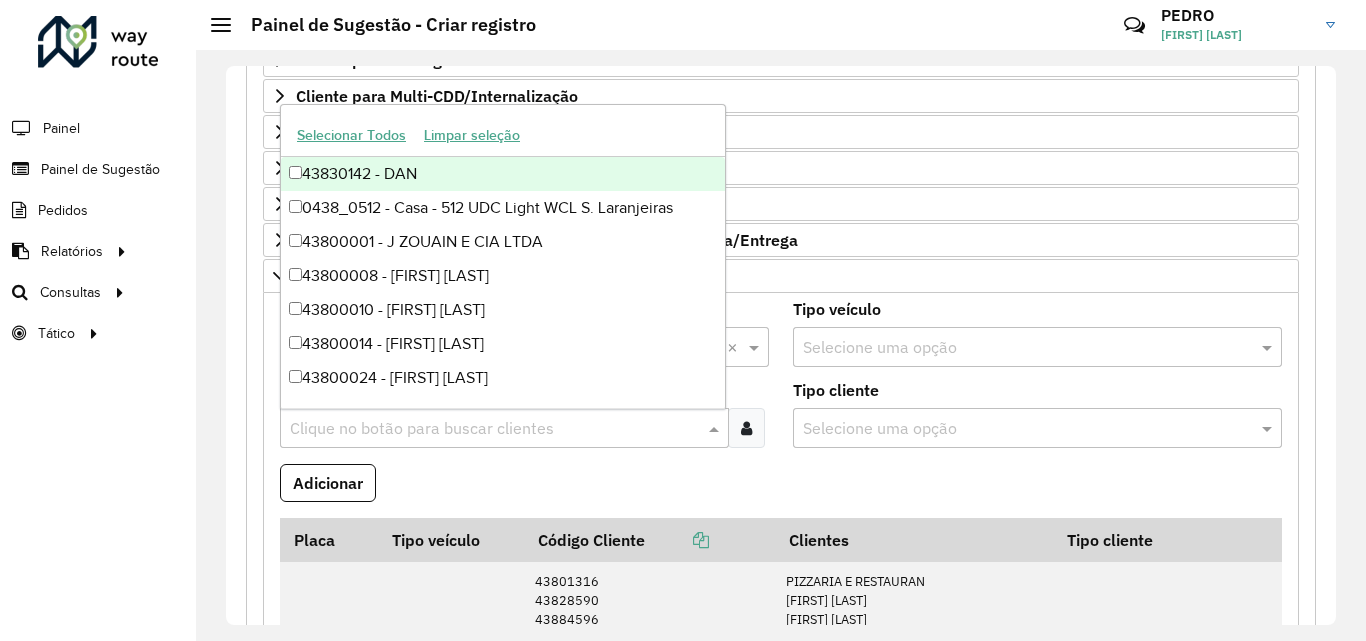 paste on "********" 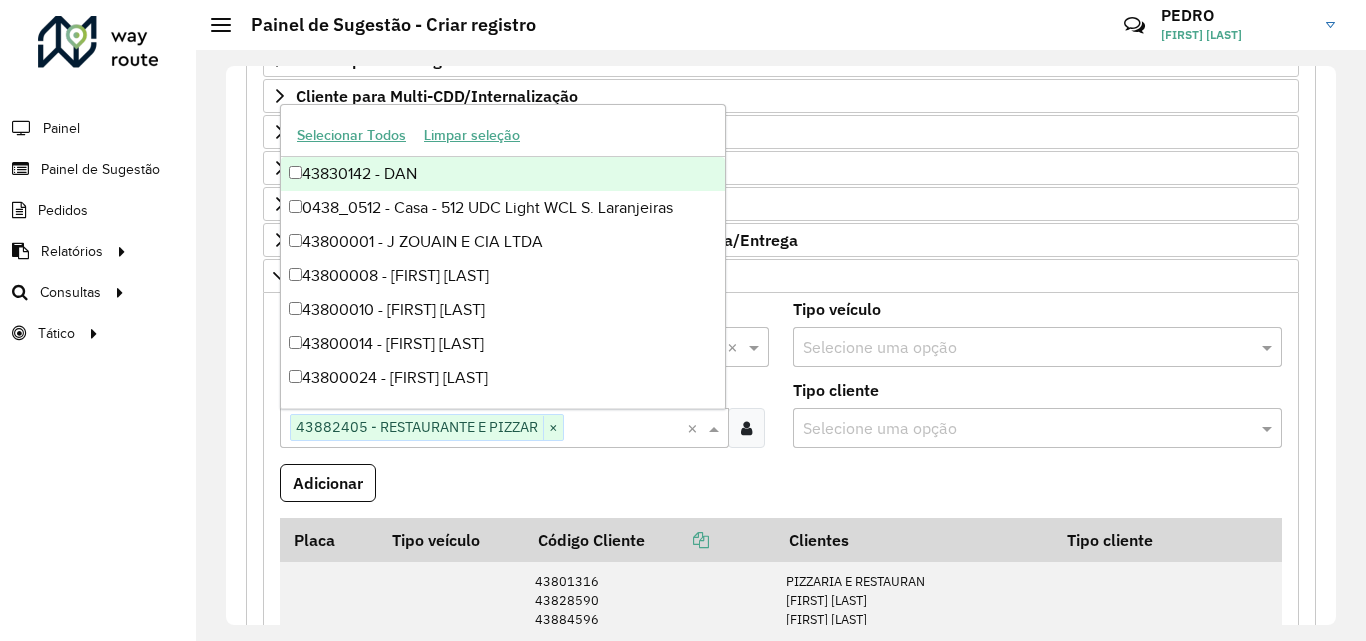 paste on "********" 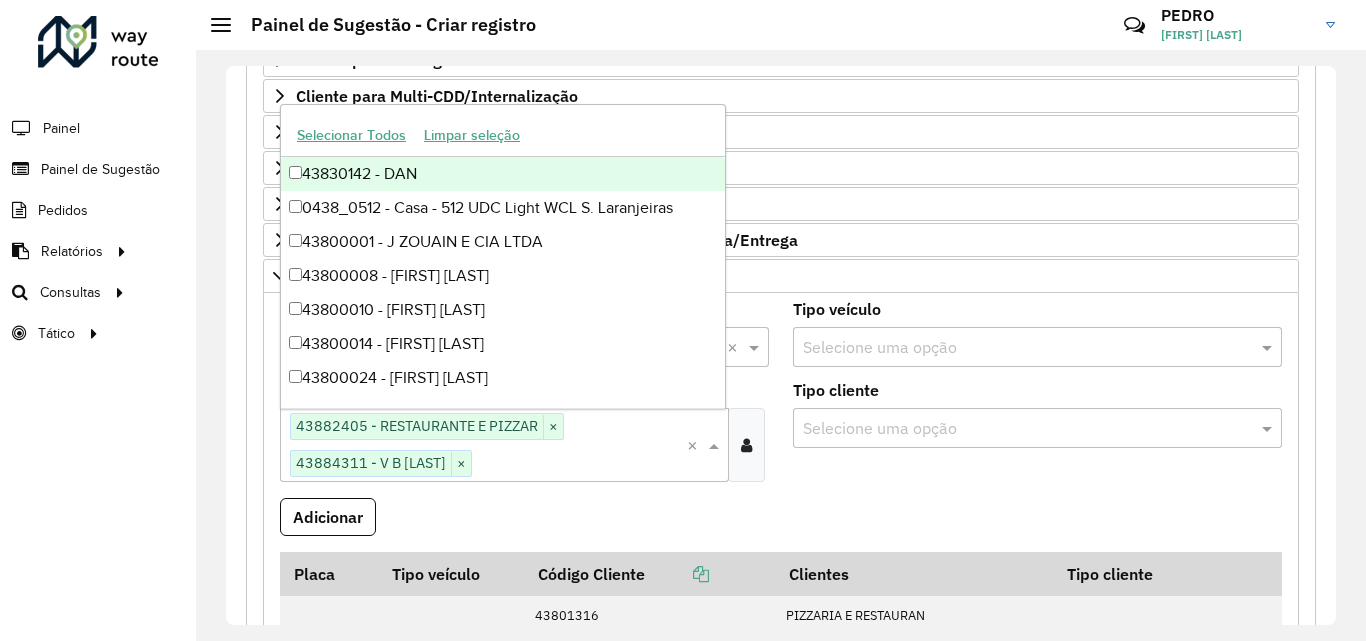 paste on "********" 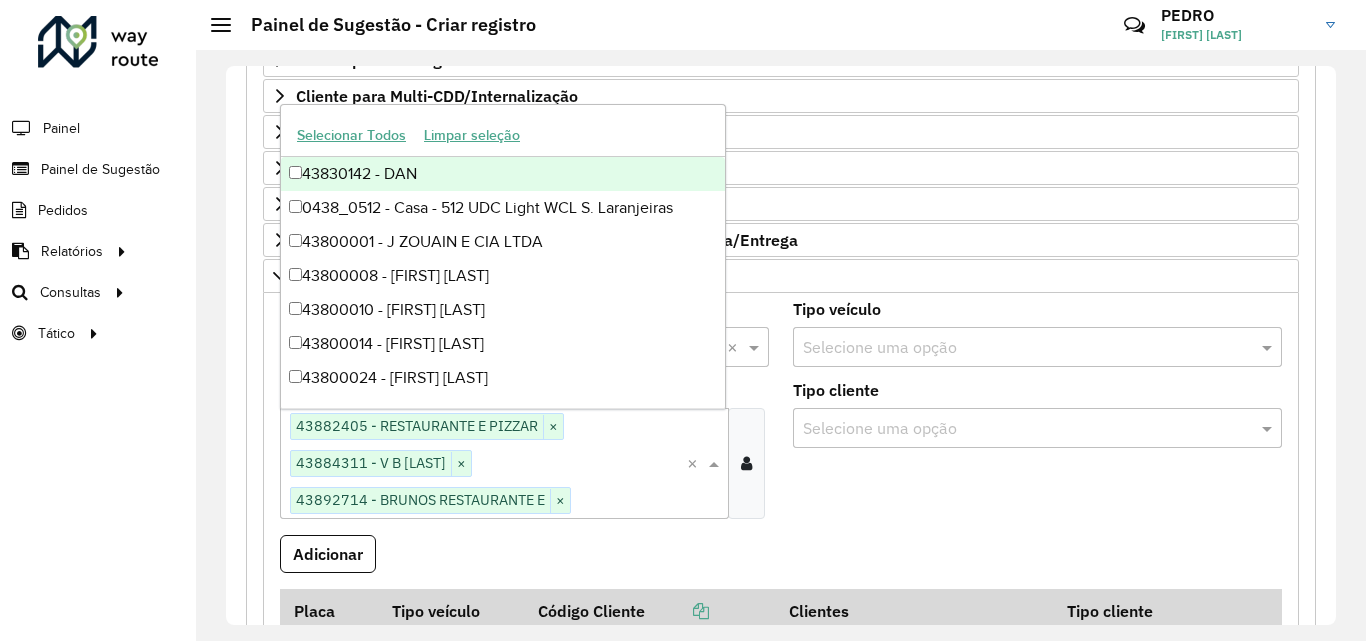 paste on "********" 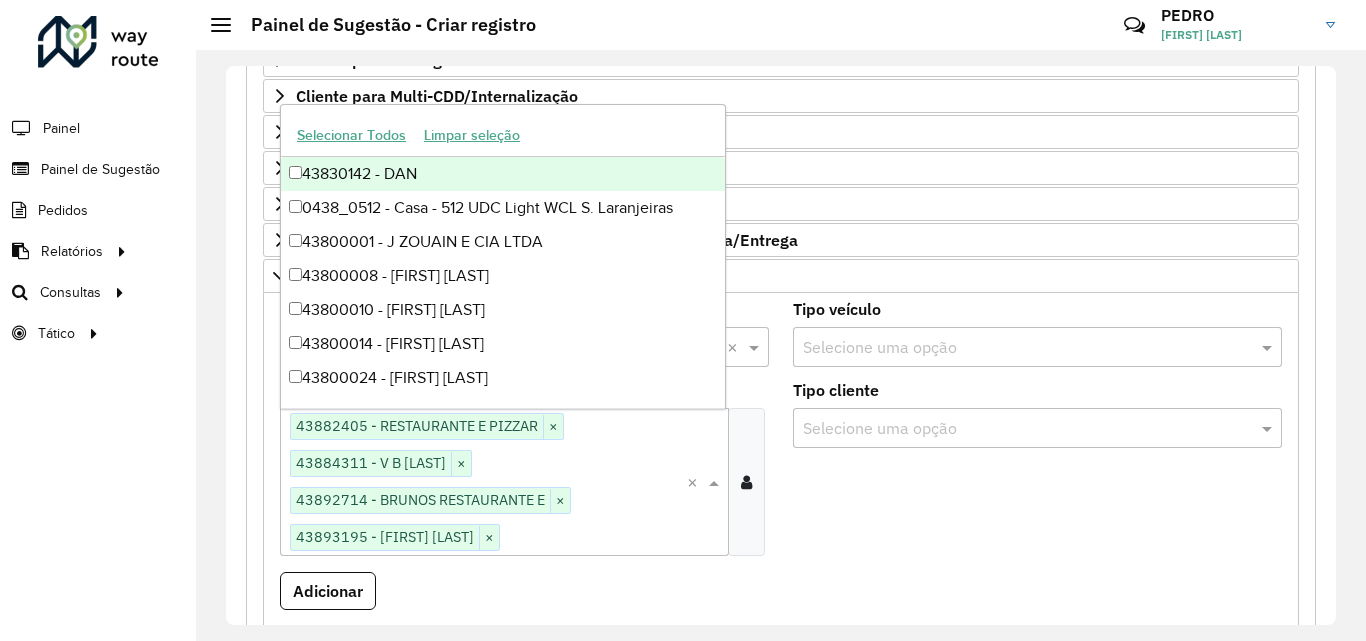 paste on "********" 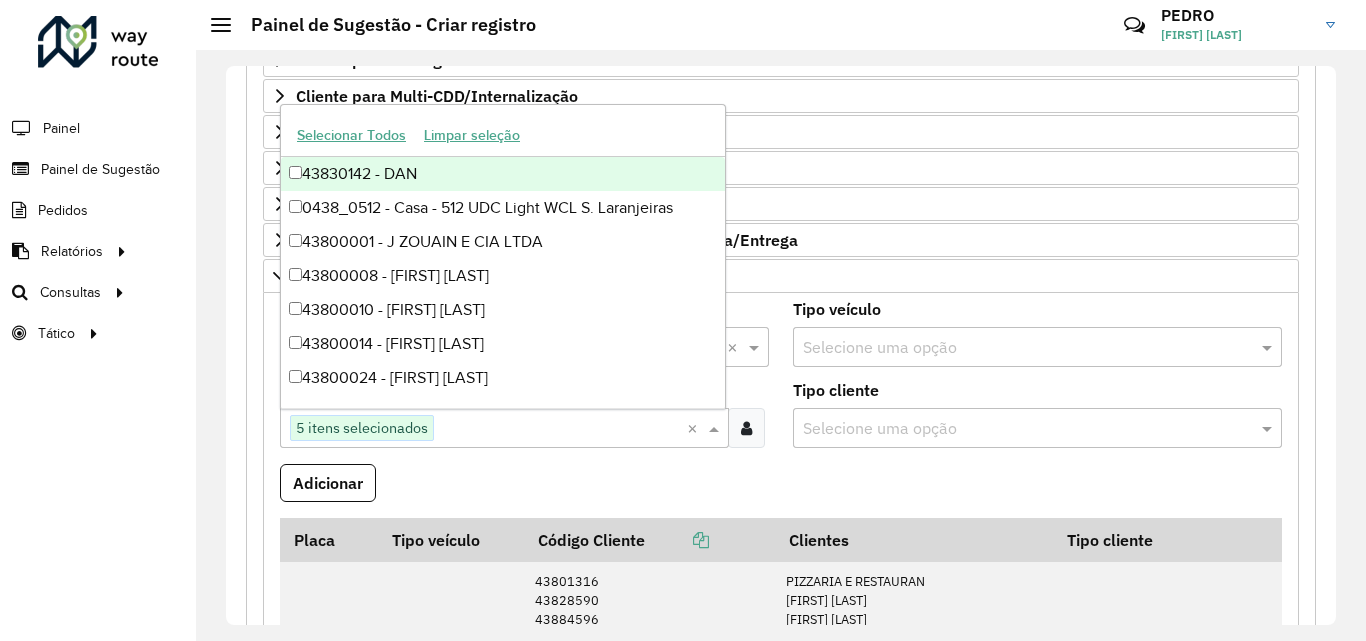 paste on "********" 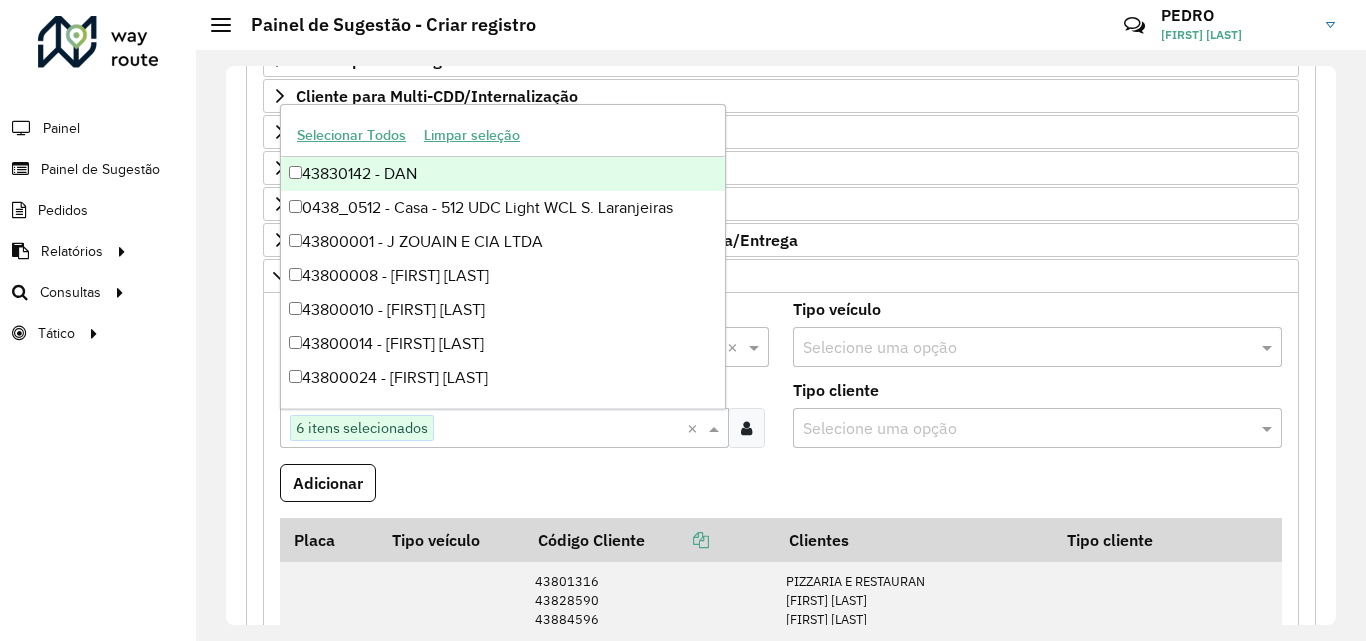 paste on "********" 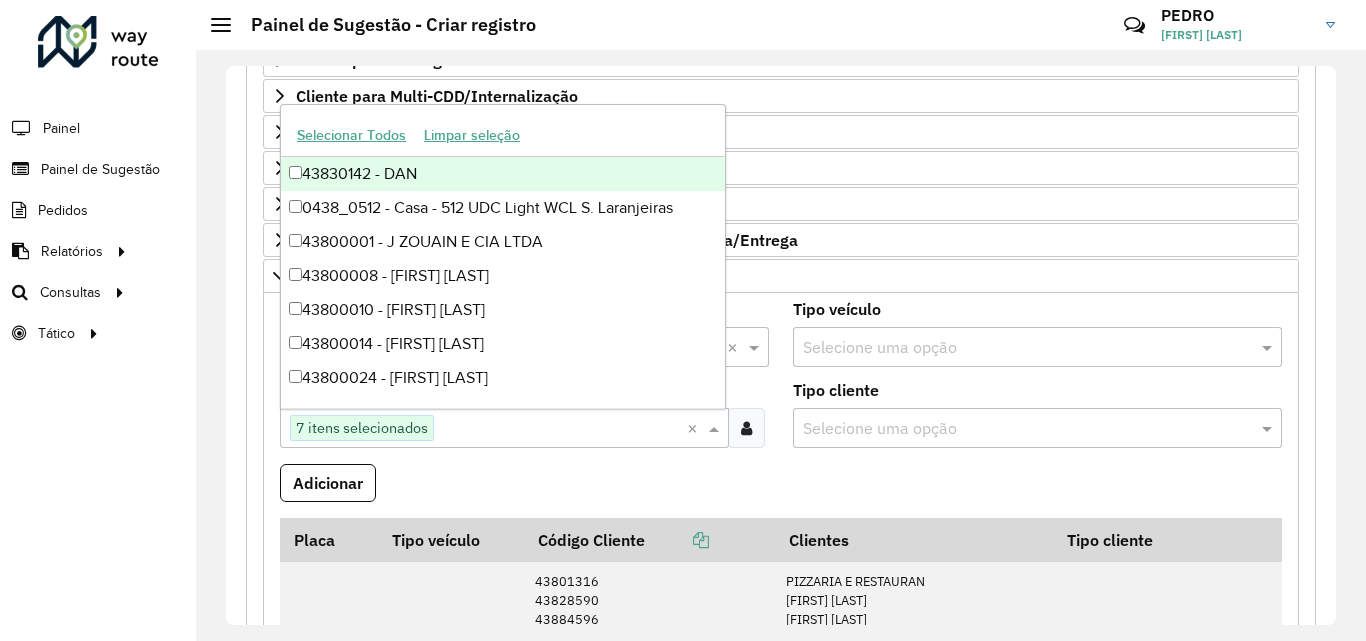 paste on "********" 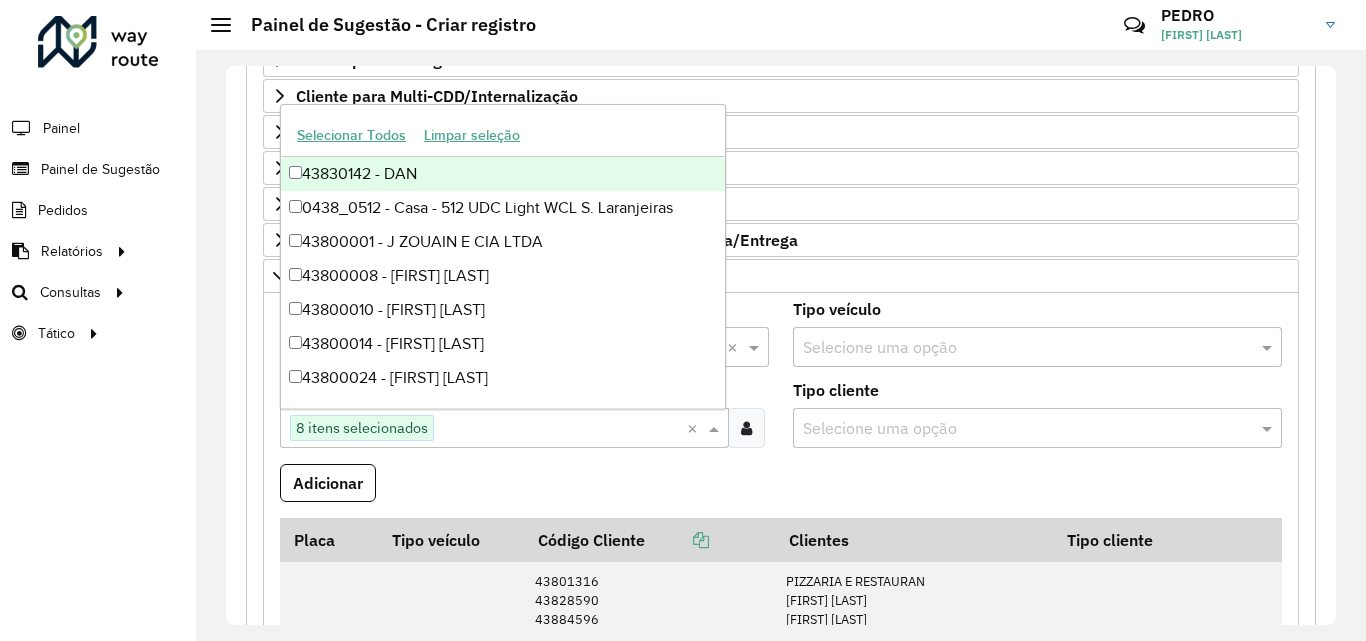 paste on "********" 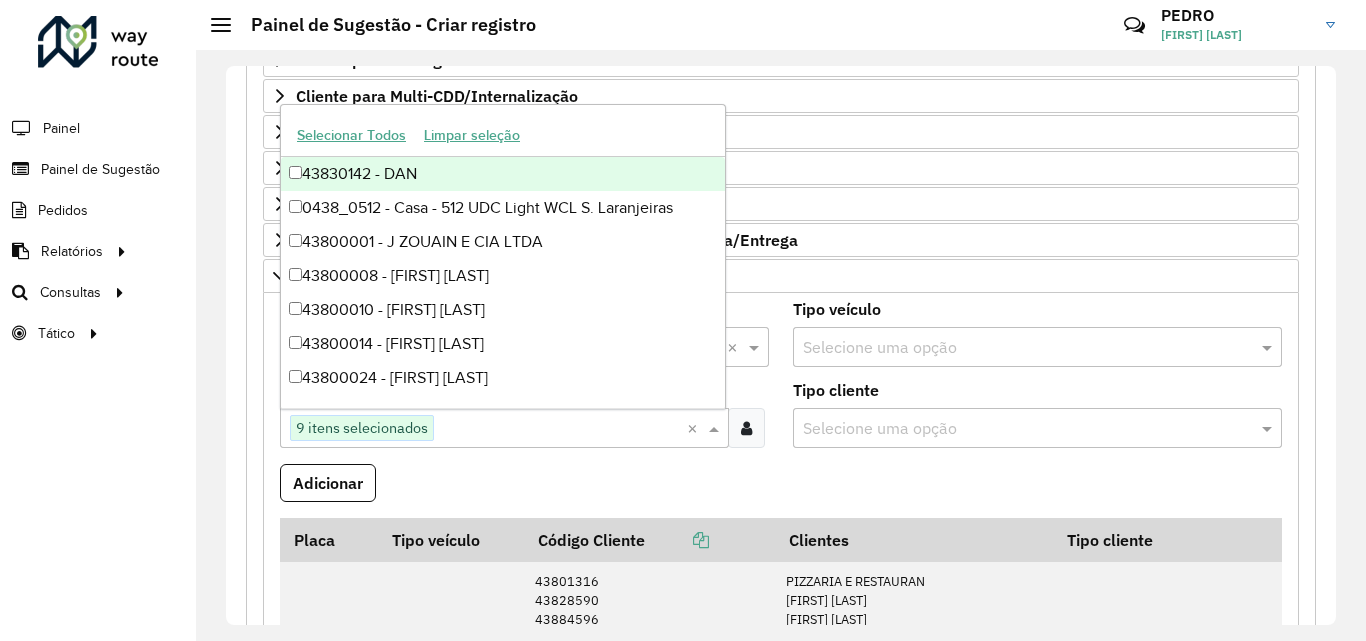 paste on "********" 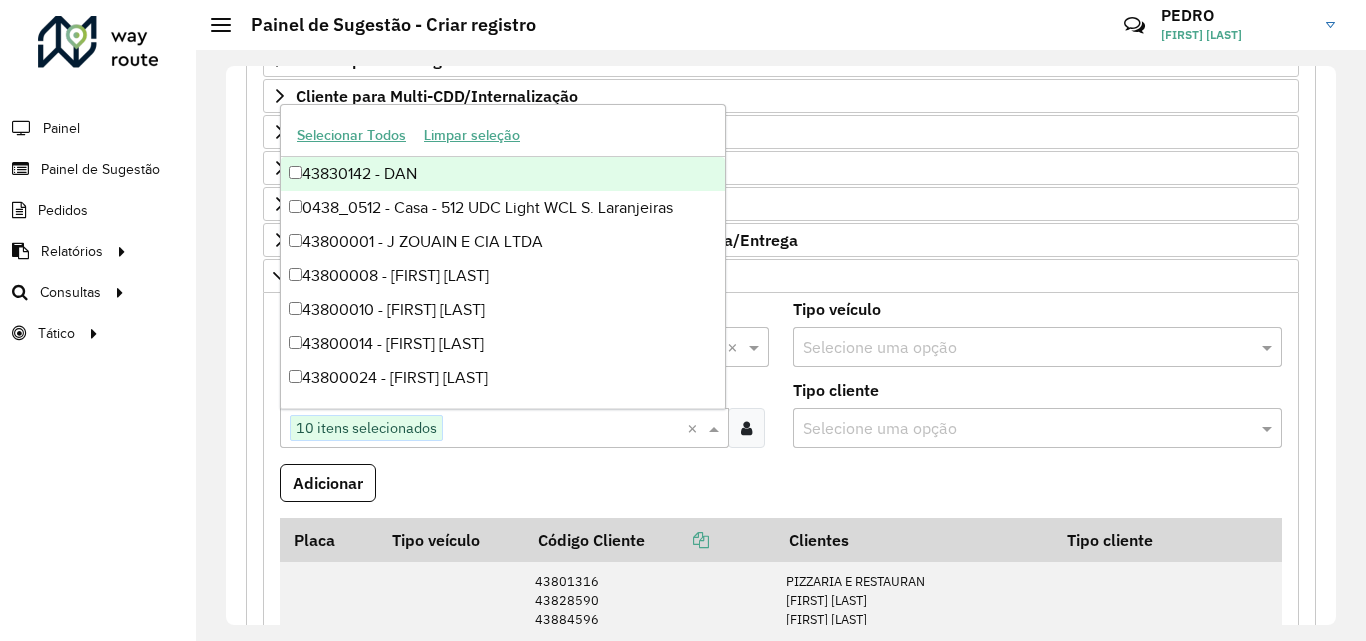 paste on "********" 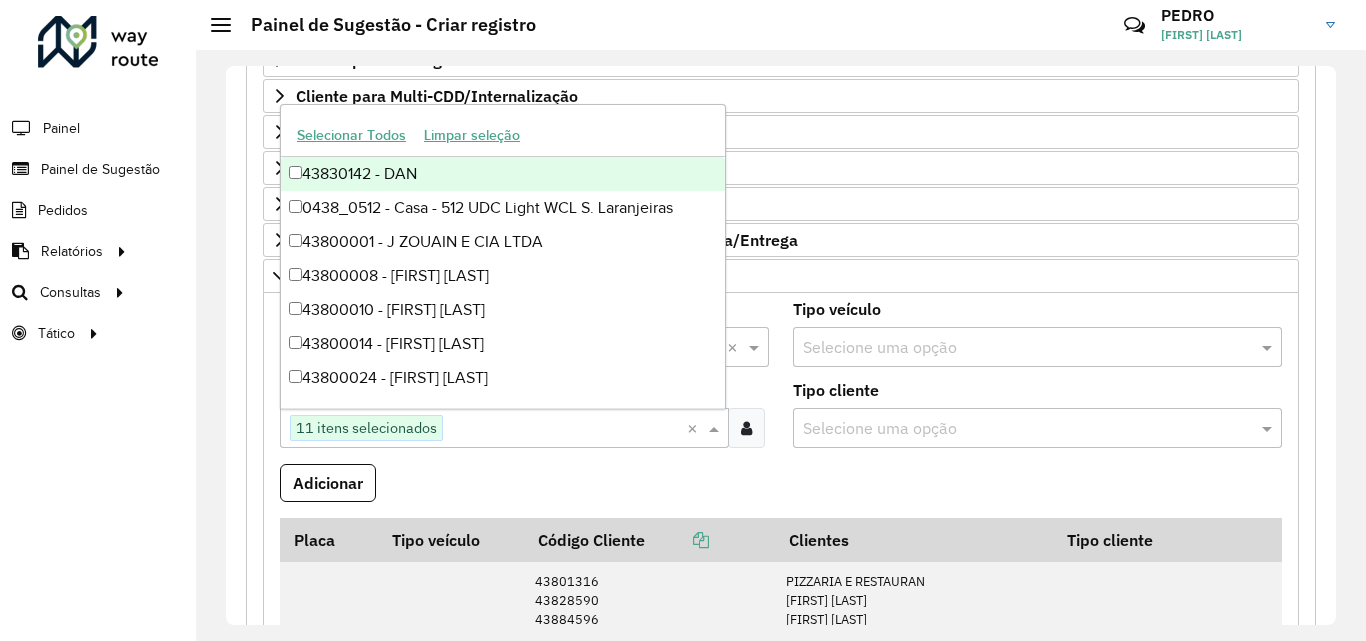 paste on "********" 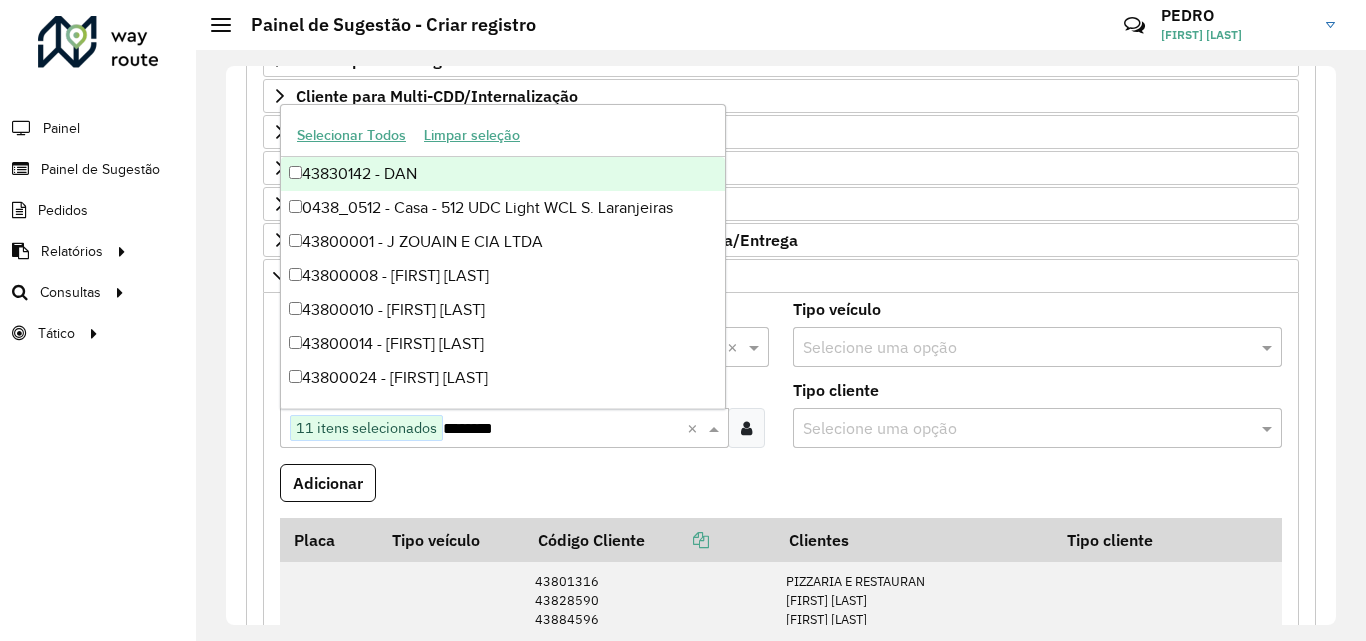 type 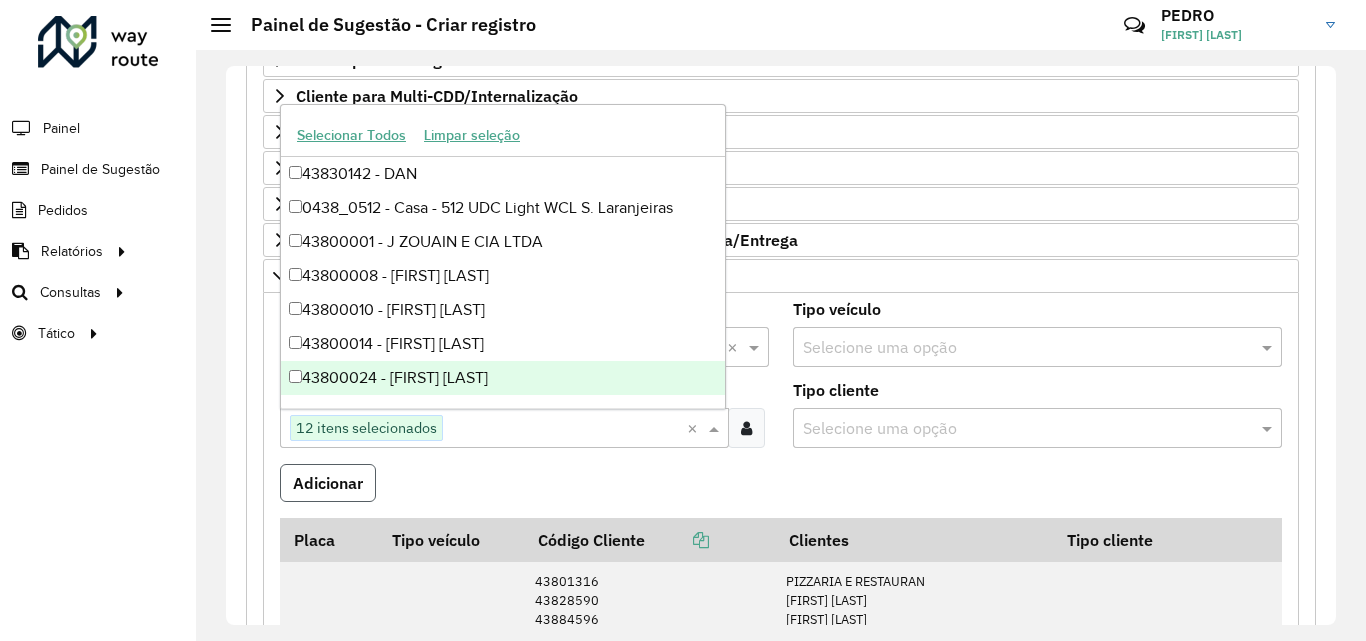 click on "Adicionar" at bounding box center (328, 483) 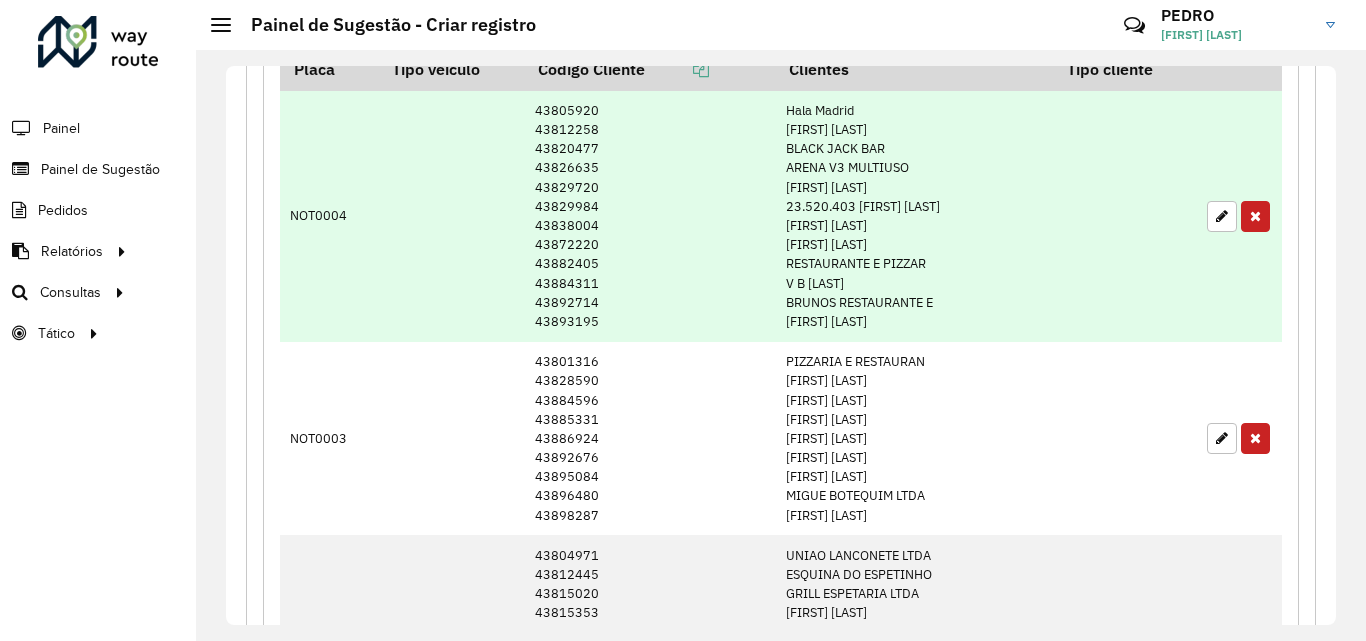 scroll, scrollTop: 1056, scrollLeft: 0, axis: vertical 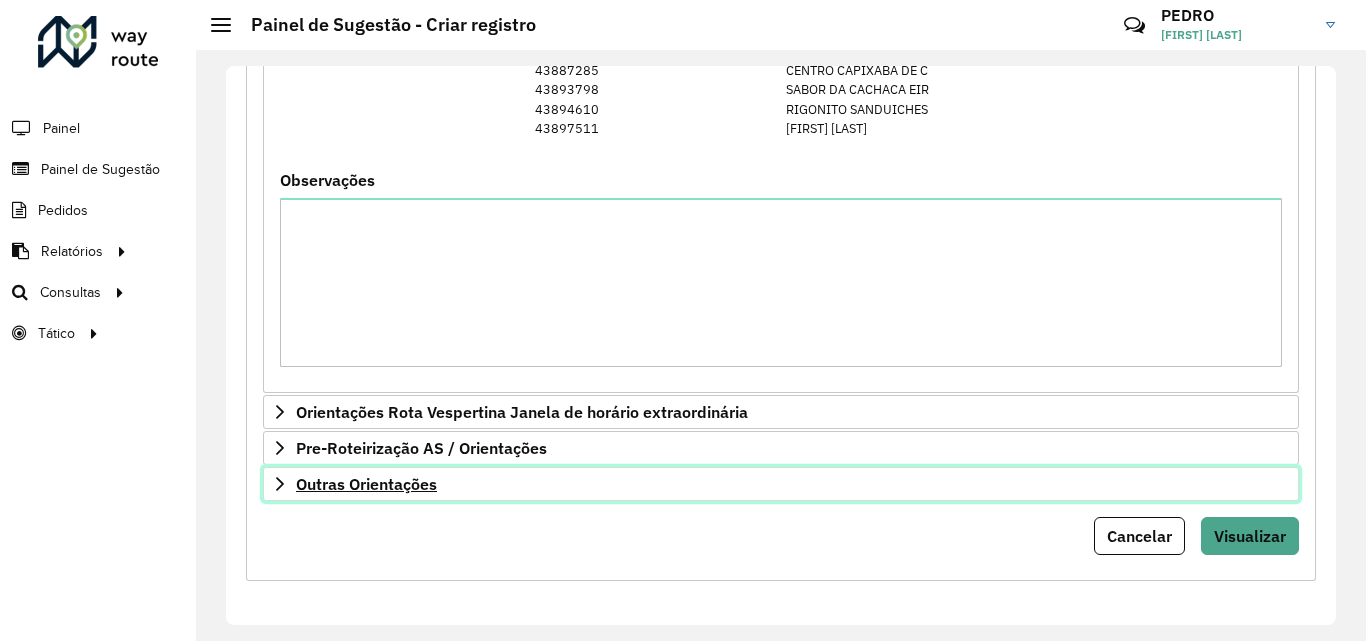 click on "Outras Orientações" at bounding box center [781, 484] 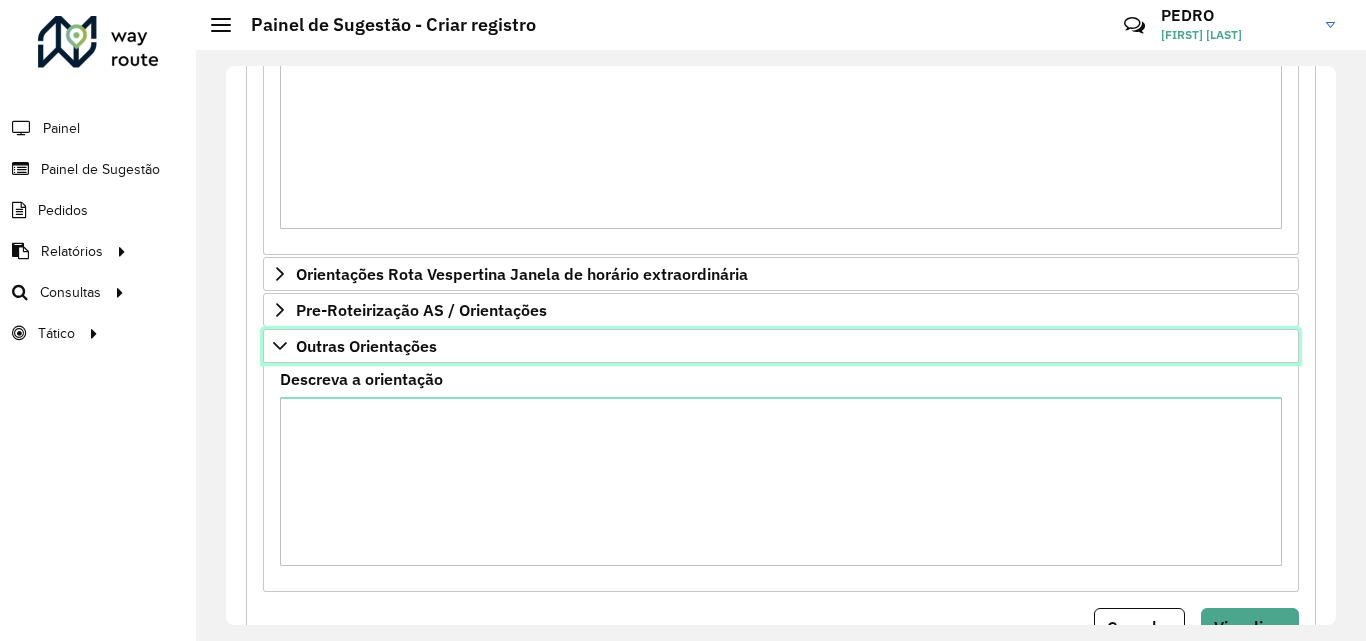scroll, scrollTop: 2022, scrollLeft: 0, axis: vertical 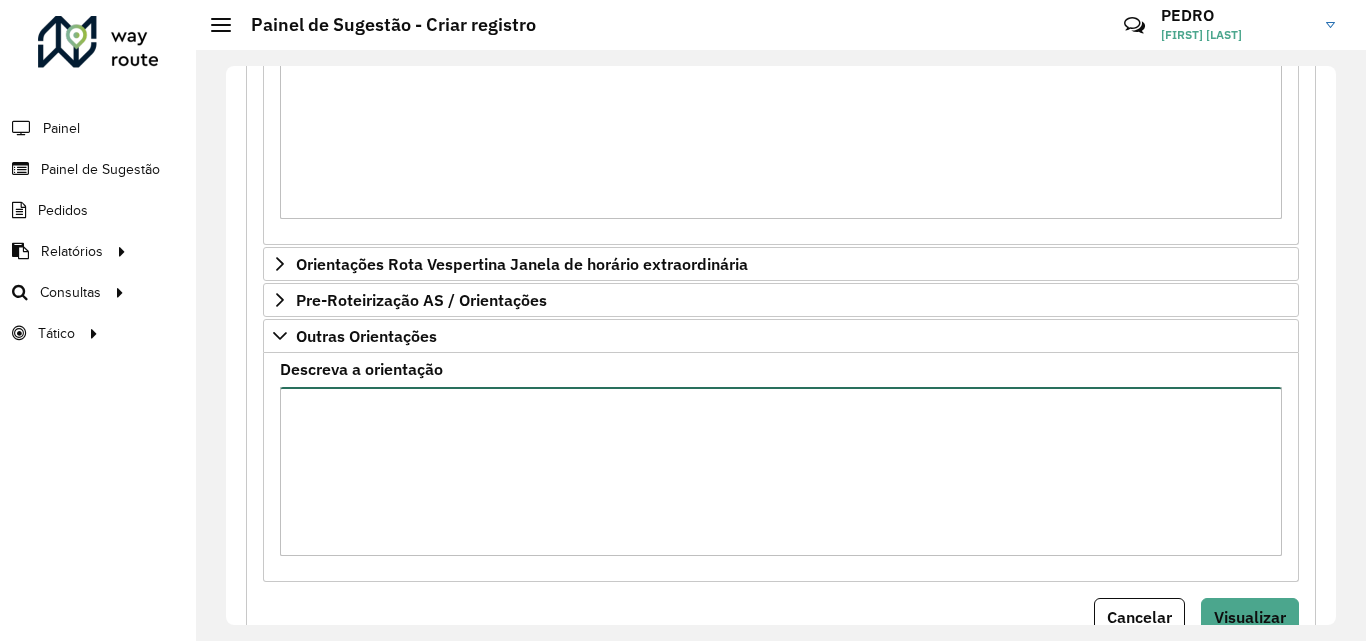 click on "Descreva a orientação" at bounding box center [781, 471] 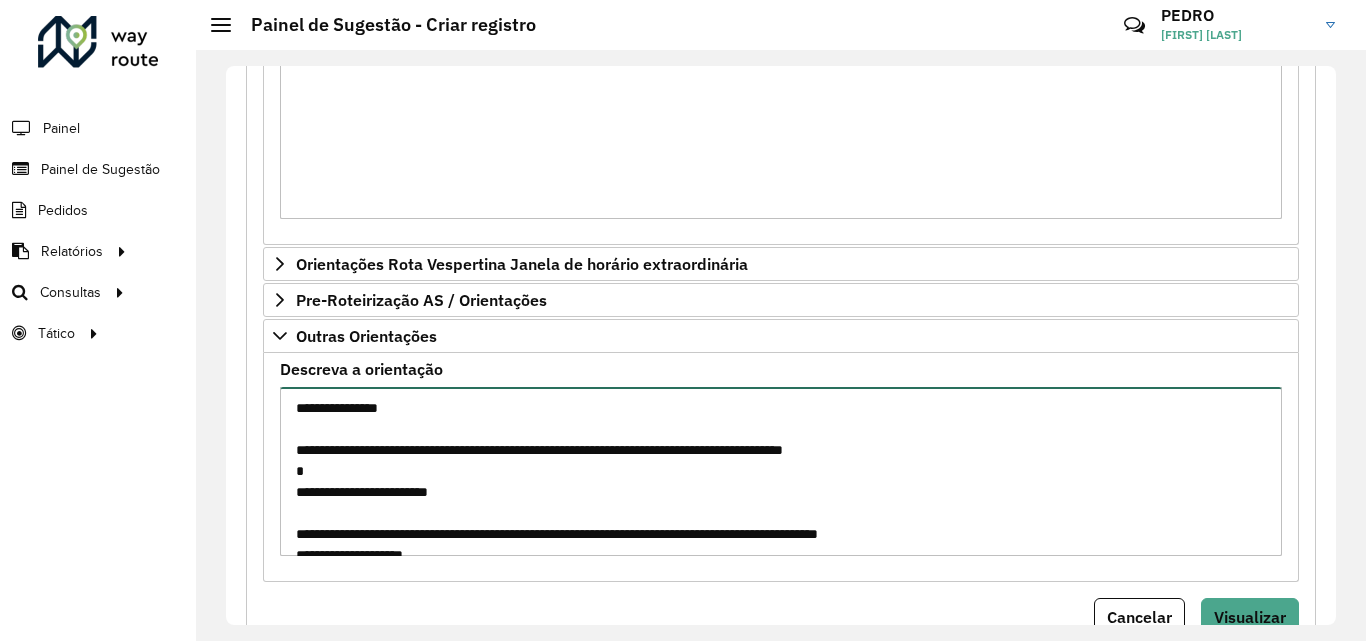 scroll, scrollTop: 1164, scrollLeft: 0, axis: vertical 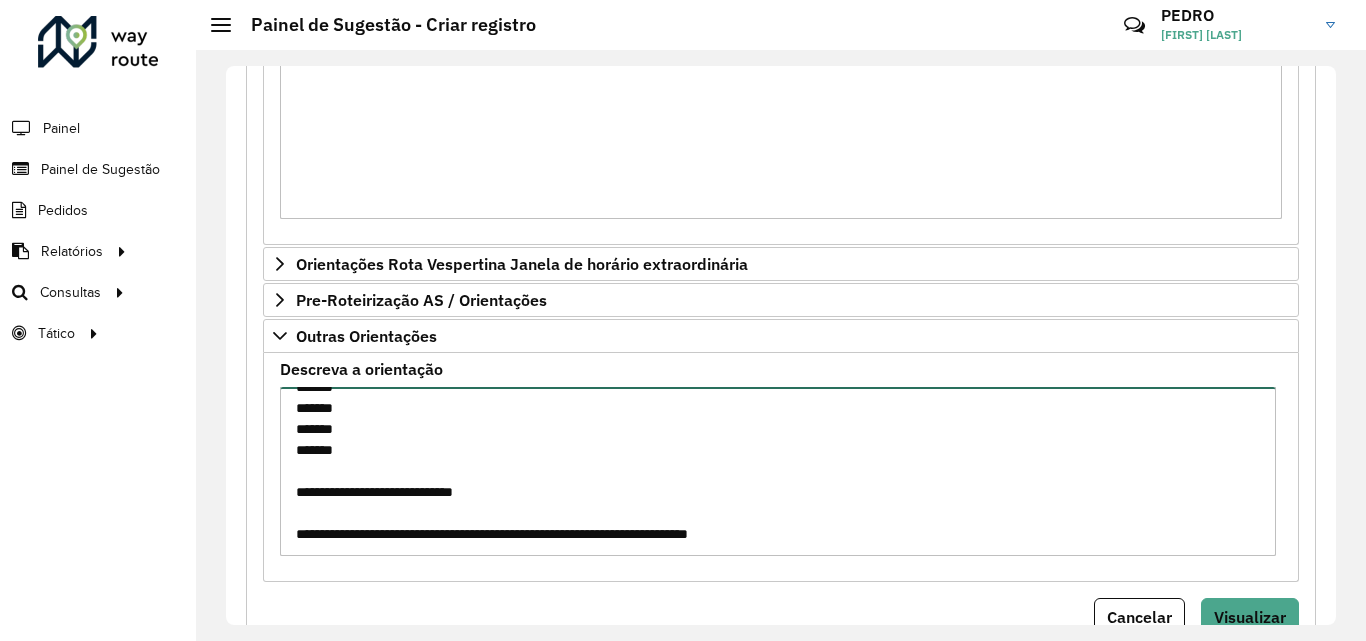 click on "Descreva a orientação" at bounding box center [778, 471] 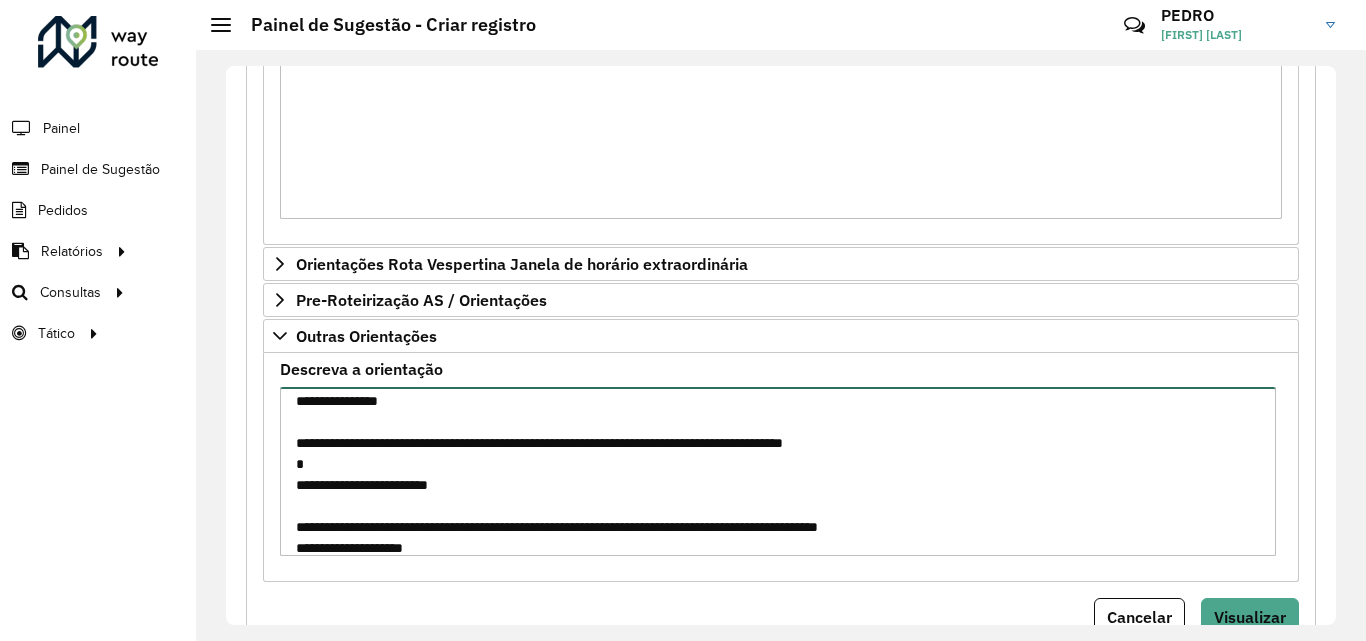 scroll, scrollTop: 0, scrollLeft: 0, axis: both 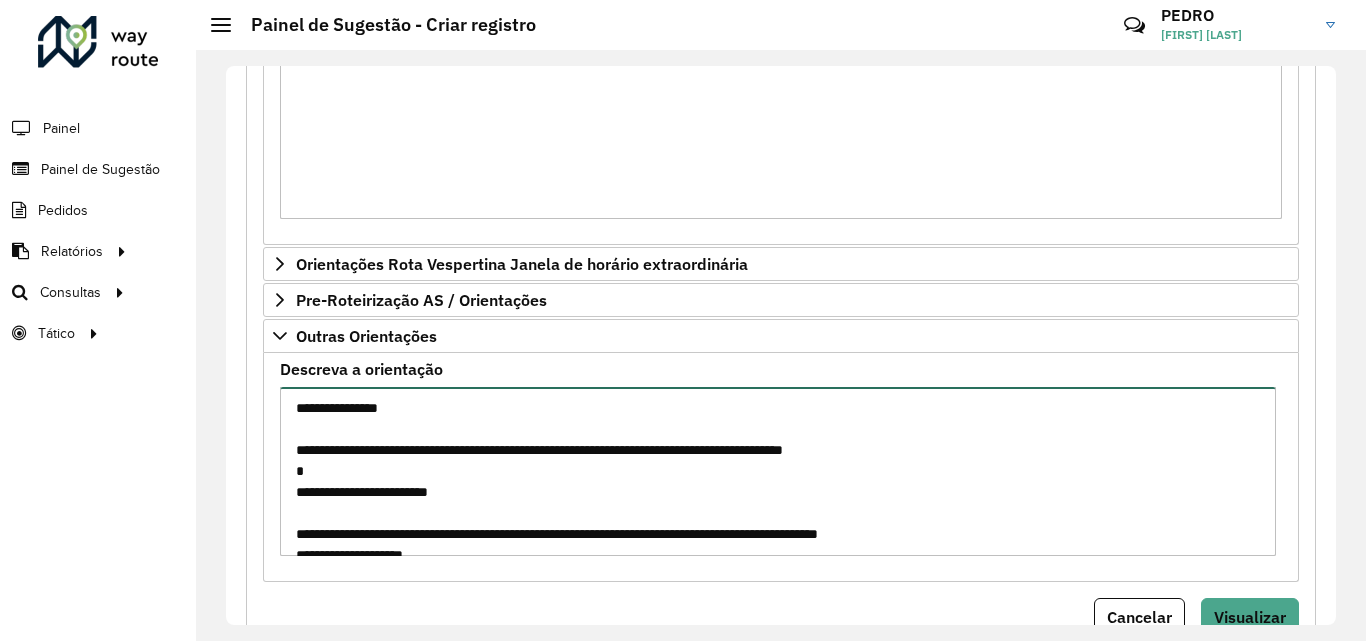 click on "Descreva a orientação" at bounding box center (778, 471) 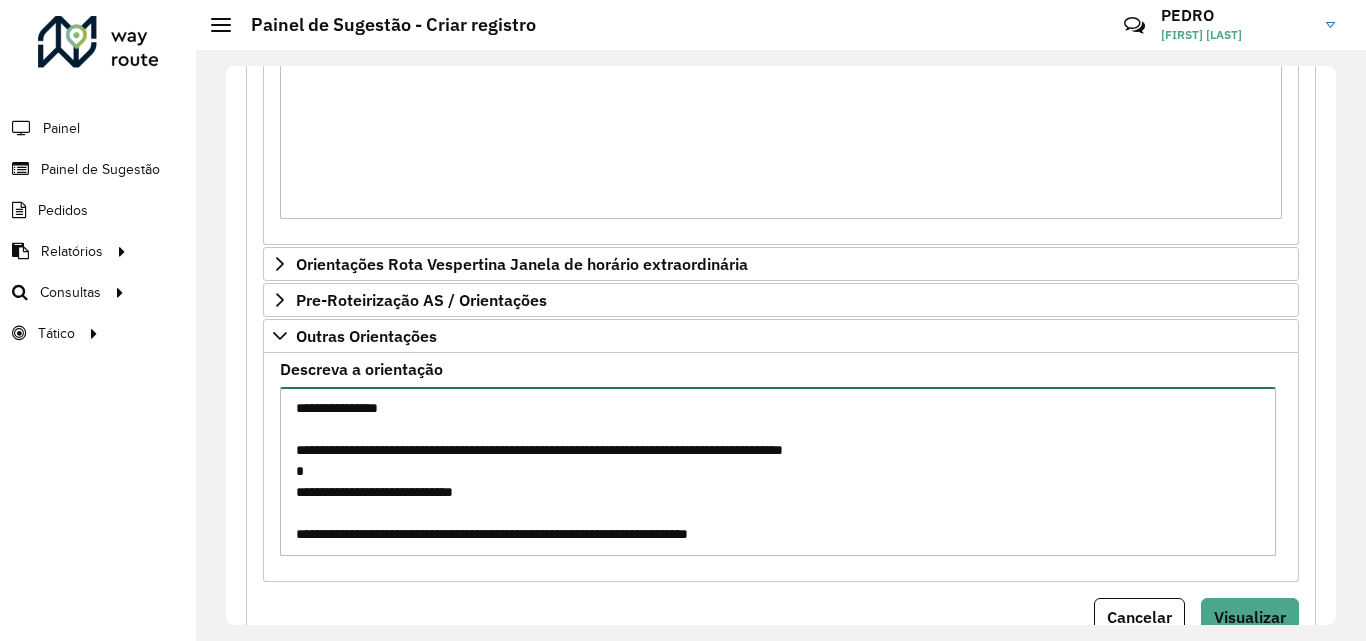 click on "**********" at bounding box center [778, 471] 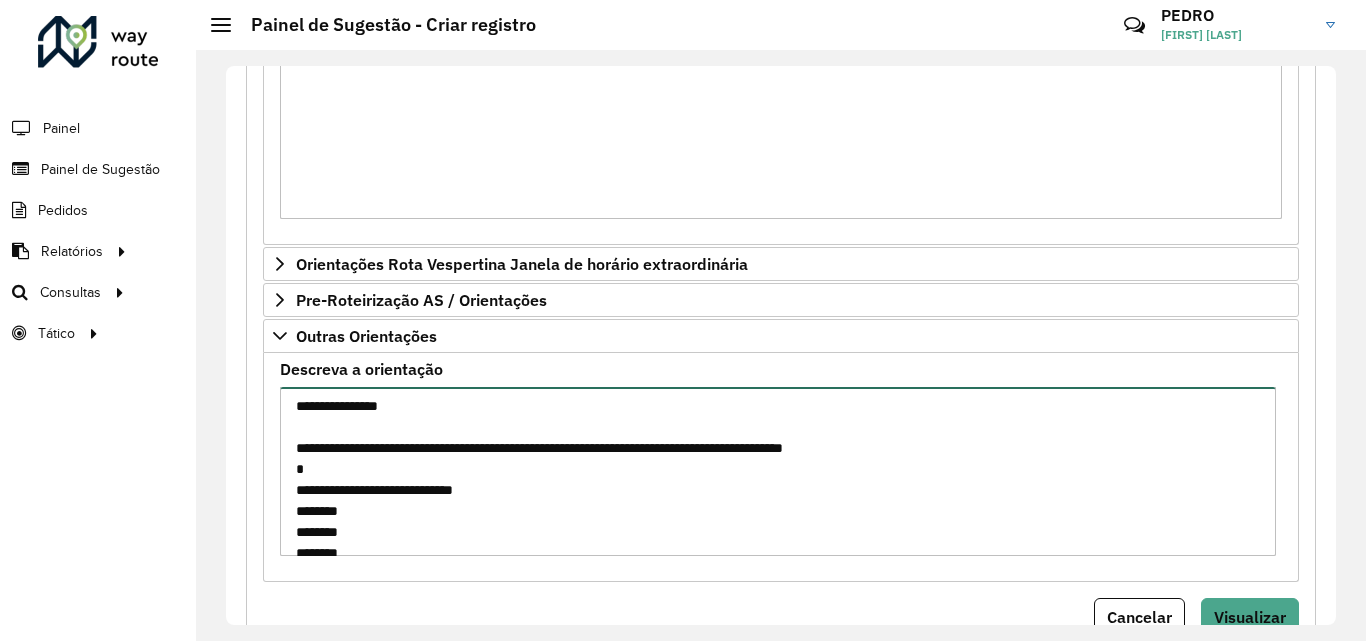 scroll, scrollTop: 0, scrollLeft: 0, axis: both 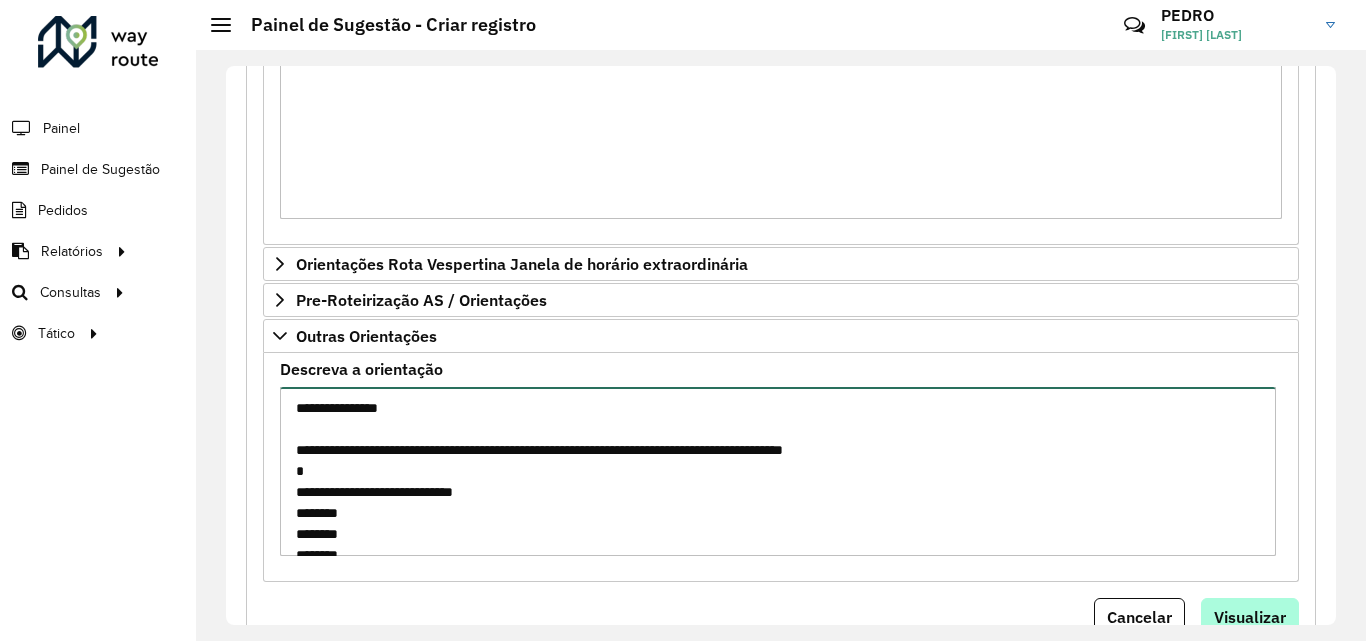 type on "**********" 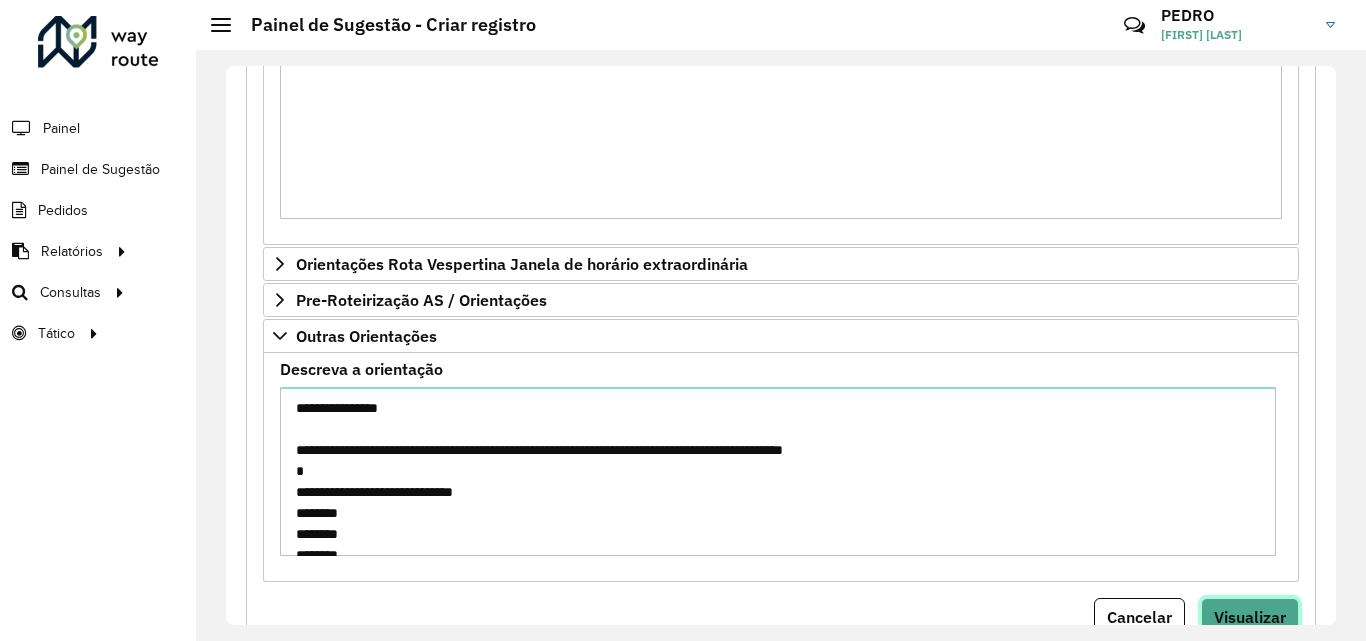 click on "Visualizar" at bounding box center (1250, 617) 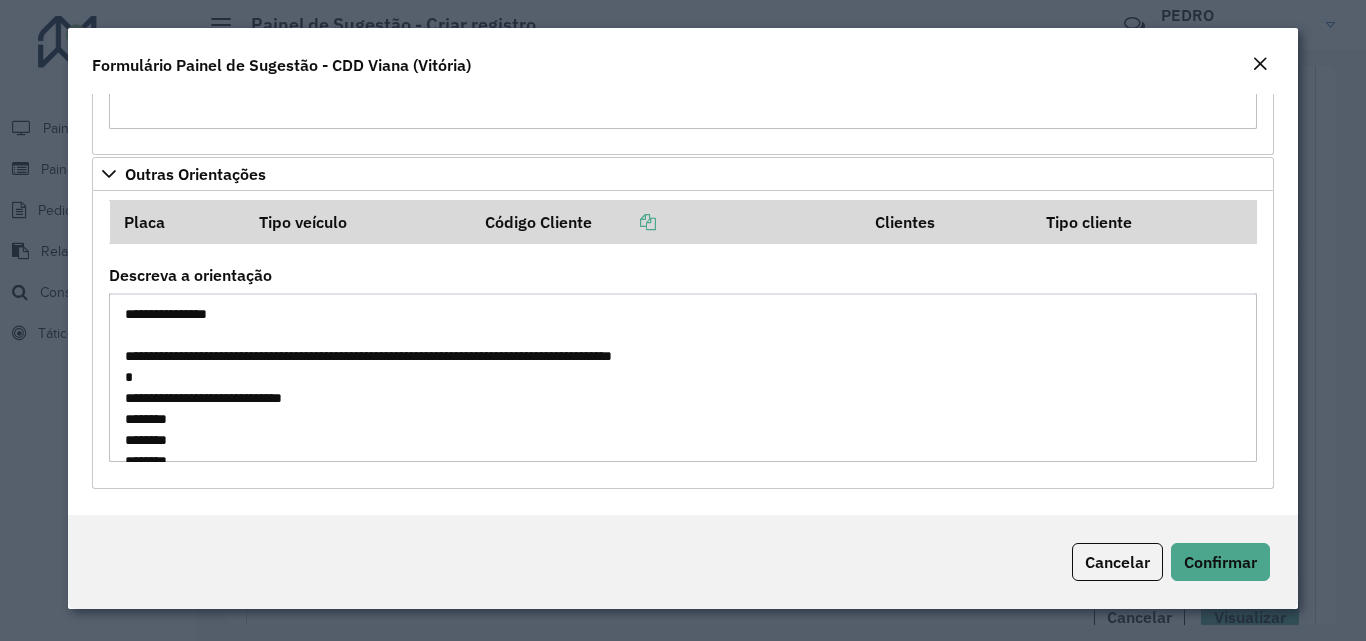 scroll, scrollTop: 2052, scrollLeft: 0, axis: vertical 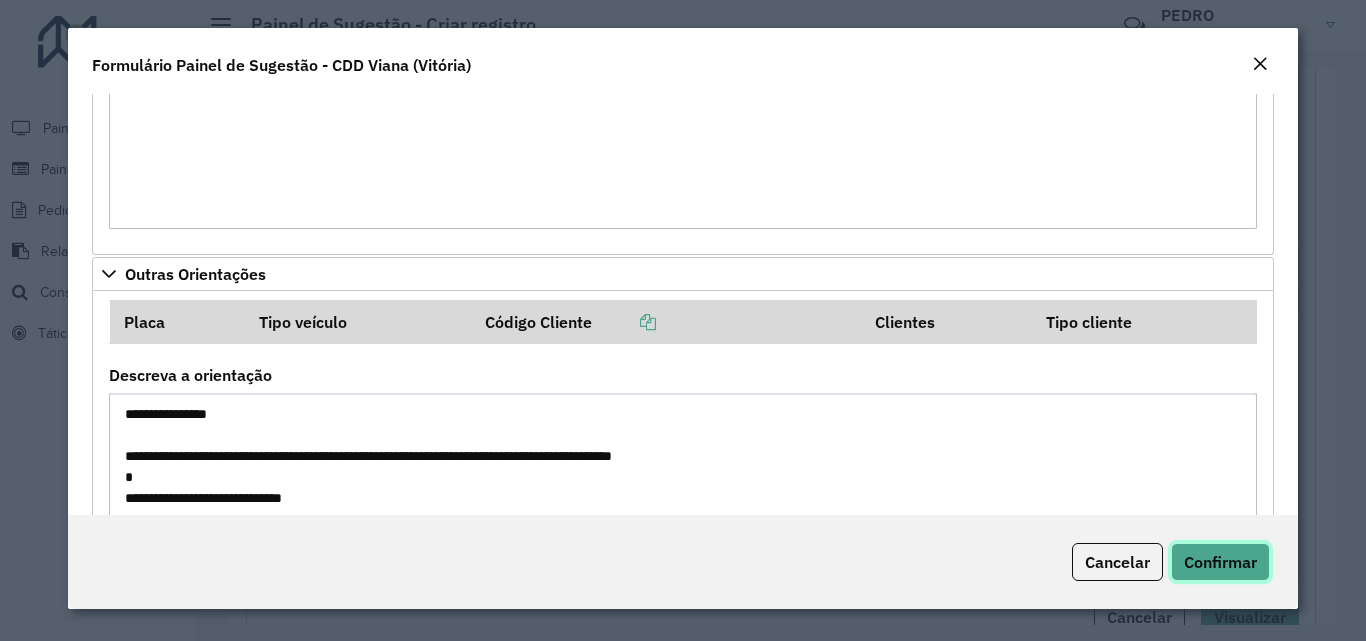 click on "Confirmar" 